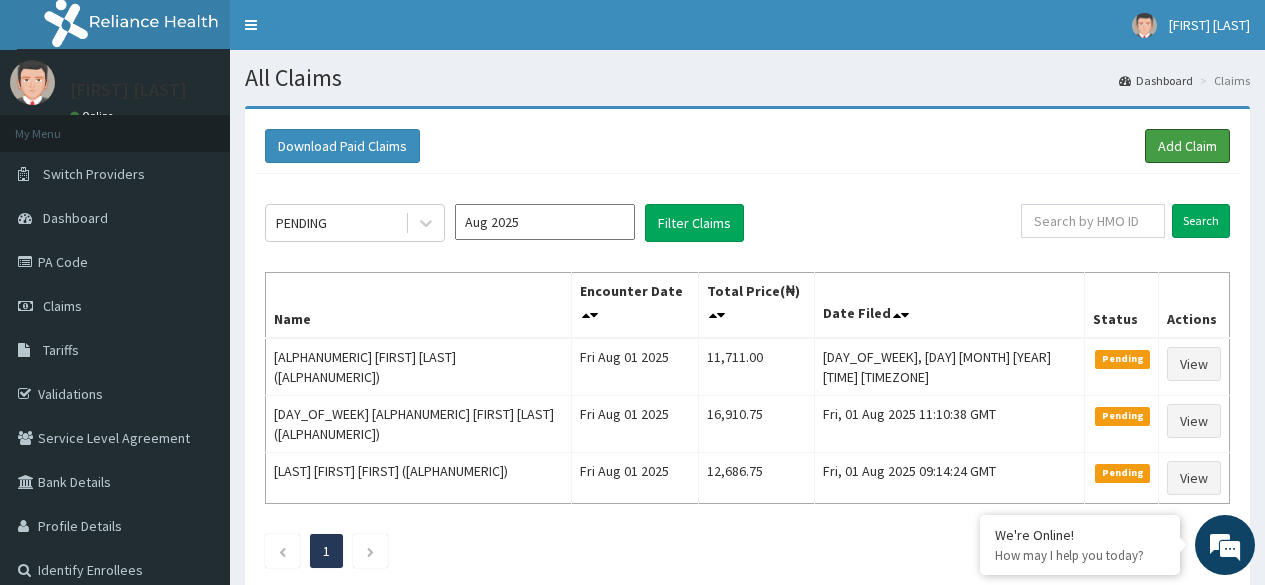 scroll, scrollTop: 0, scrollLeft: 0, axis: both 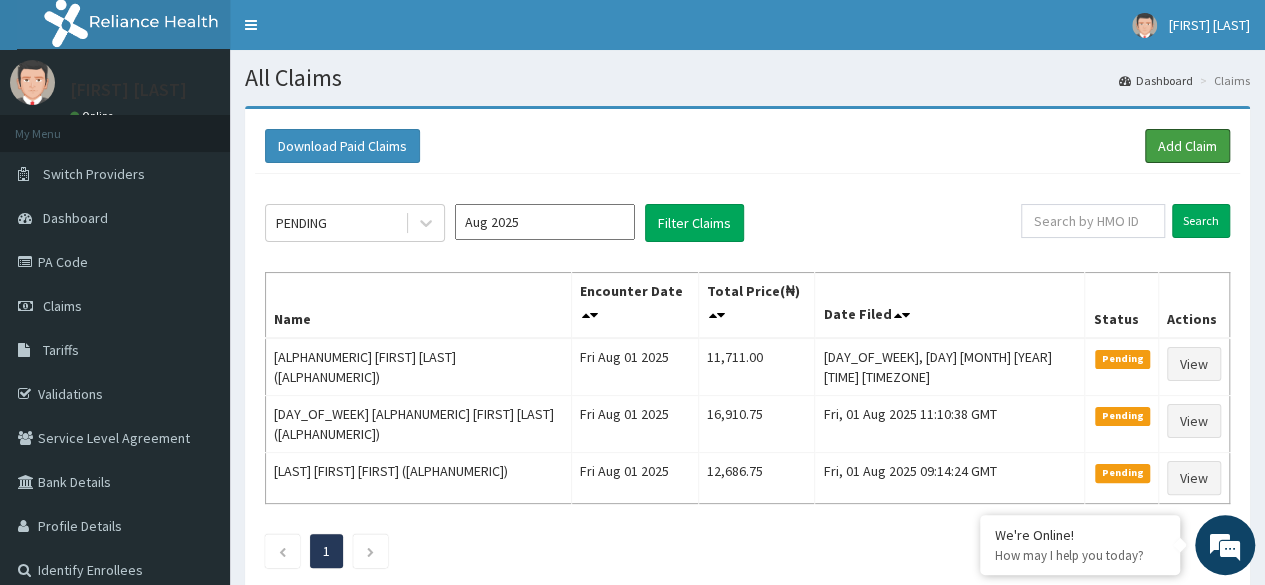 click on "Add Claim" at bounding box center [1187, 146] 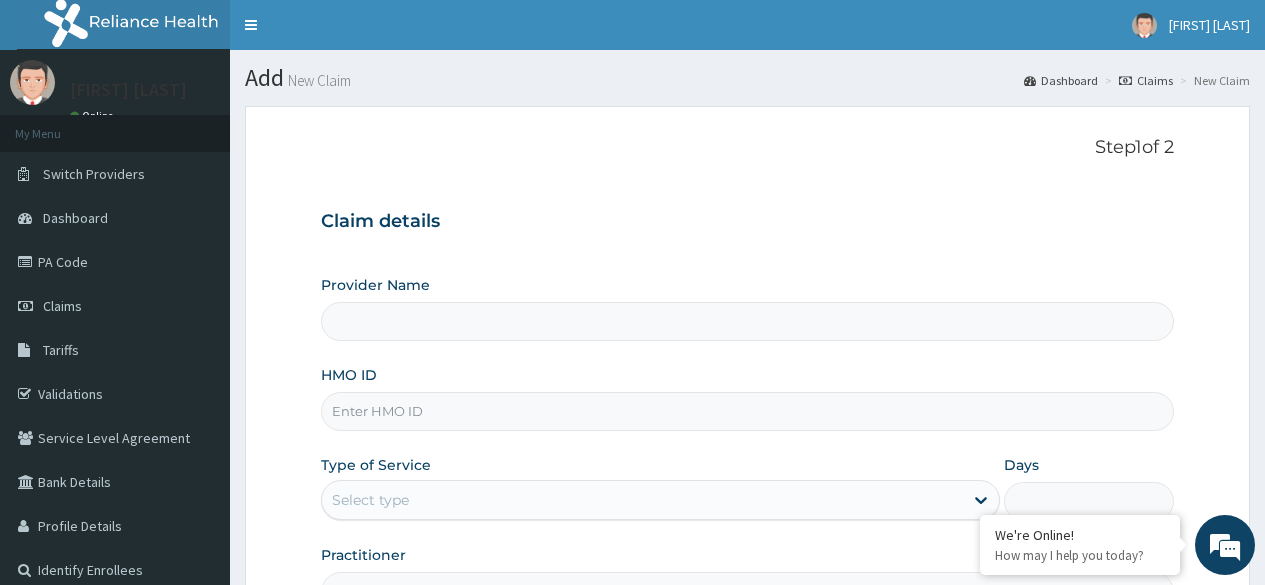 scroll, scrollTop: 0, scrollLeft: 0, axis: both 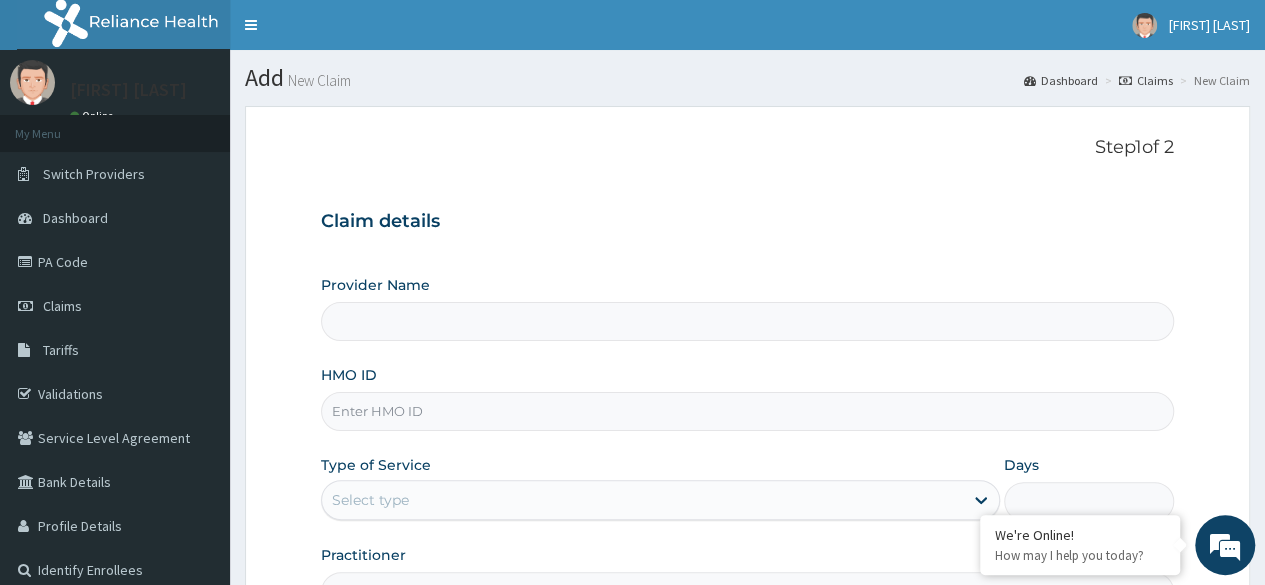 click on "HMO ID" at bounding box center (747, 411) 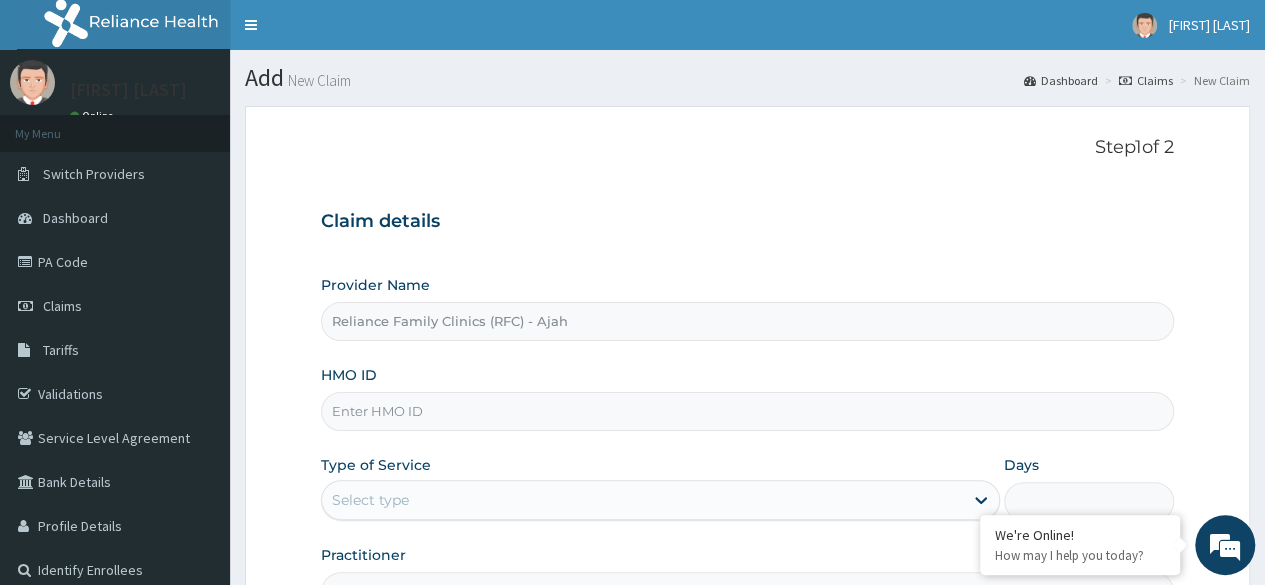 scroll, scrollTop: 0, scrollLeft: 0, axis: both 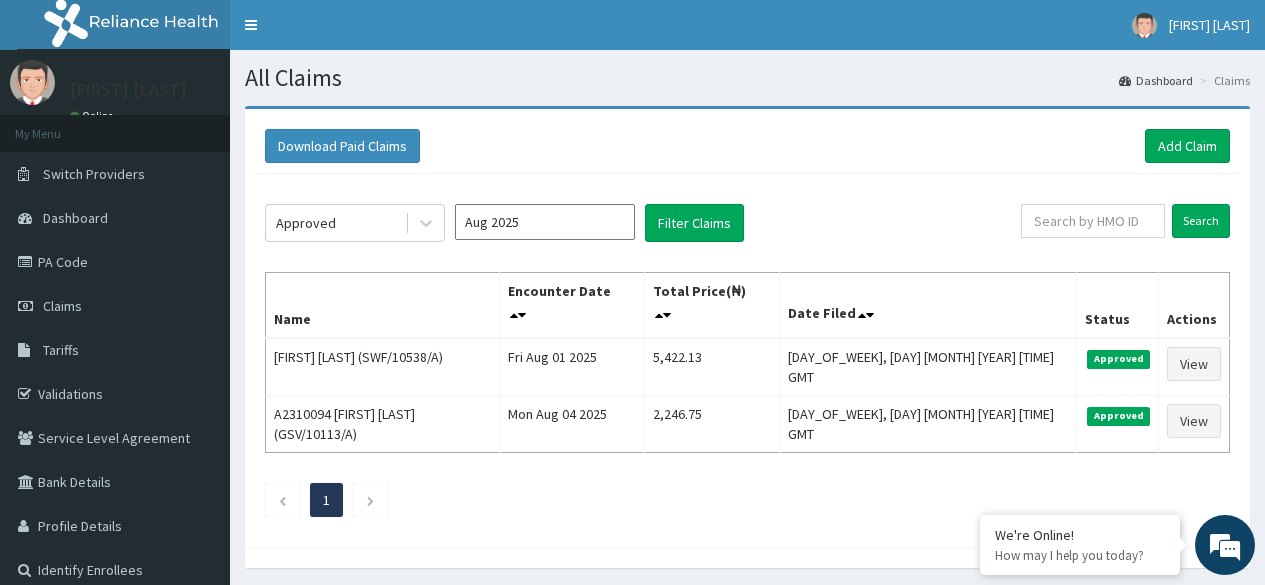 click on "Add Claim" at bounding box center [1187, 146] 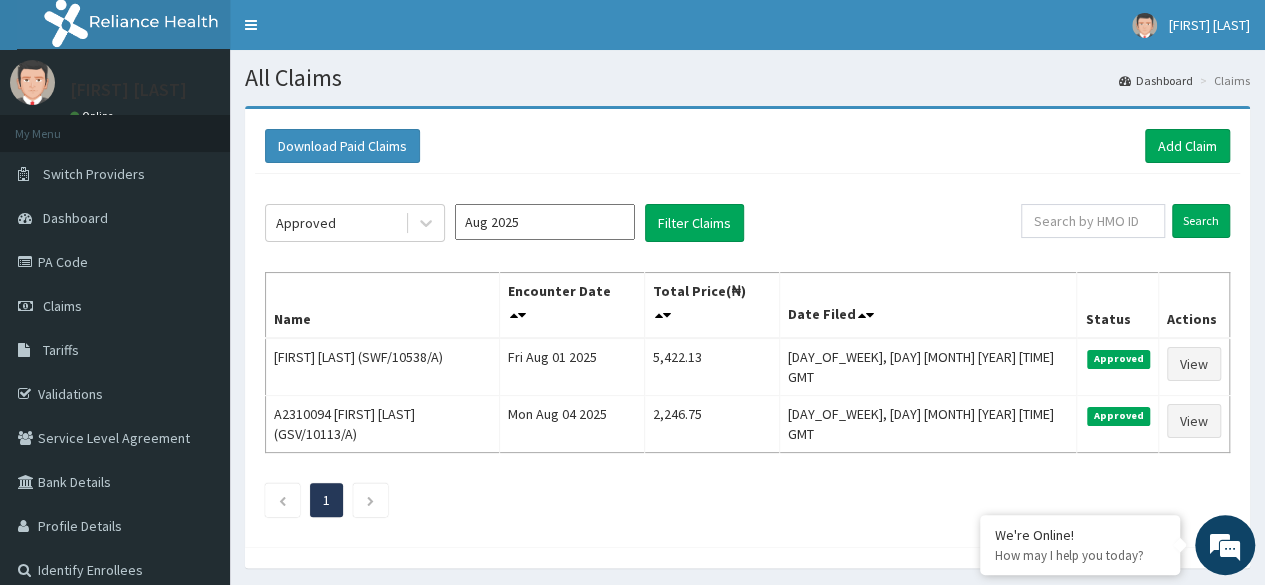 scroll, scrollTop: 0, scrollLeft: 0, axis: both 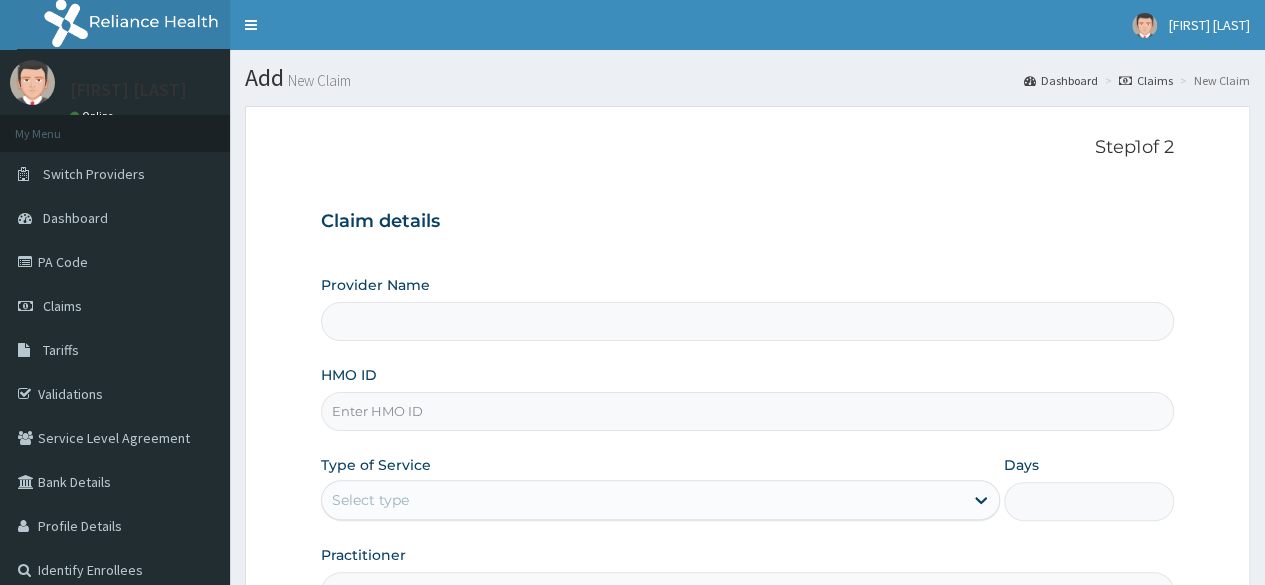 type on "Reliance Family Clinics (RFC) - Ajah" 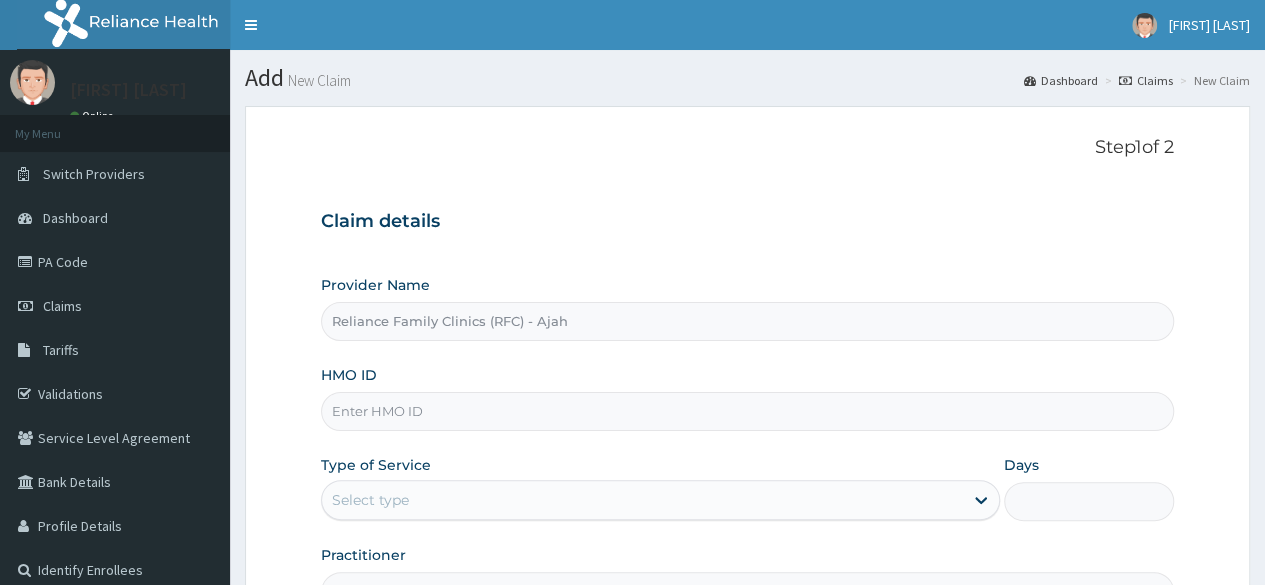 scroll, scrollTop: 0, scrollLeft: 0, axis: both 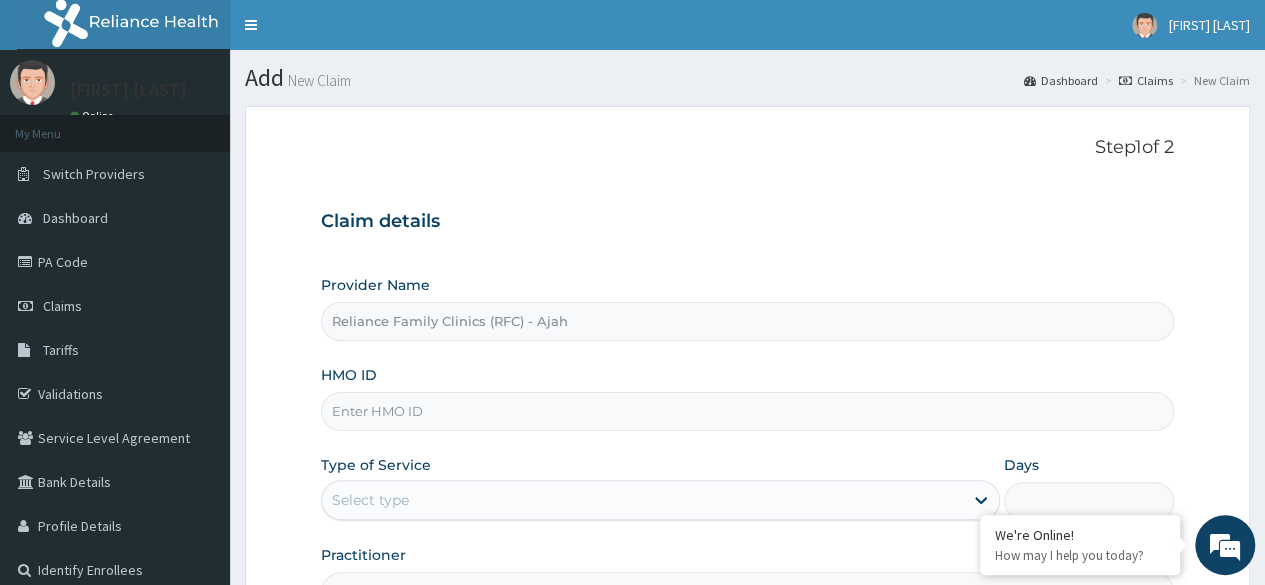 click on "HMO ID" at bounding box center (747, 411) 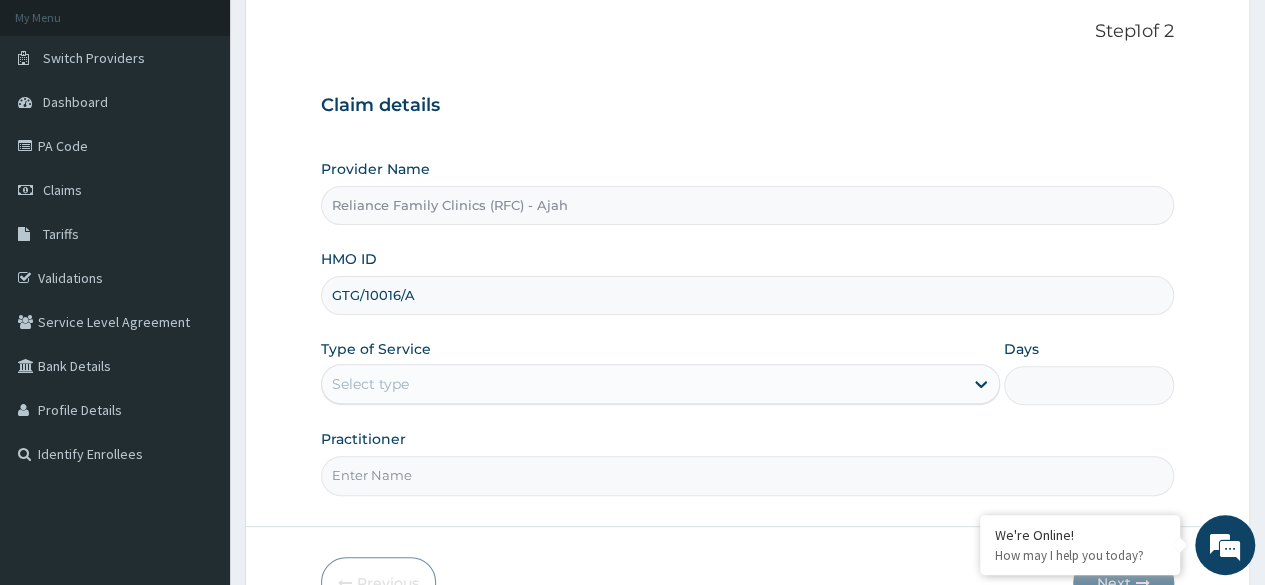 scroll, scrollTop: 158, scrollLeft: 0, axis: vertical 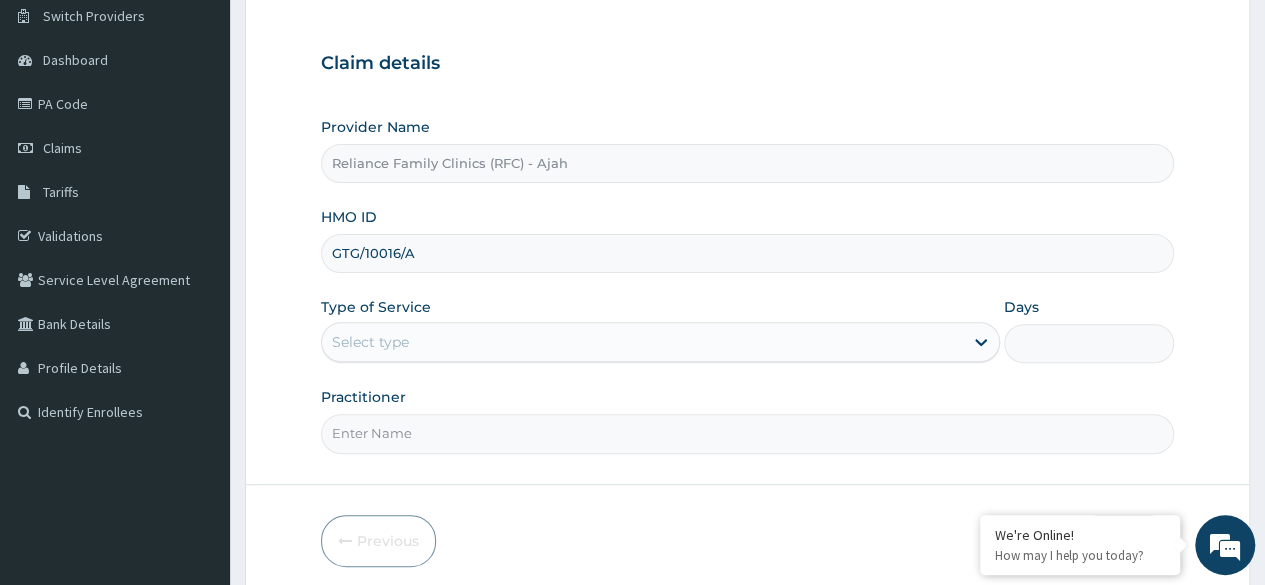 type on "GTG/10016/A" 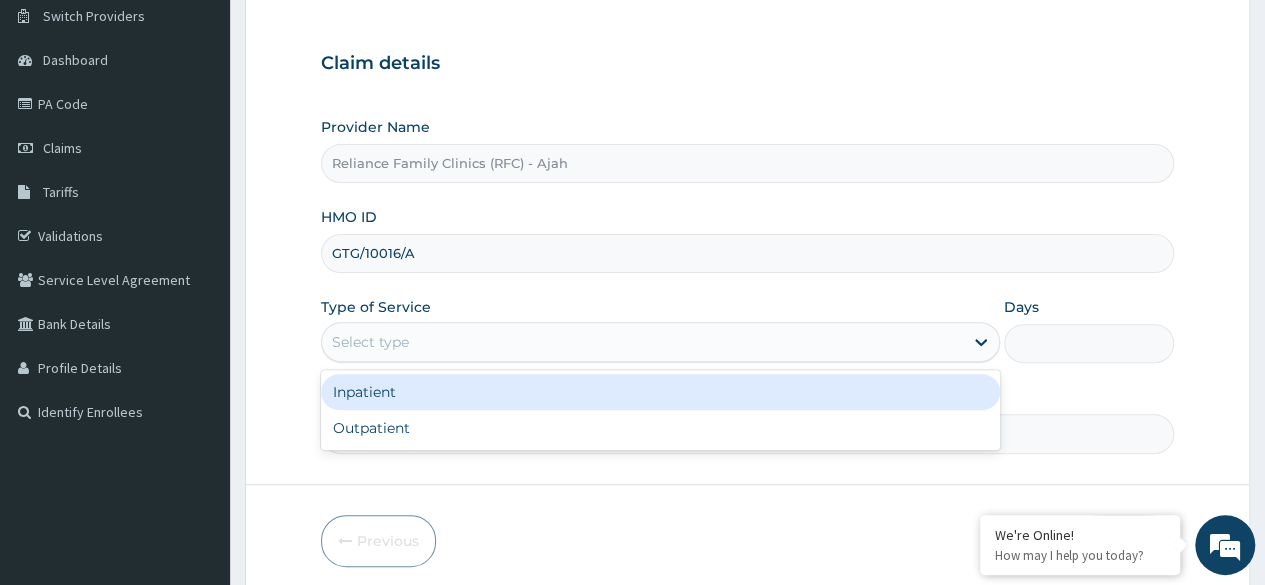 click on "Outpatient" at bounding box center (660, 428) 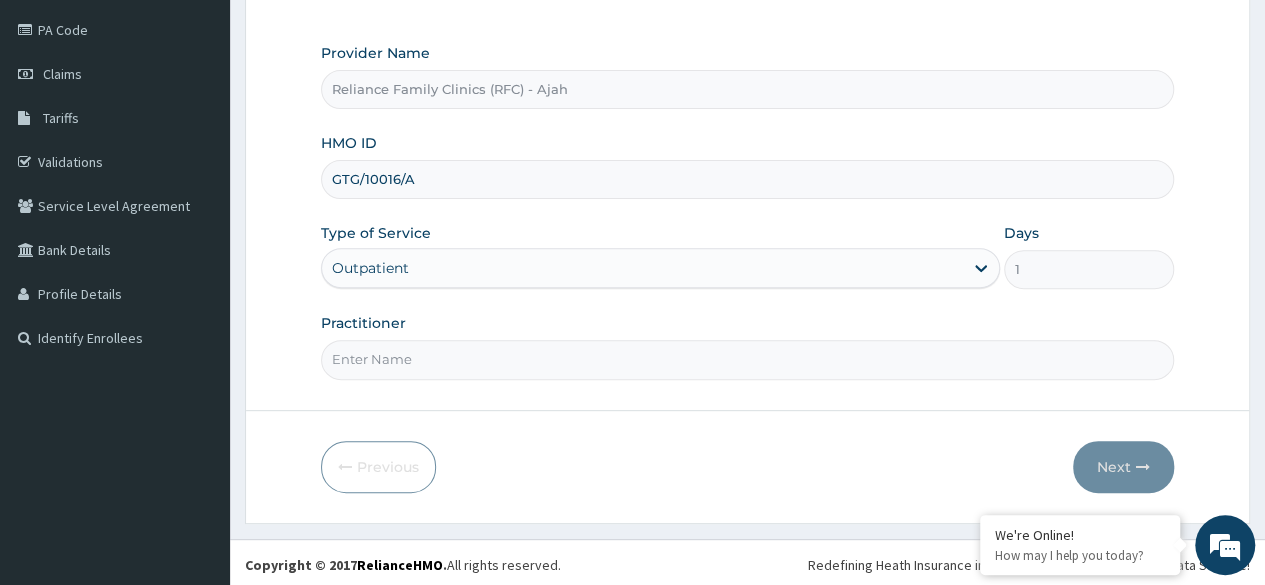 scroll, scrollTop: 231, scrollLeft: 0, axis: vertical 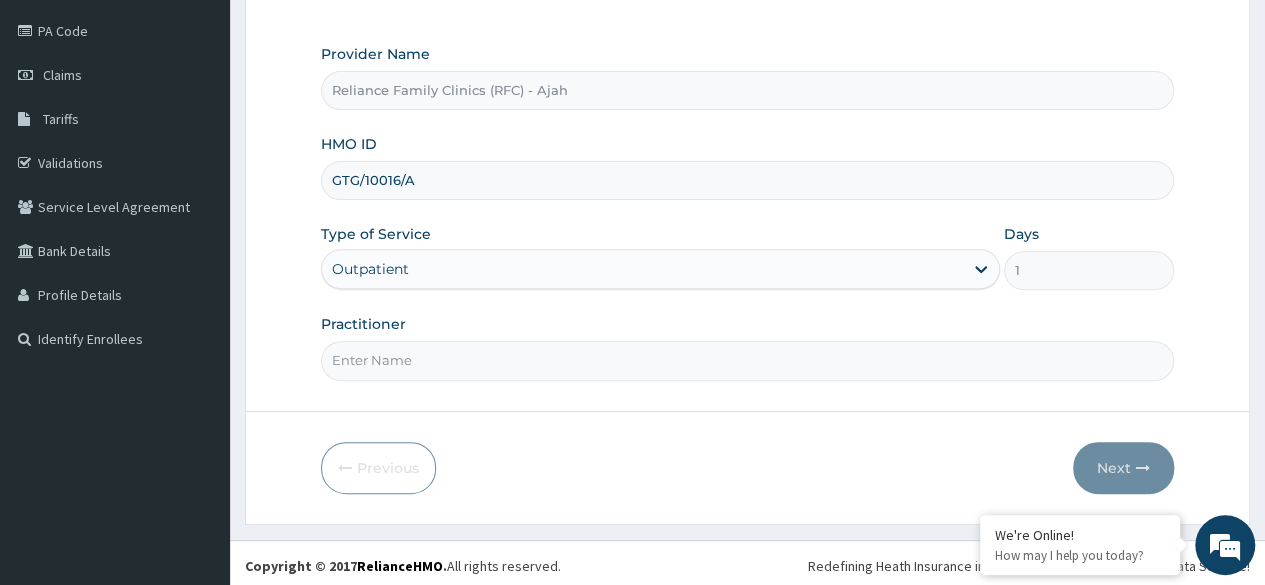 click on "Practitioner" at bounding box center [747, 360] 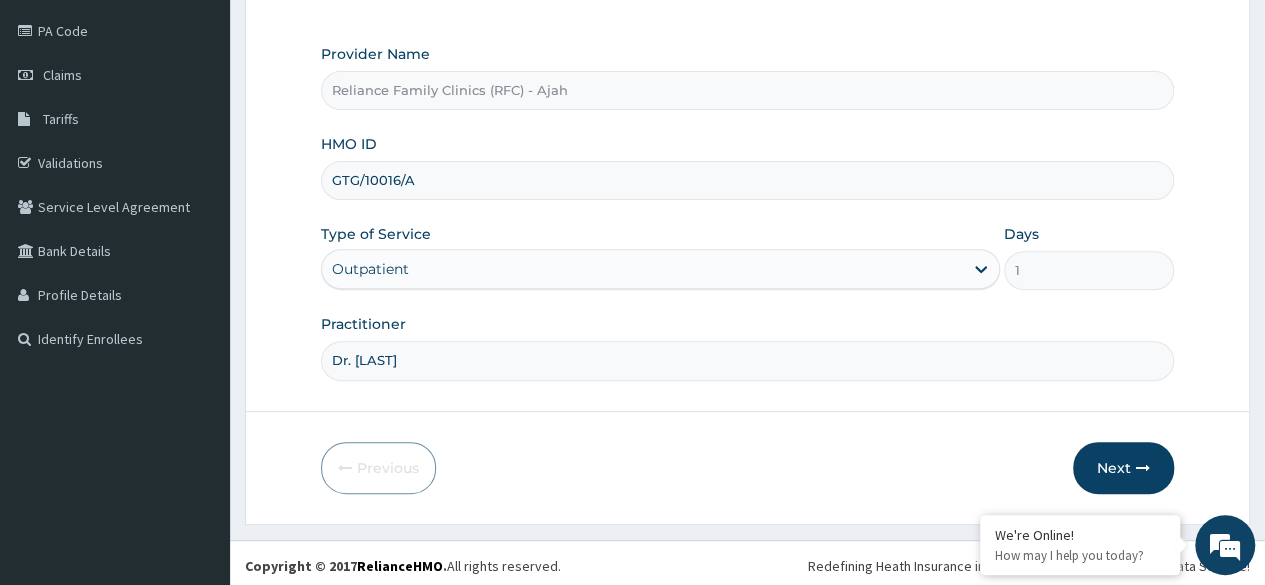 type on "Dr. locum" 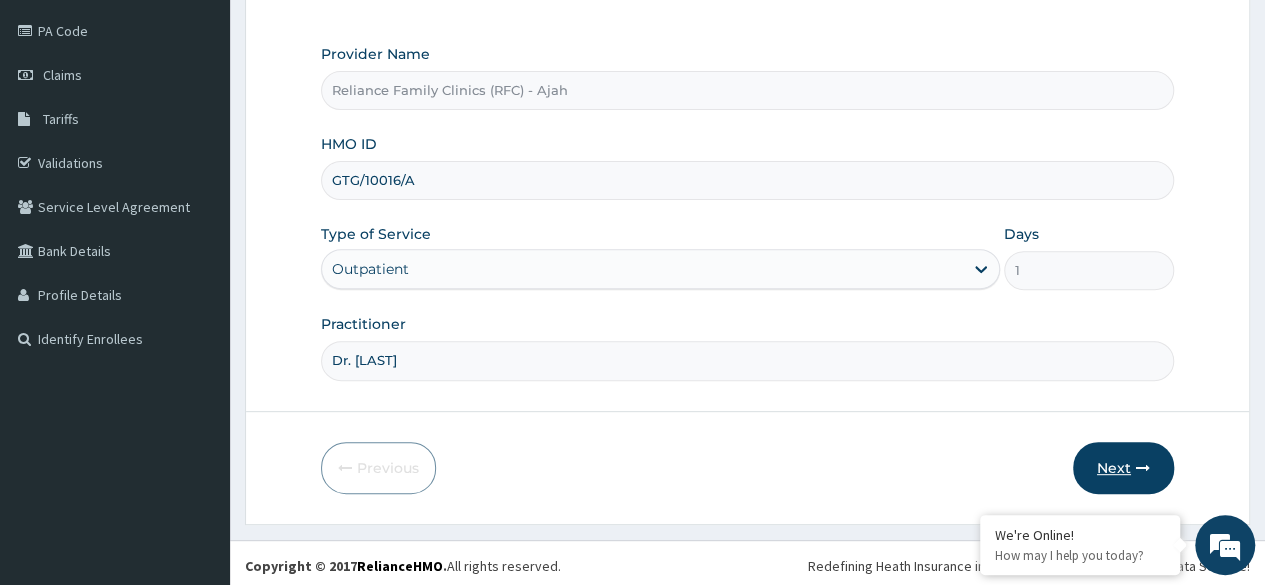 click on "Next" at bounding box center [1123, 468] 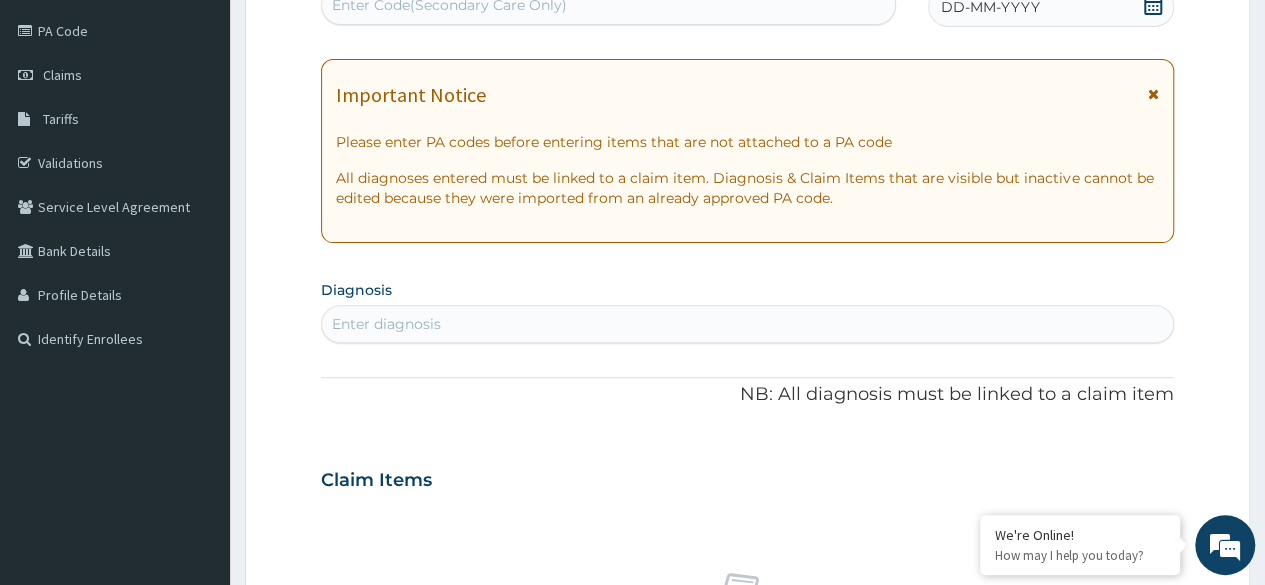 click on "DD-MM-YYYY" at bounding box center (1051, 7) 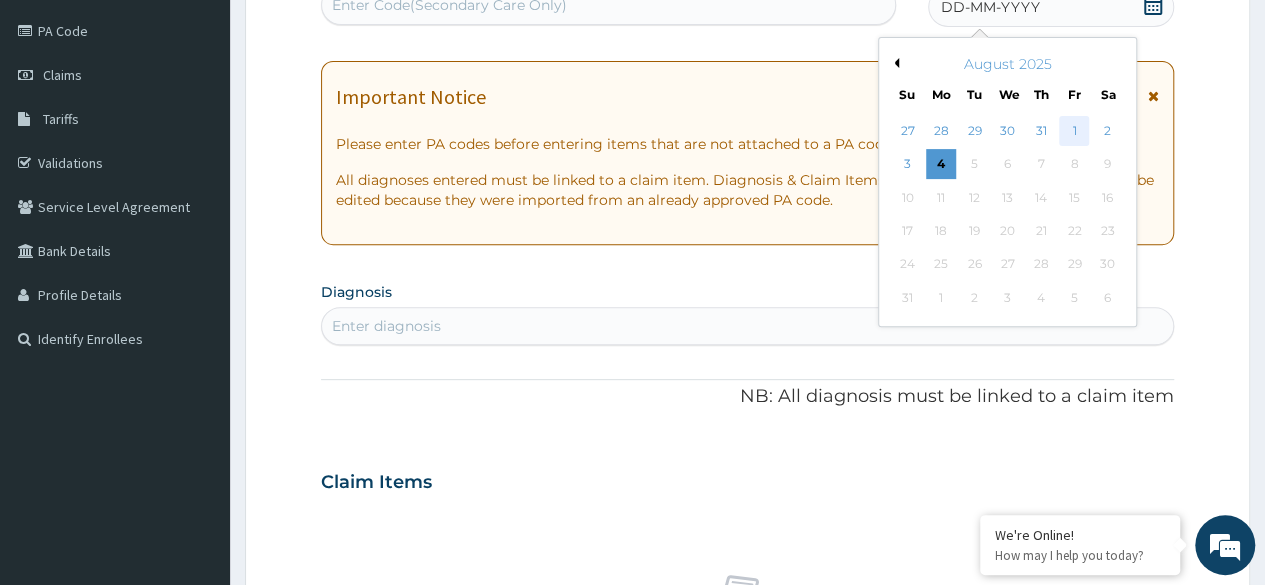 click on "1" at bounding box center (1074, 131) 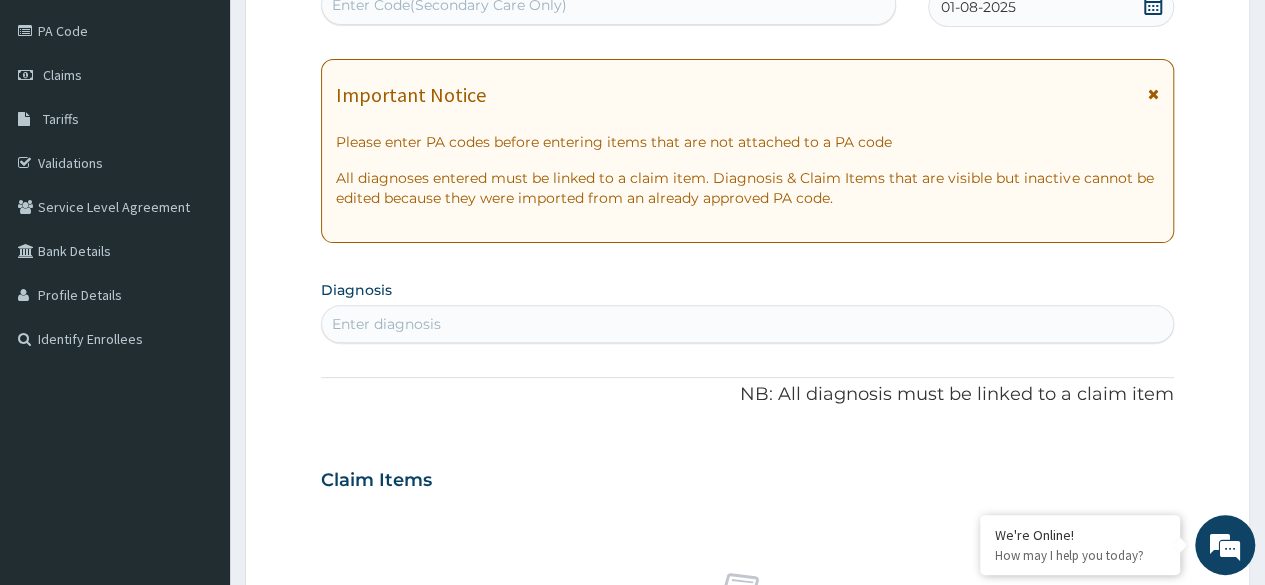 scroll, scrollTop: 226, scrollLeft: 0, axis: vertical 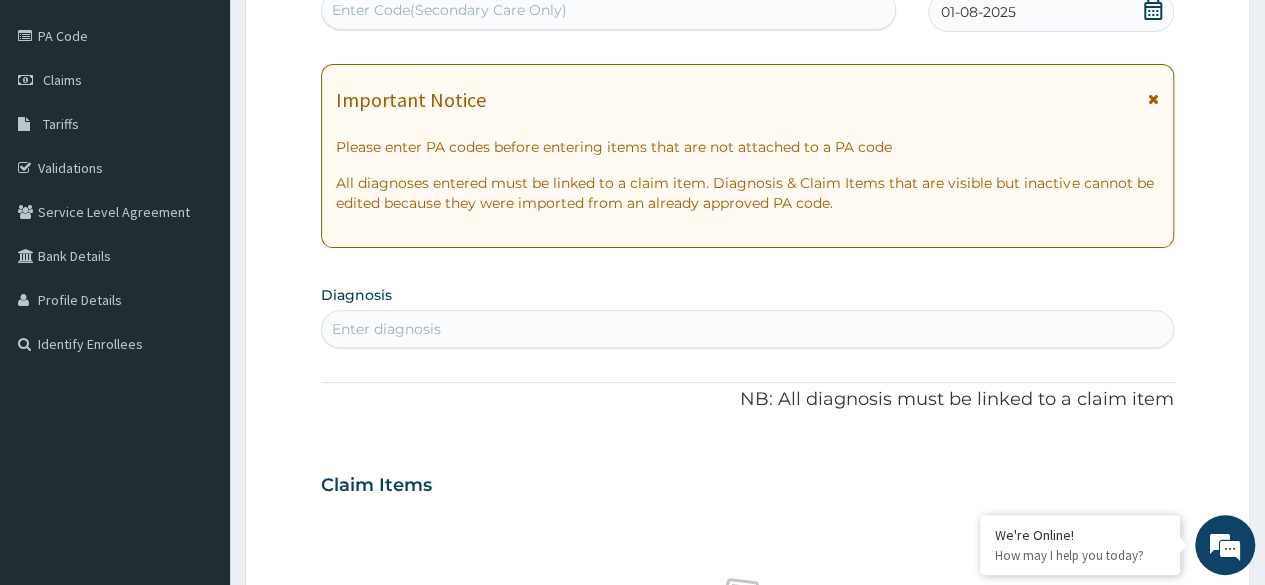click on "Enter Code(Secondary Care Only)" at bounding box center (608, 10) 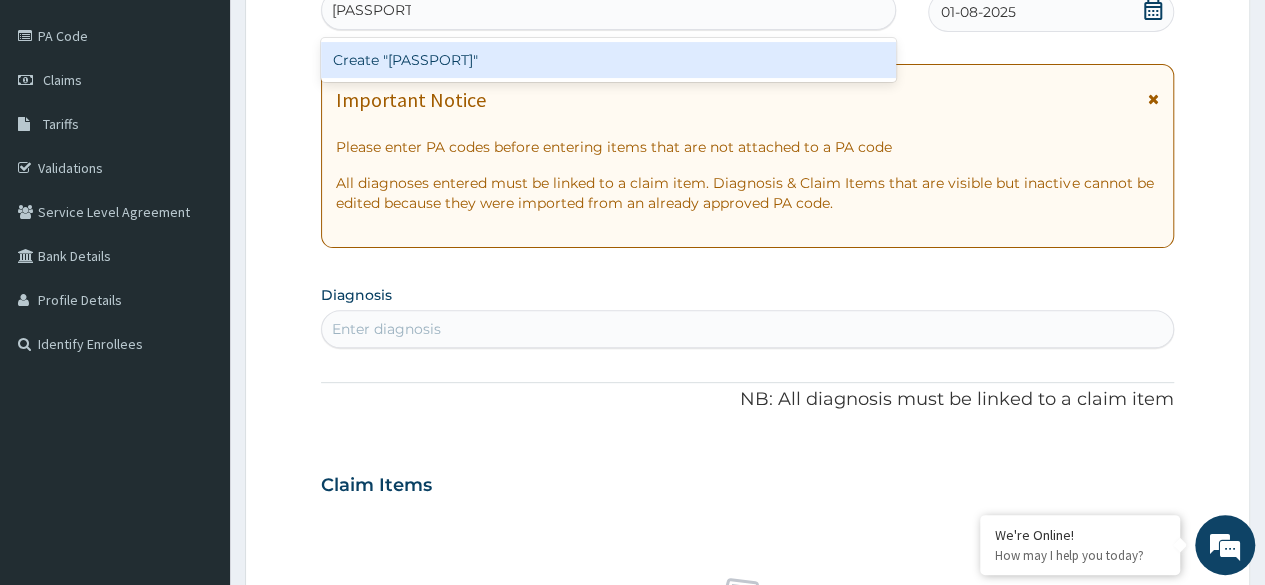 type 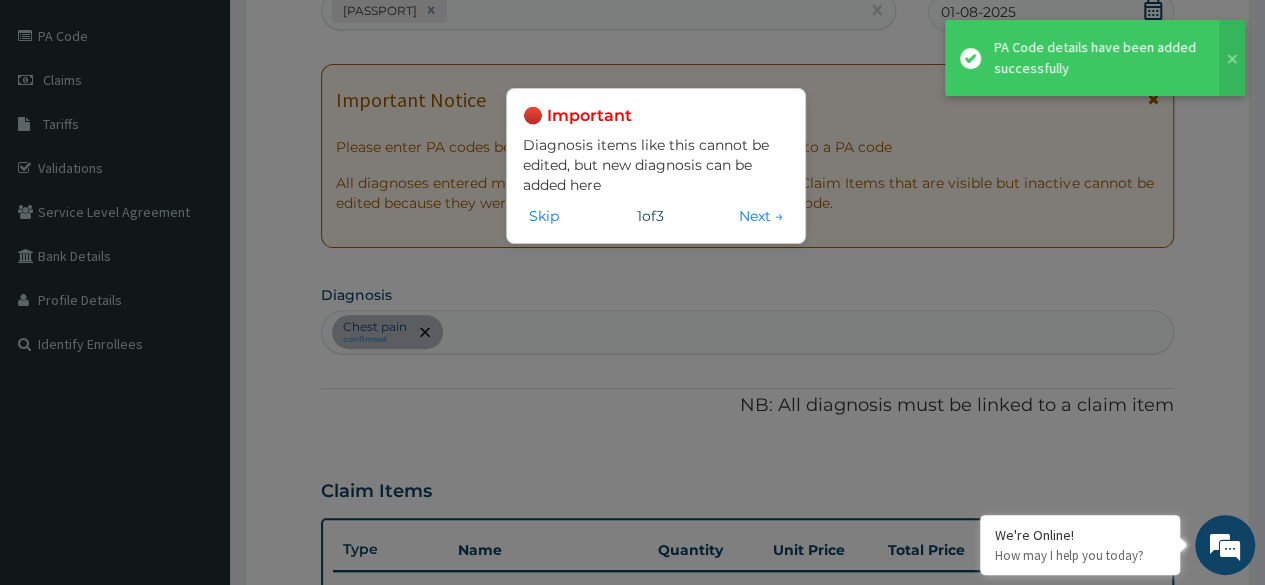 scroll, scrollTop: 920, scrollLeft: 0, axis: vertical 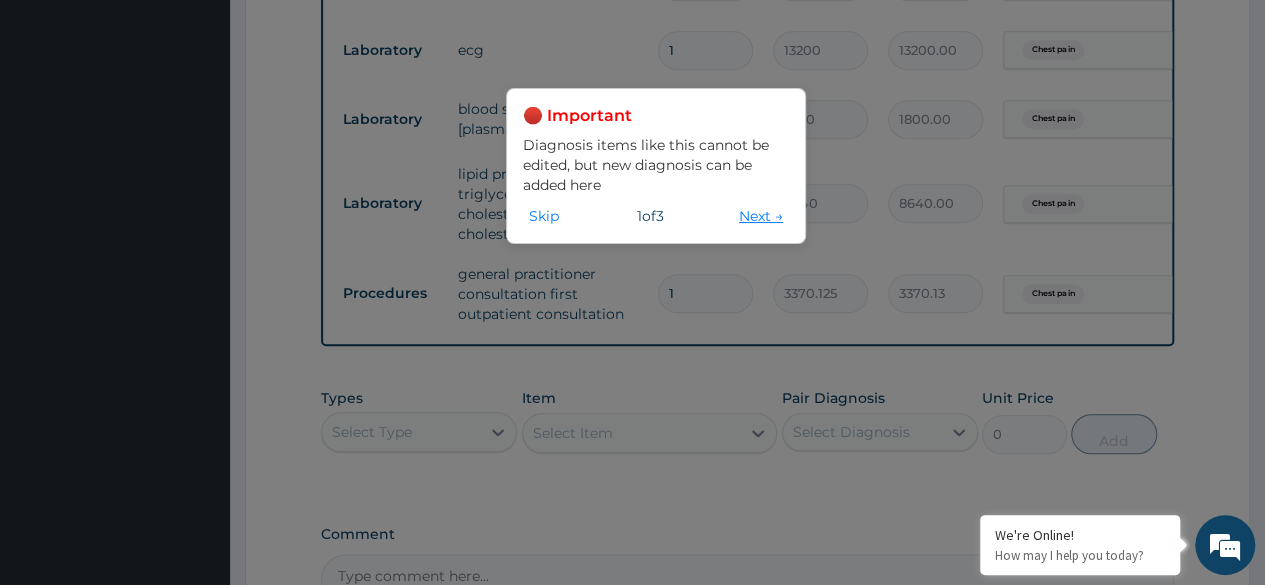click on "Next →" at bounding box center (761, 216) 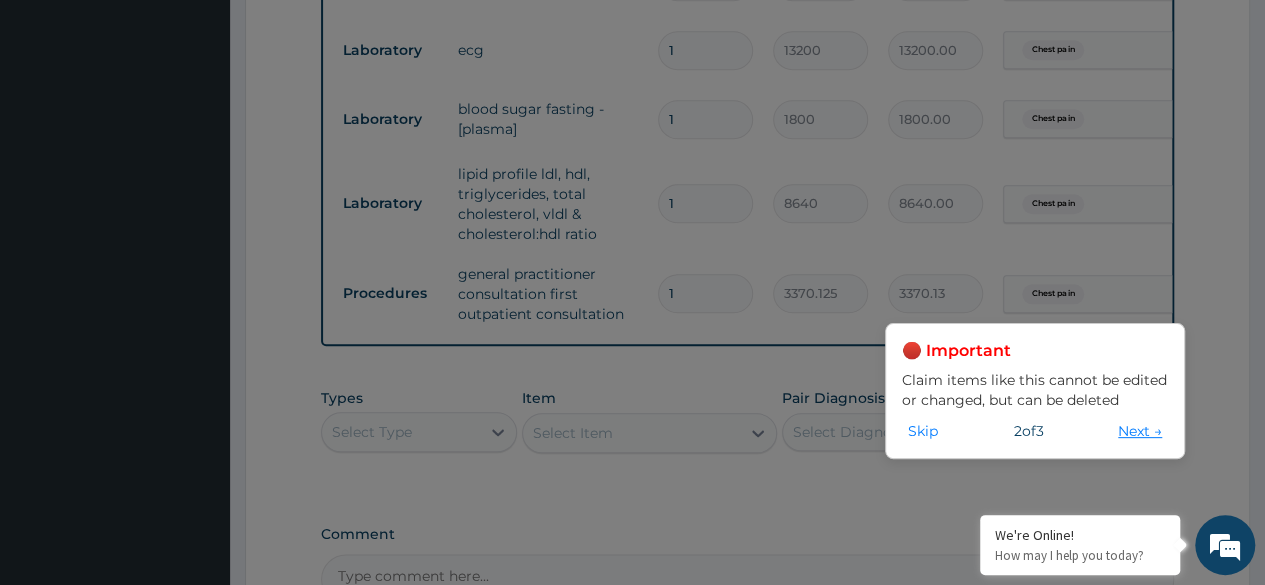 click on "Next →" at bounding box center (1140, 431) 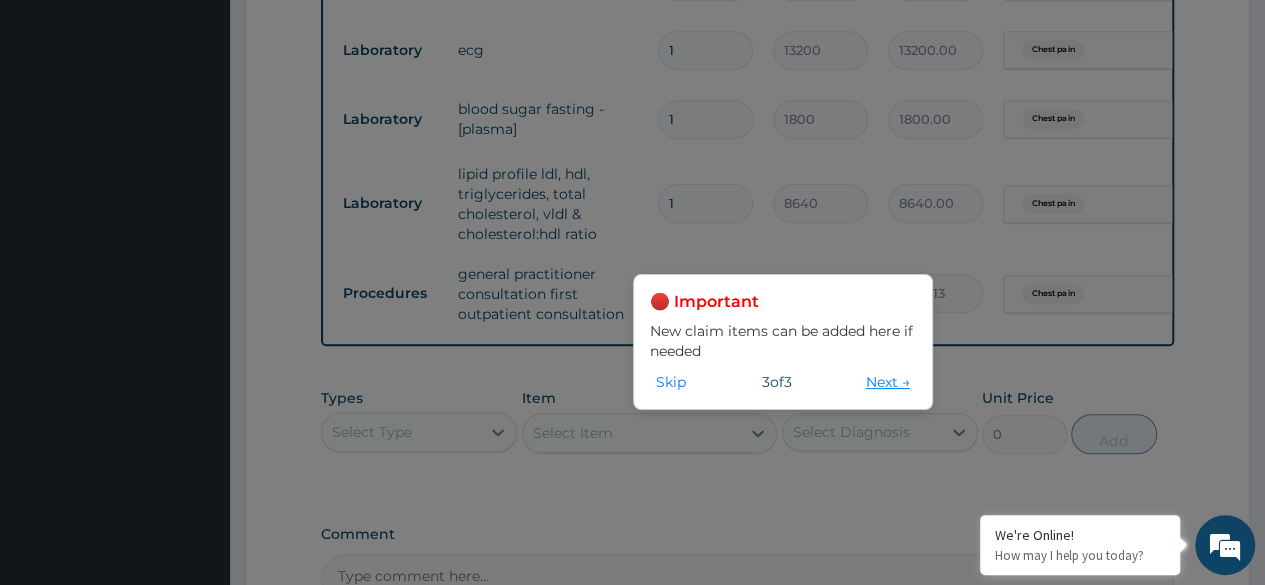 click on "Next →" at bounding box center (888, 382) 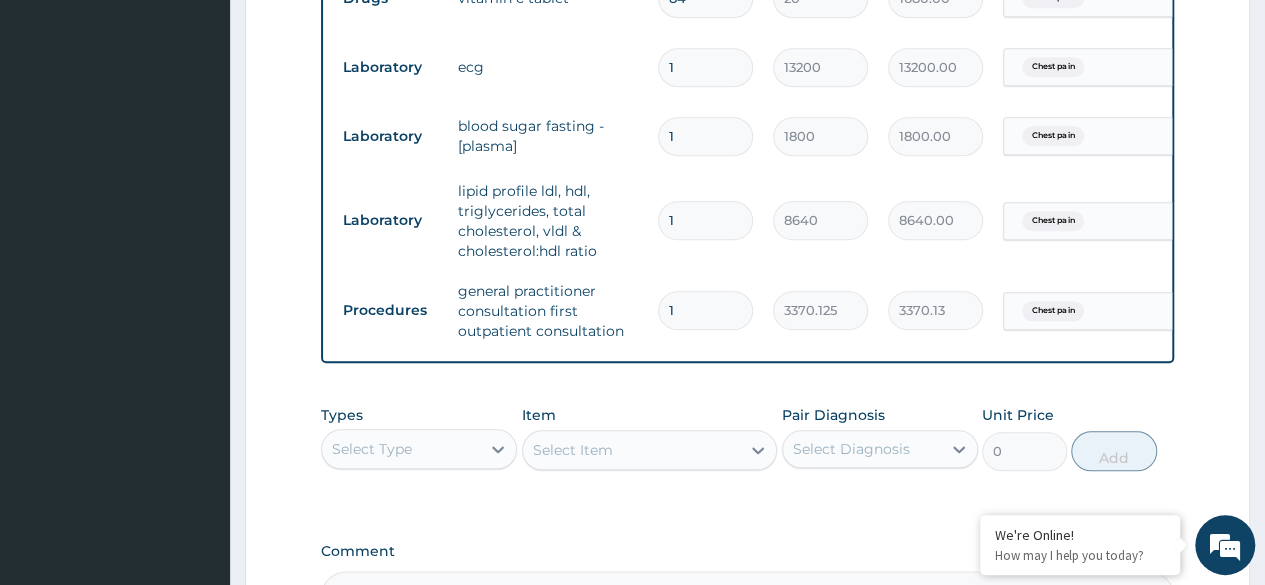 scroll, scrollTop: 911, scrollLeft: 0, axis: vertical 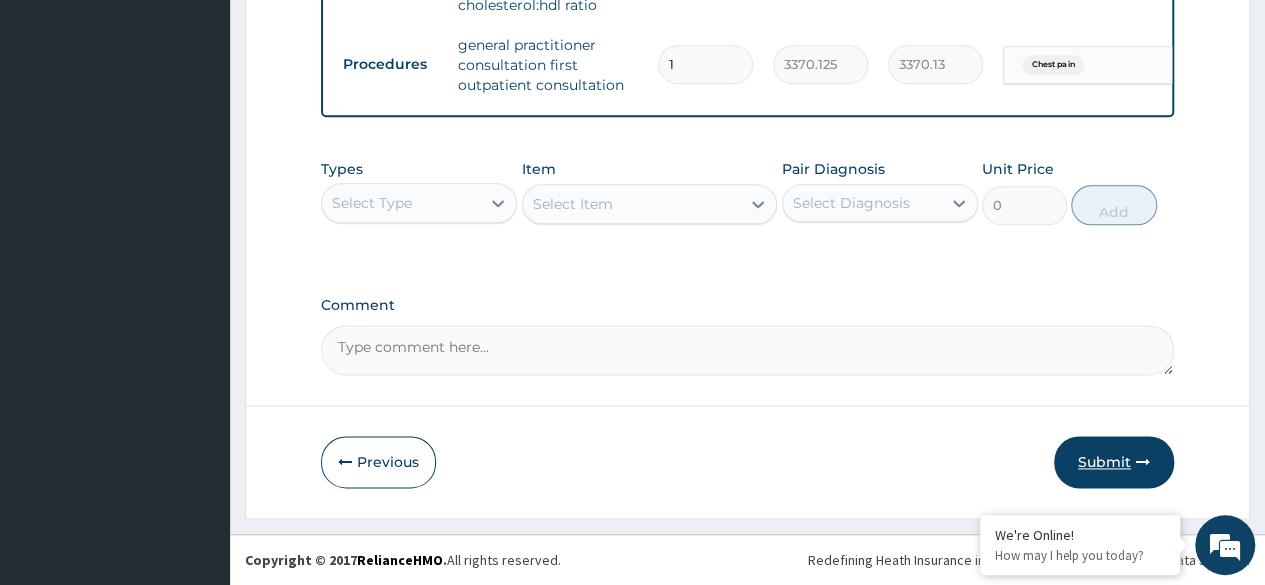 click on "Submit" at bounding box center [1114, 462] 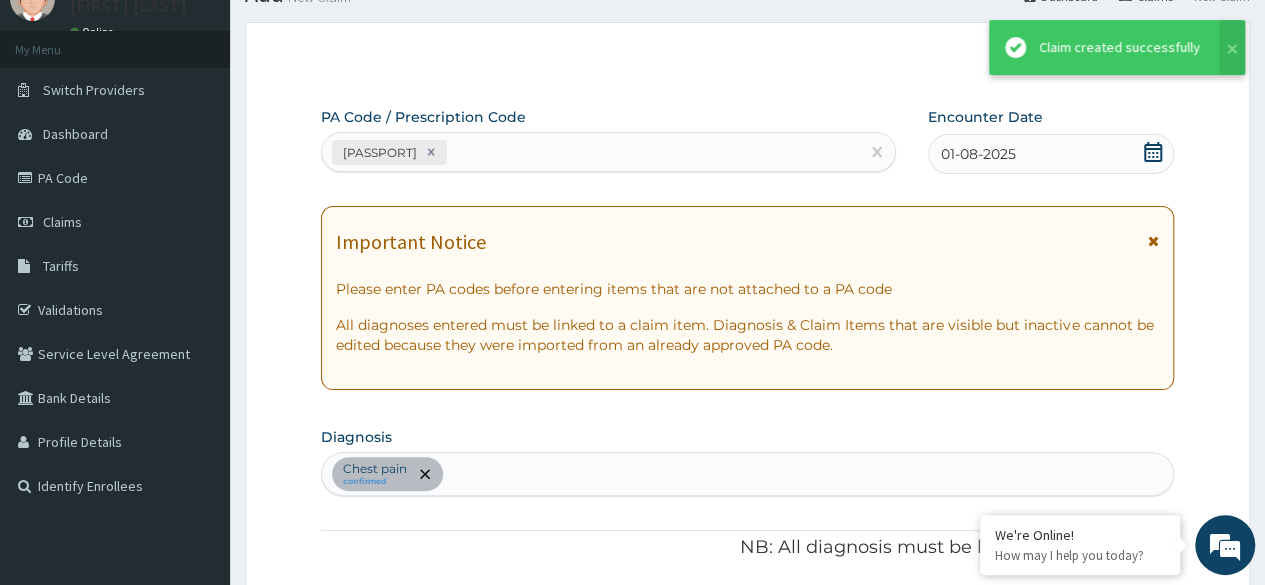 scroll, scrollTop: 1162, scrollLeft: 0, axis: vertical 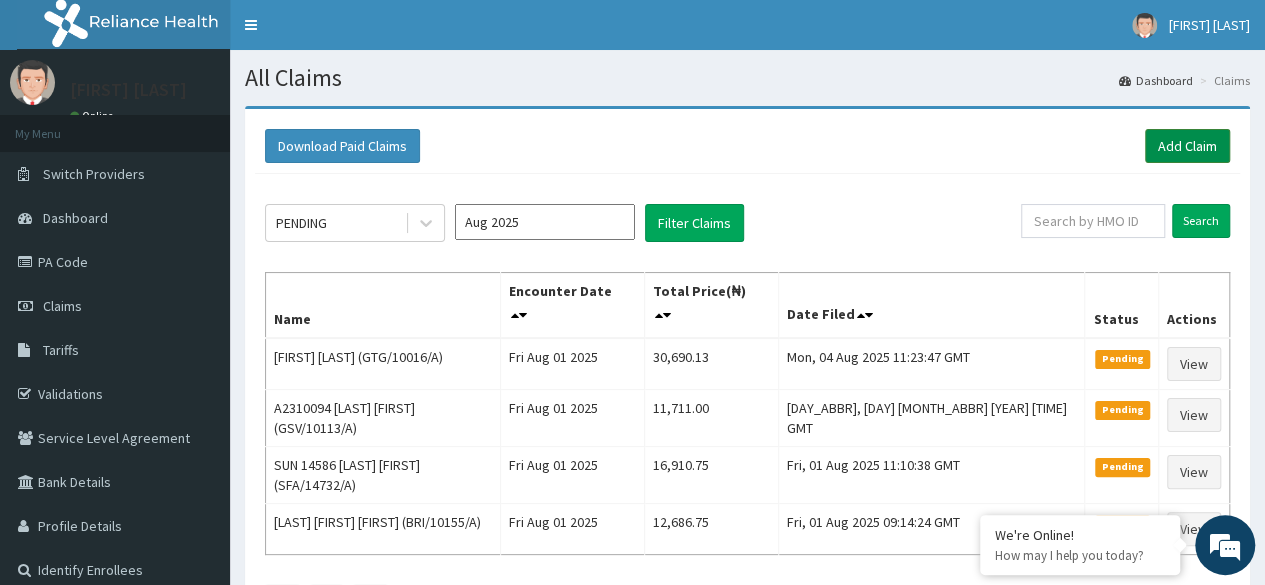 click on "Add Claim" at bounding box center [1187, 146] 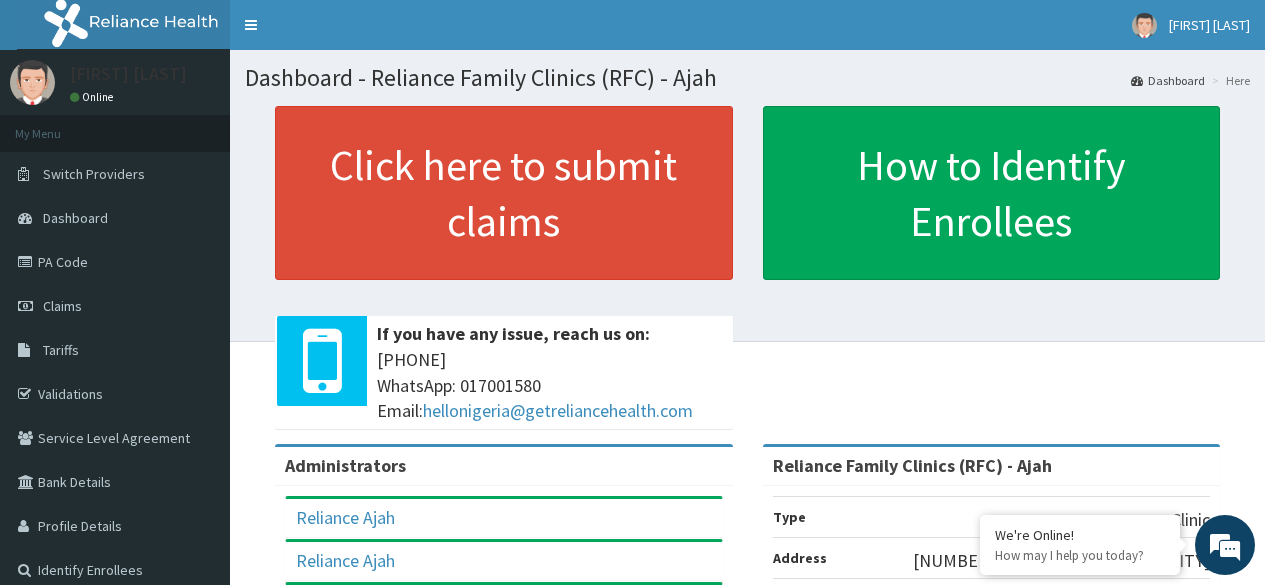 scroll, scrollTop: 0, scrollLeft: 0, axis: both 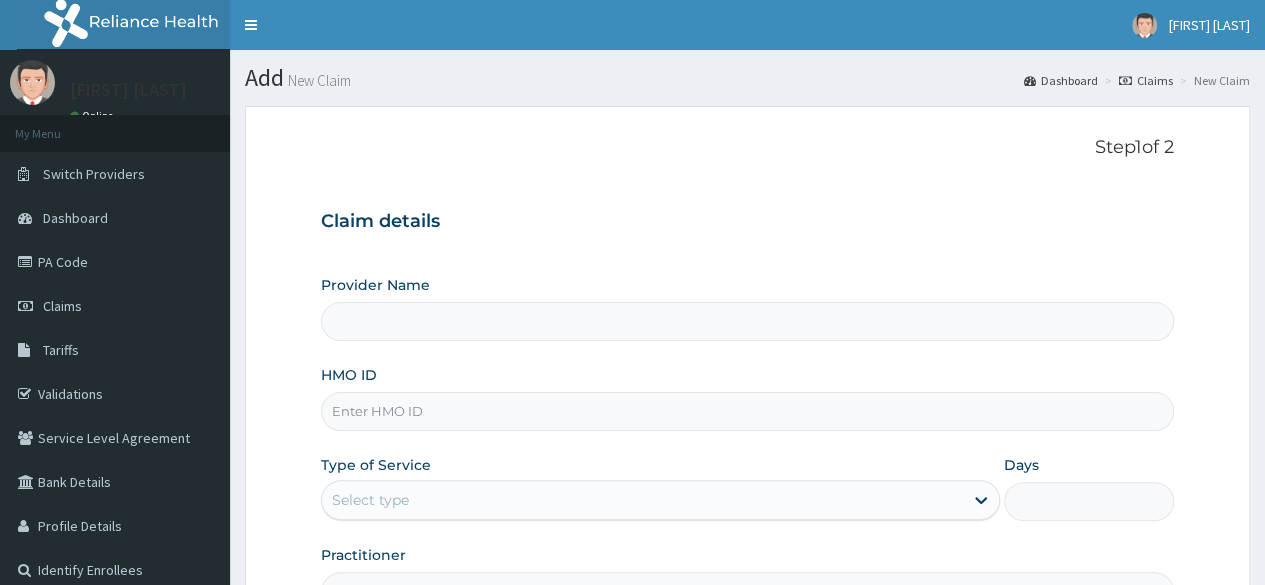 click on "HMO ID" at bounding box center (747, 411) 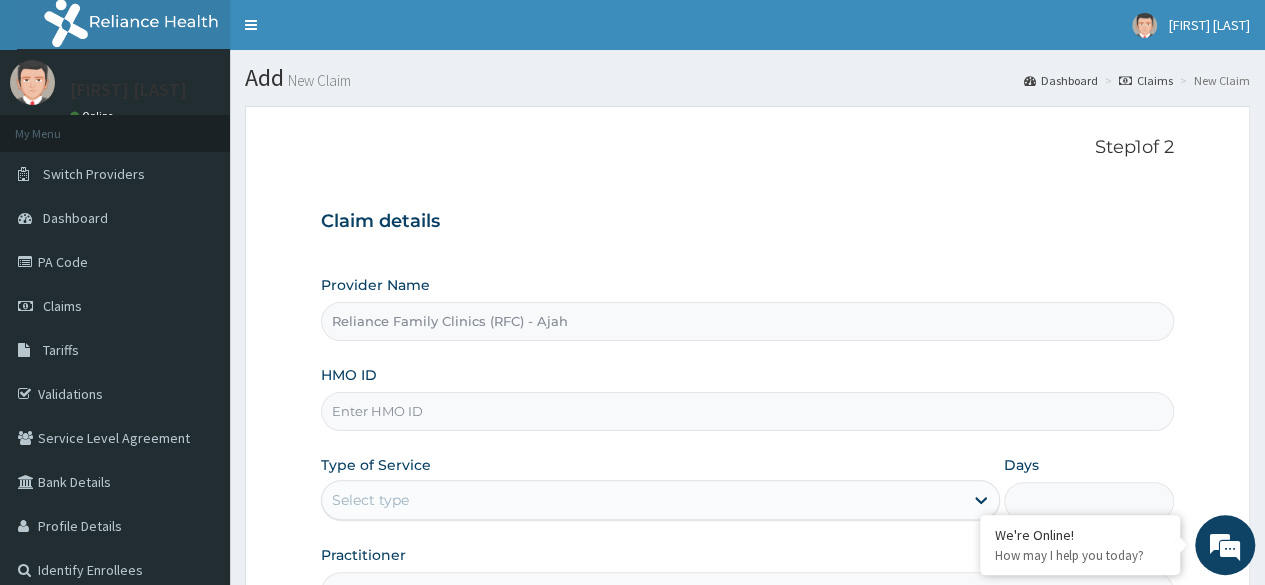 paste on "BRI/10155/A" 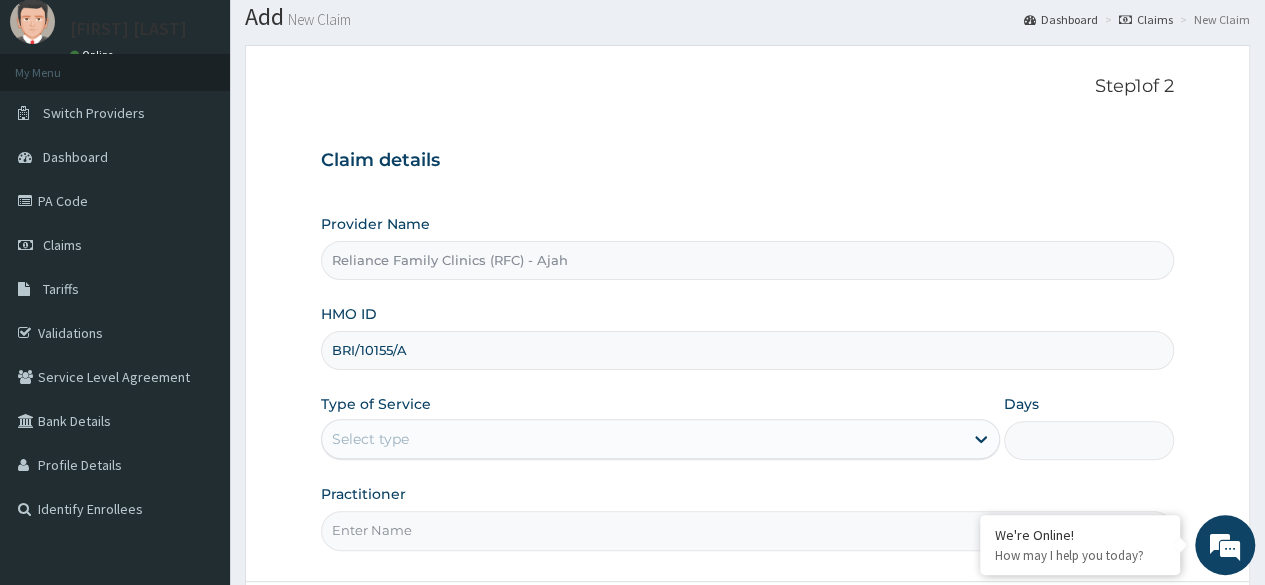 scroll, scrollTop: 179, scrollLeft: 0, axis: vertical 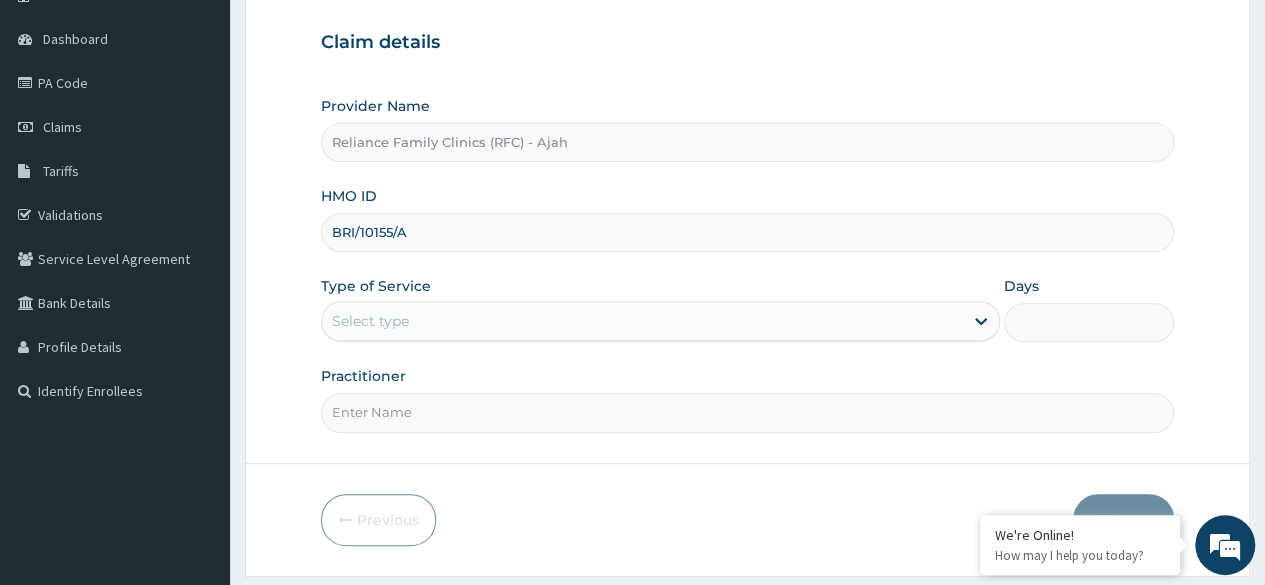 type on "BRI/10155/A" 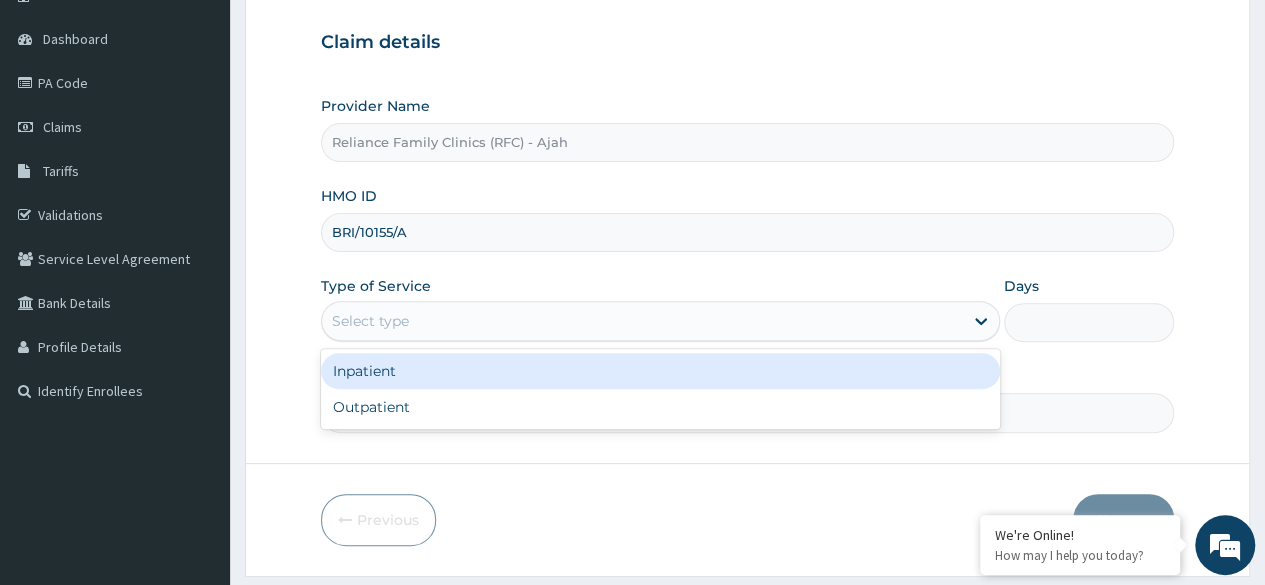 click on "Outpatient" at bounding box center (660, 407) 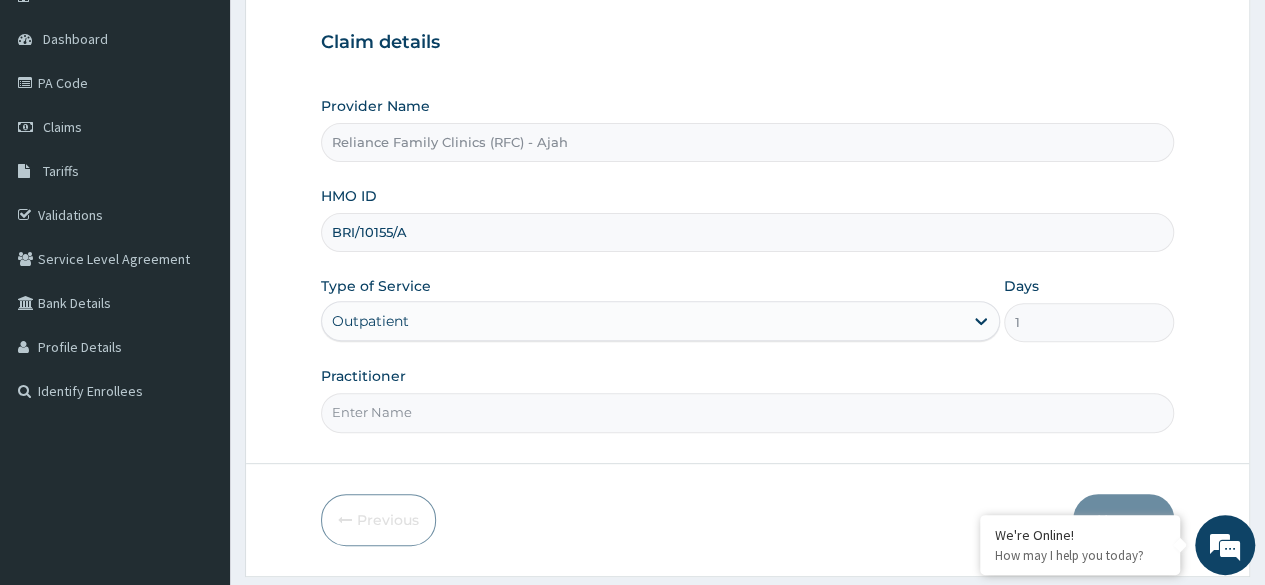 click on "Practitioner" at bounding box center (747, 412) 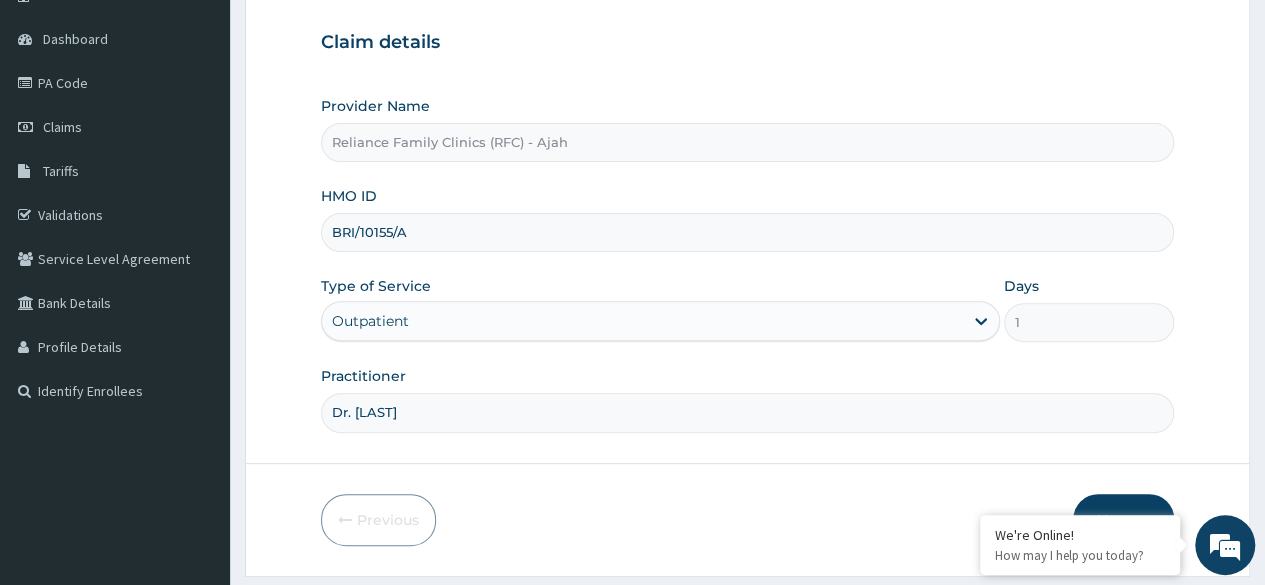 scroll, scrollTop: 0, scrollLeft: 0, axis: both 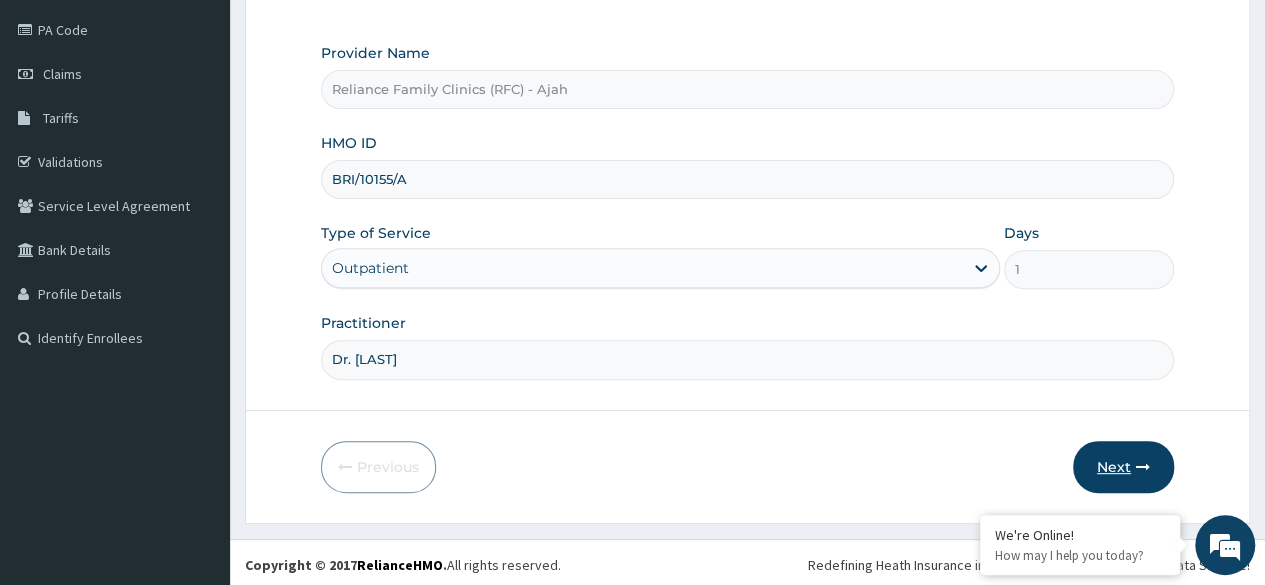 click on "Next" at bounding box center (1123, 467) 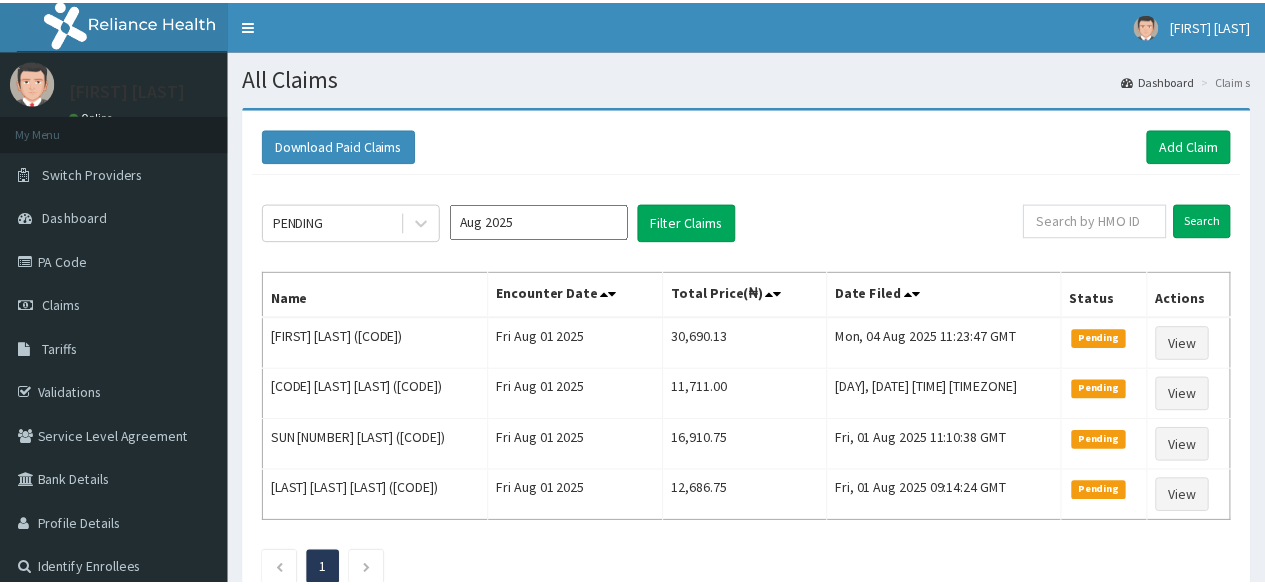scroll, scrollTop: 0, scrollLeft: 0, axis: both 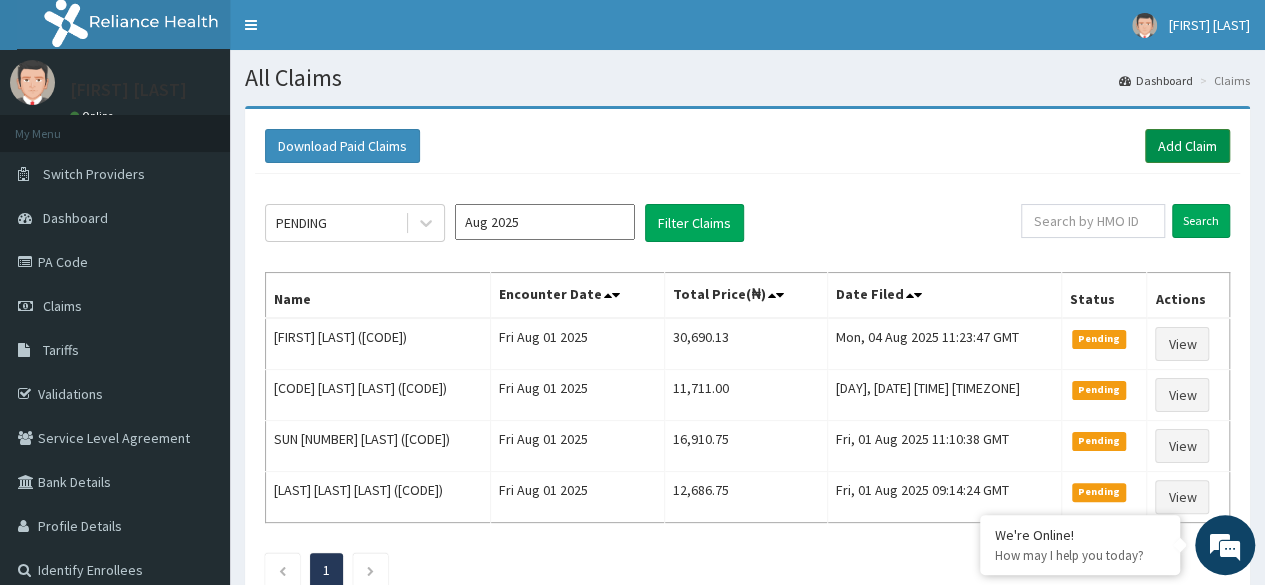 click on "Add Claim" at bounding box center [1187, 146] 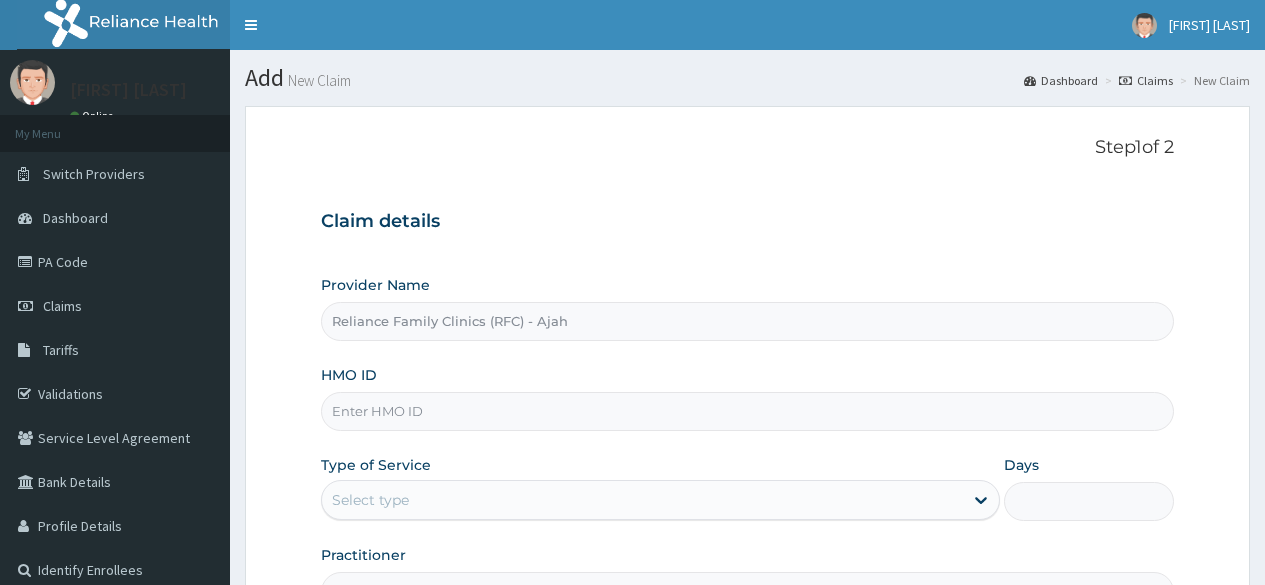 scroll, scrollTop: 0, scrollLeft: 0, axis: both 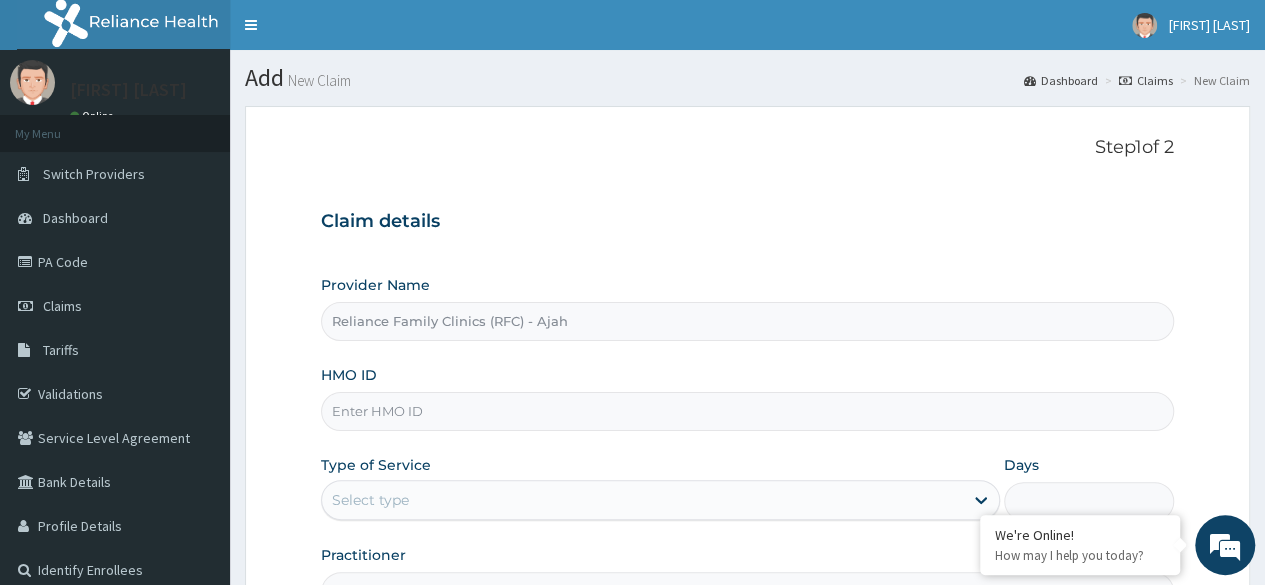 click on "HMO ID" at bounding box center (747, 411) 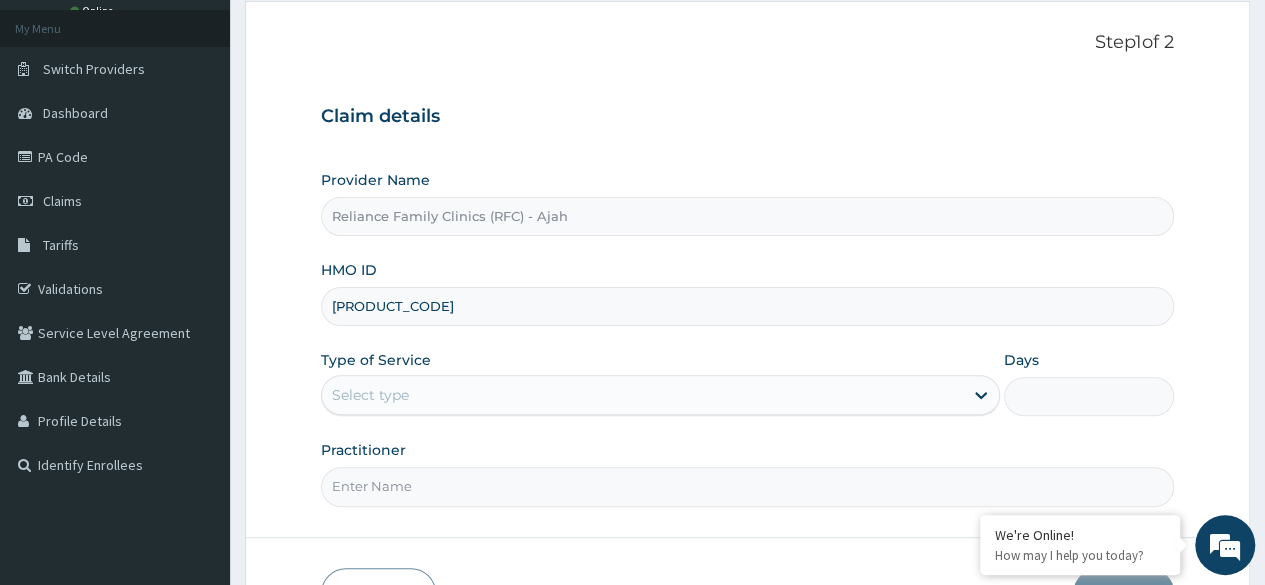 scroll, scrollTop: 192, scrollLeft: 0, axis: vertical 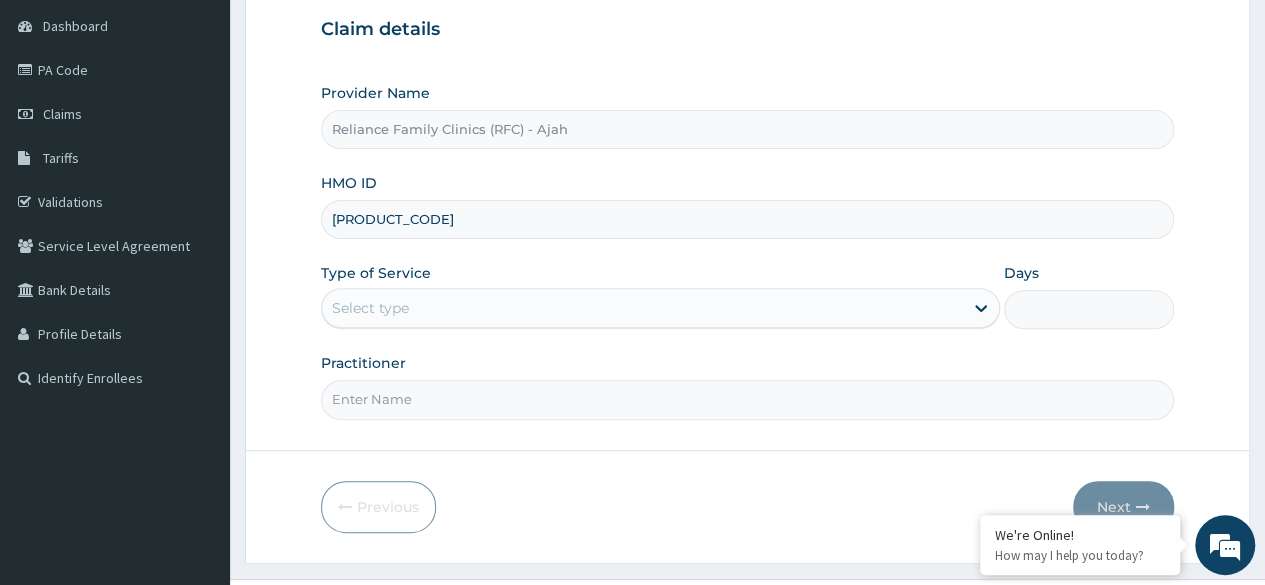 type on "[PRODUCT_CODE]" 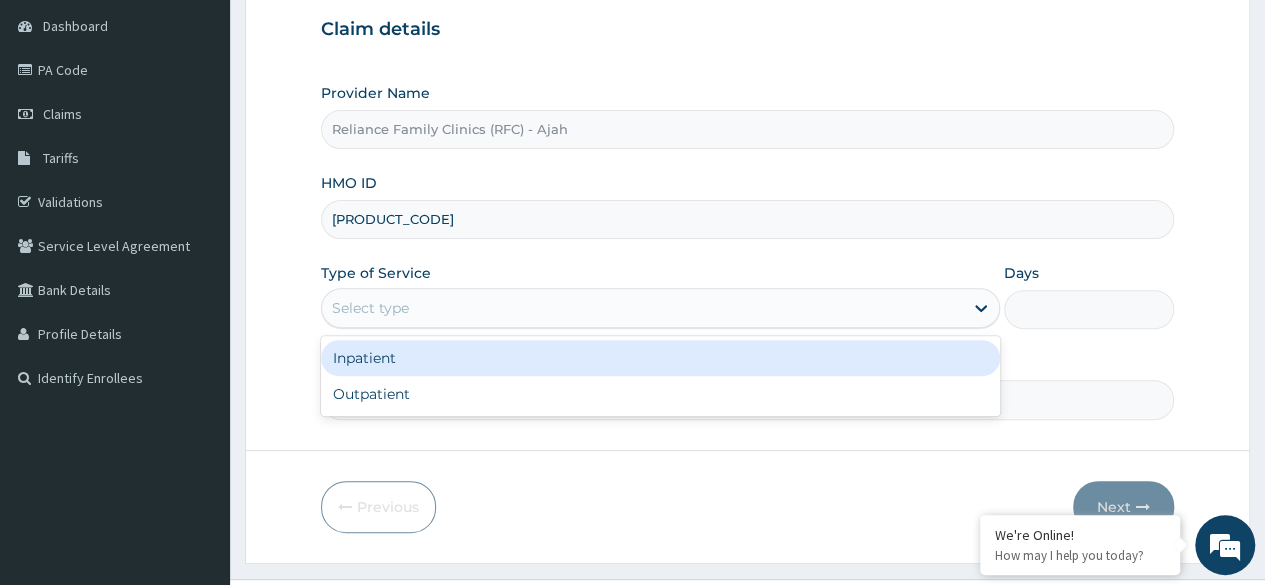 click on "Outpatient" at bounding box center (660, 394) 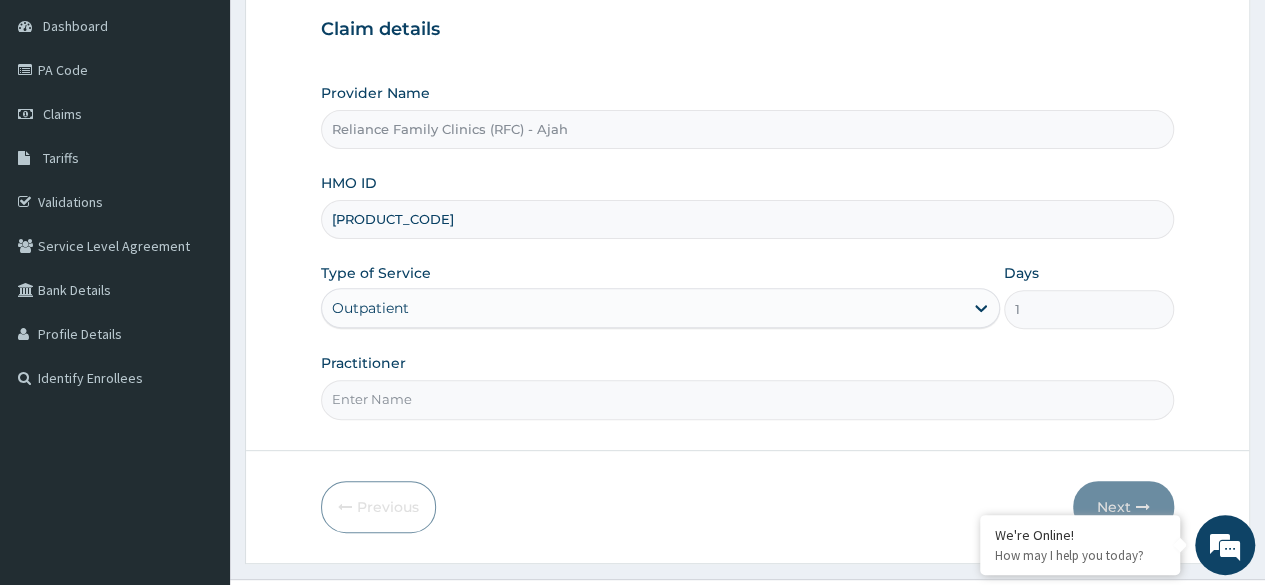 click on "Practitioner" at bounding box center (747, 399) 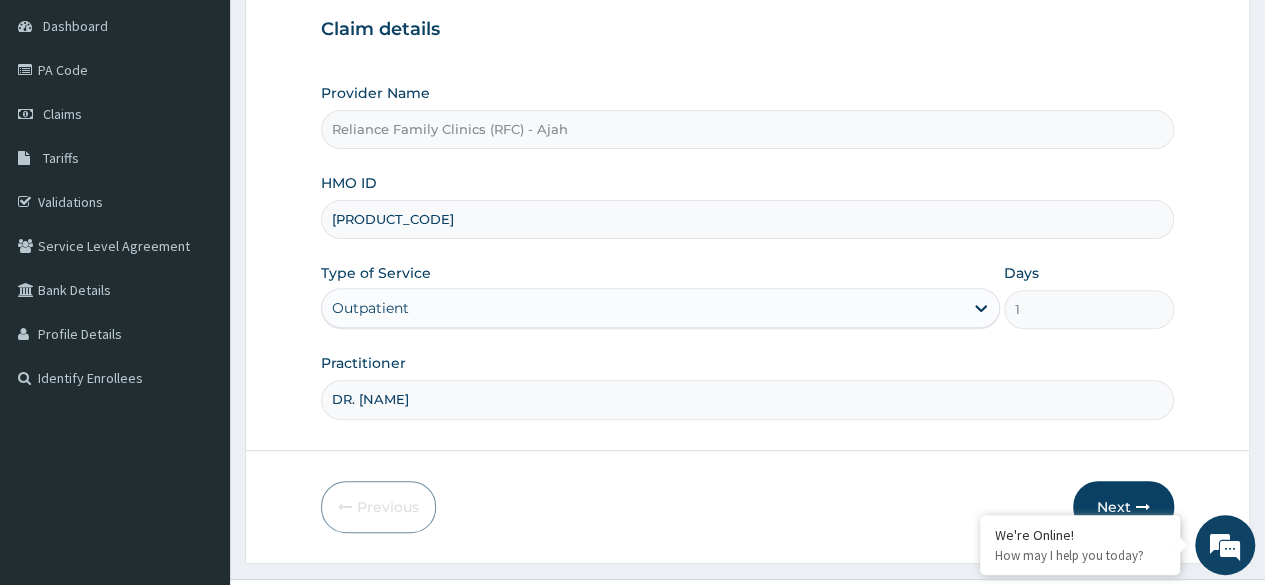 type on "DR. [LAST]" 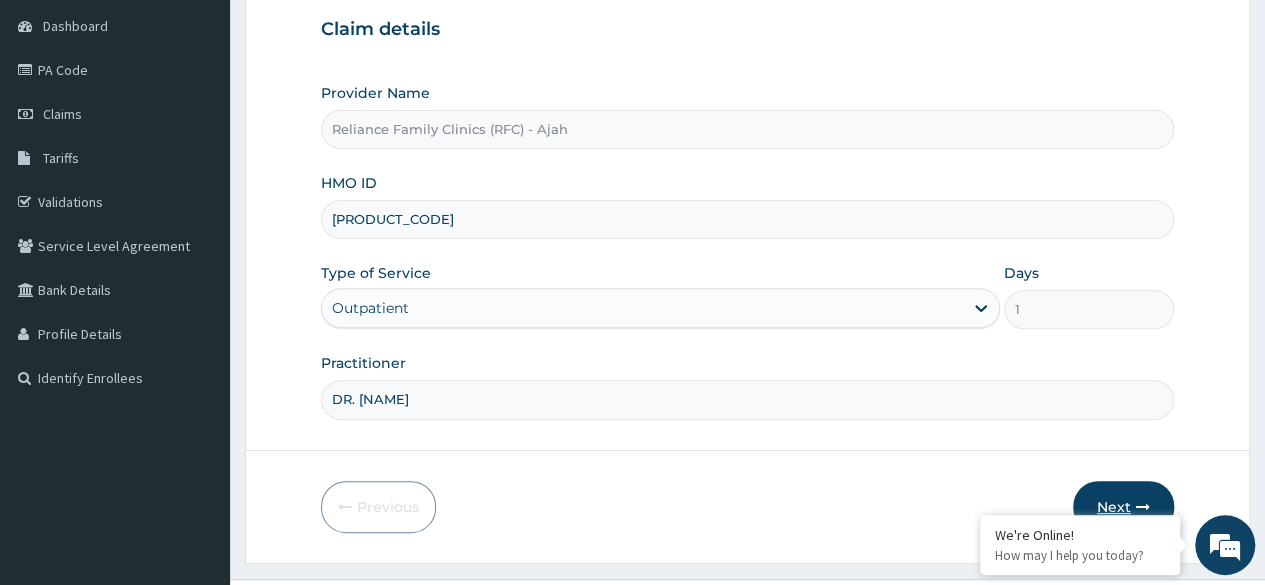 click on "Next" at bounding box center [1123, 507] 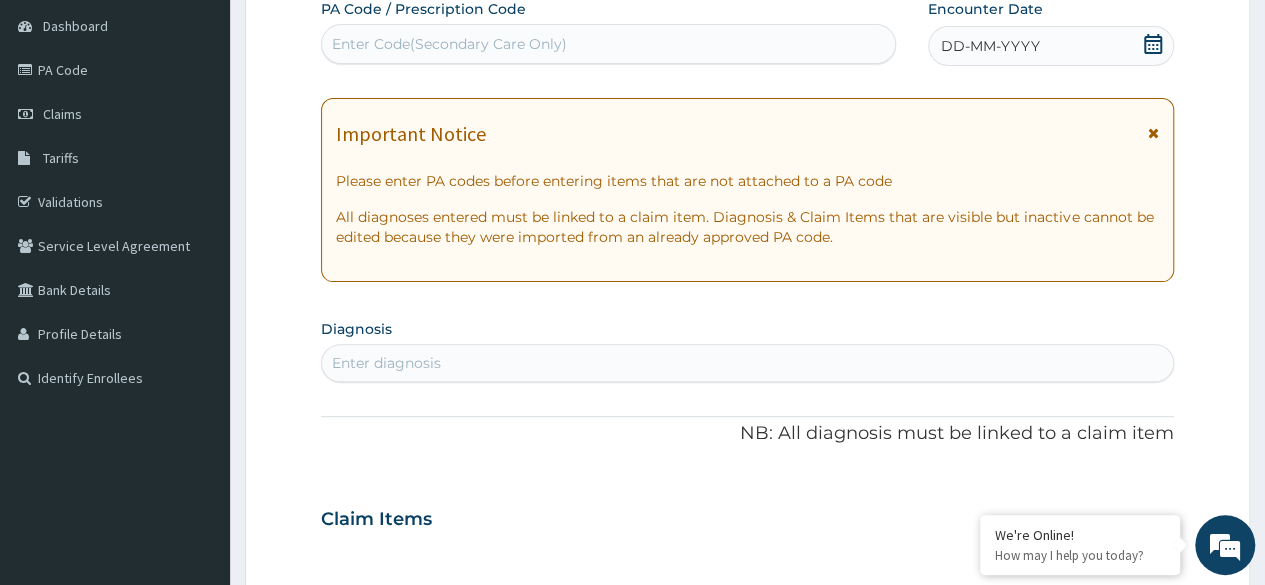 click on "DD-MM-YYYY" at bounding box center [1051, 46] 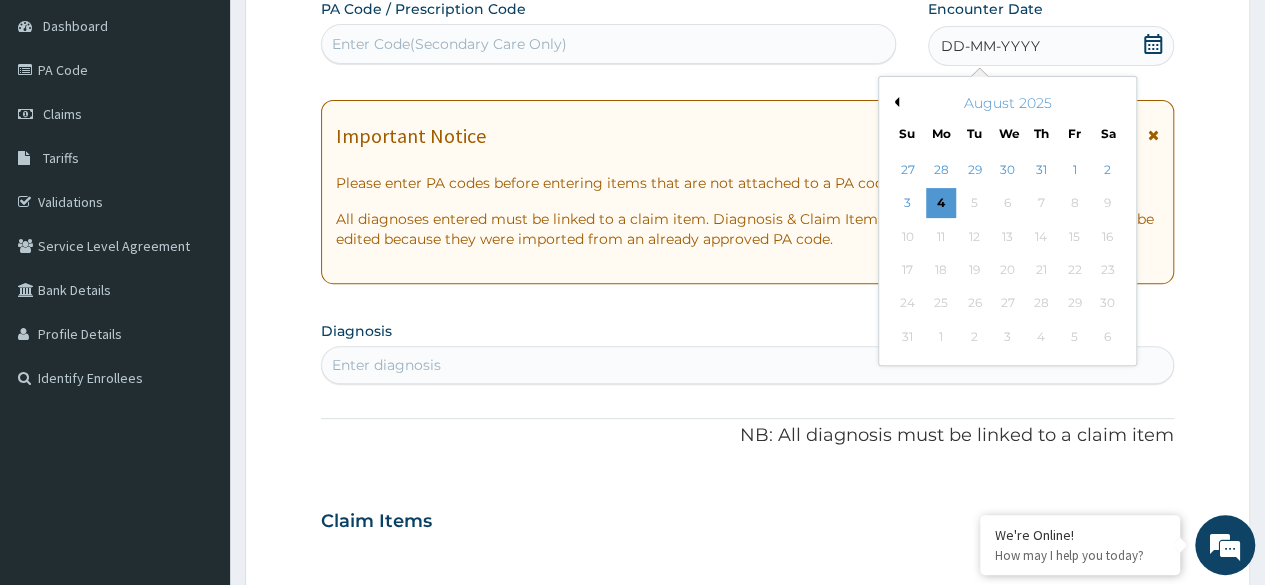 scroll, scrollTop: 0, scrollLeft: 0, axis: both 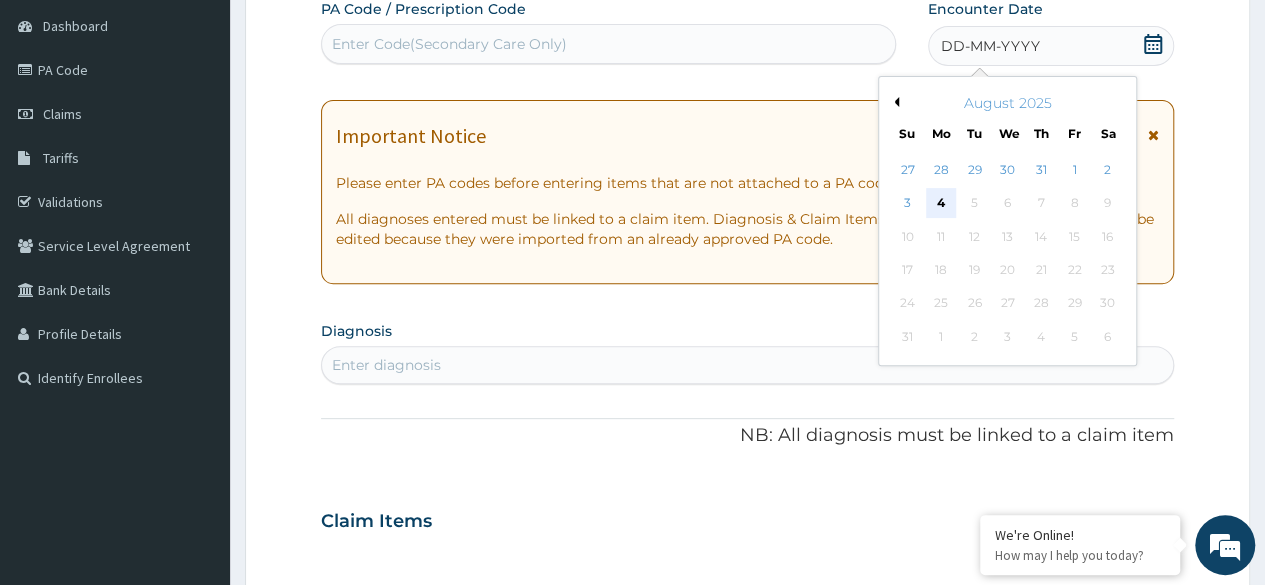 click on "4" at bounding box center [941, 204] 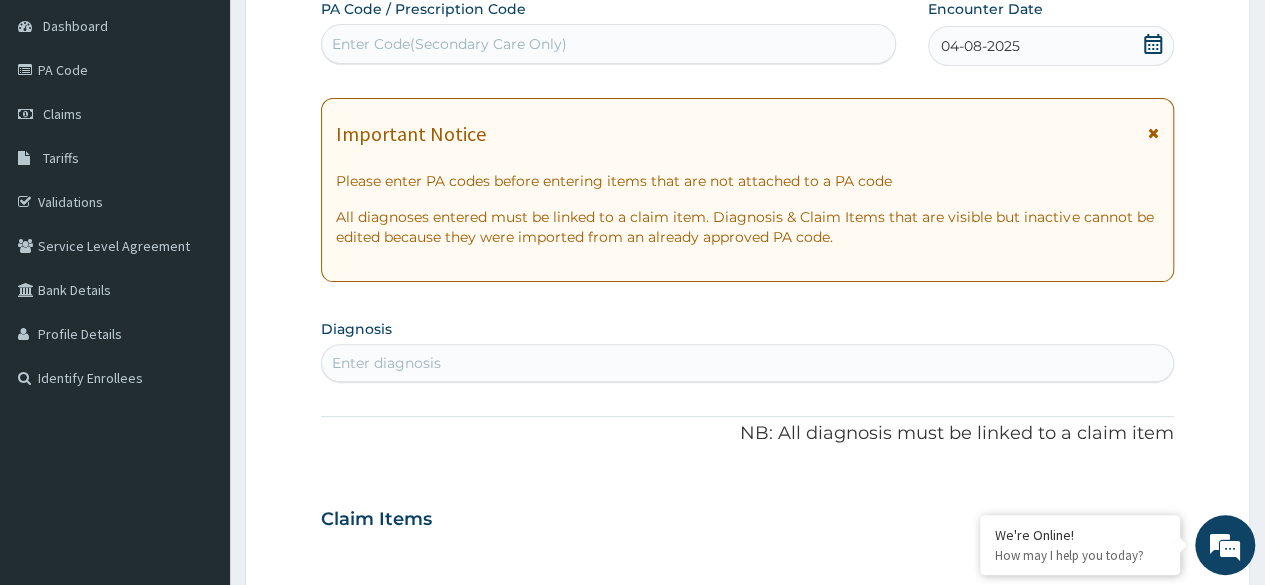 click on "Enter diagnosis" at bounding box center (747, 363) 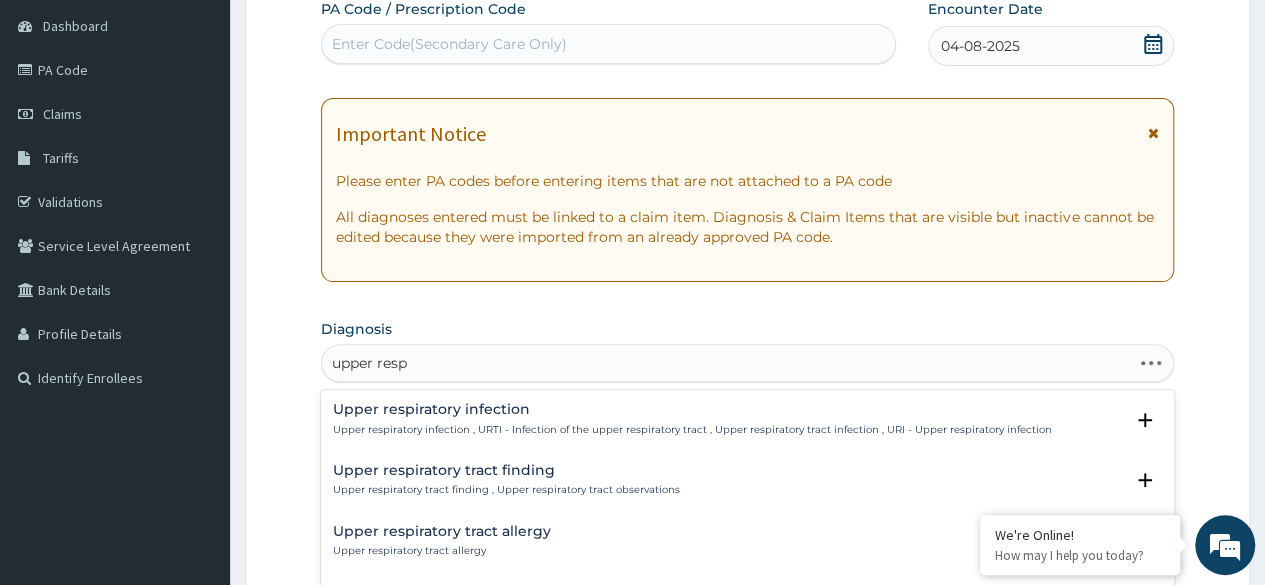 type on "upper respi" 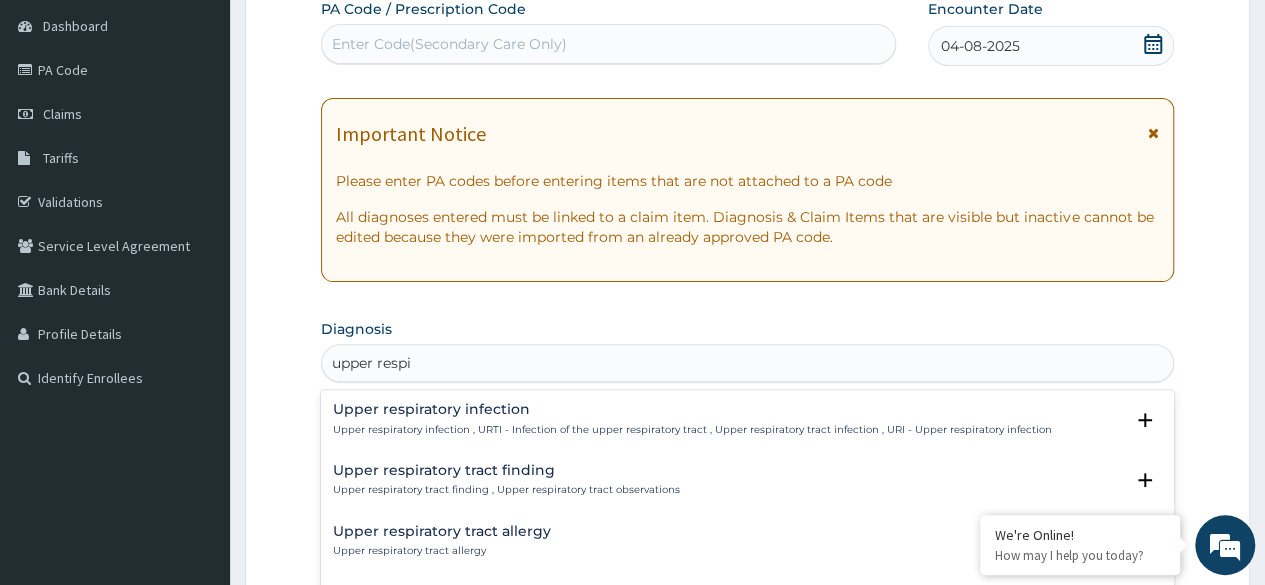 click on "Upper respiratory infection" at bounding box center [692, 409] 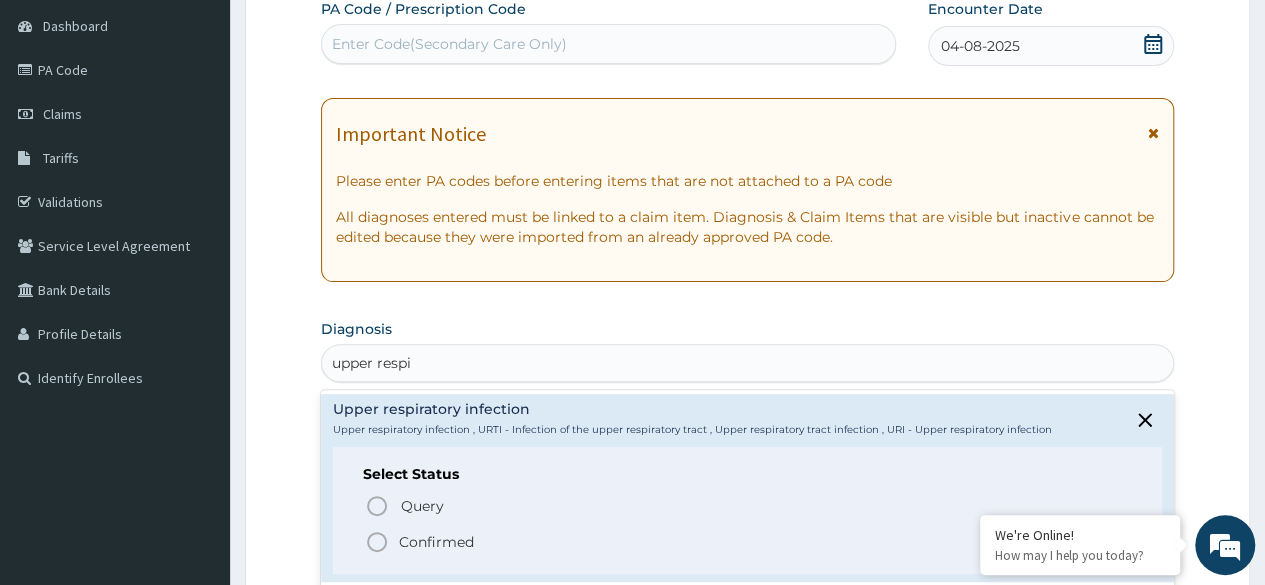 click 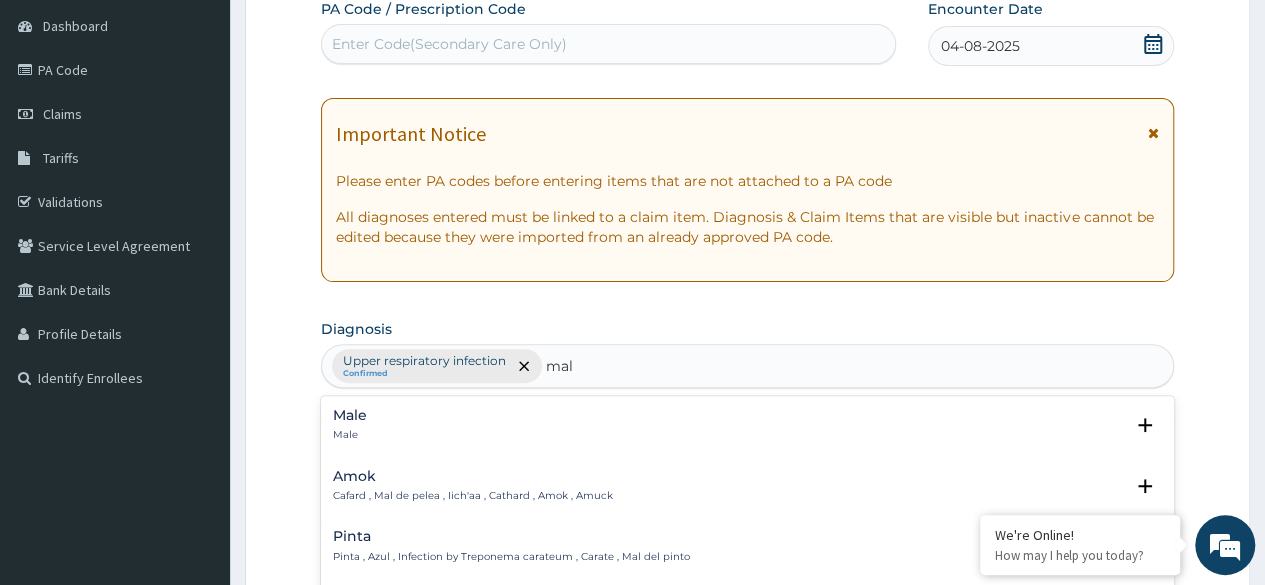 type on "mala" 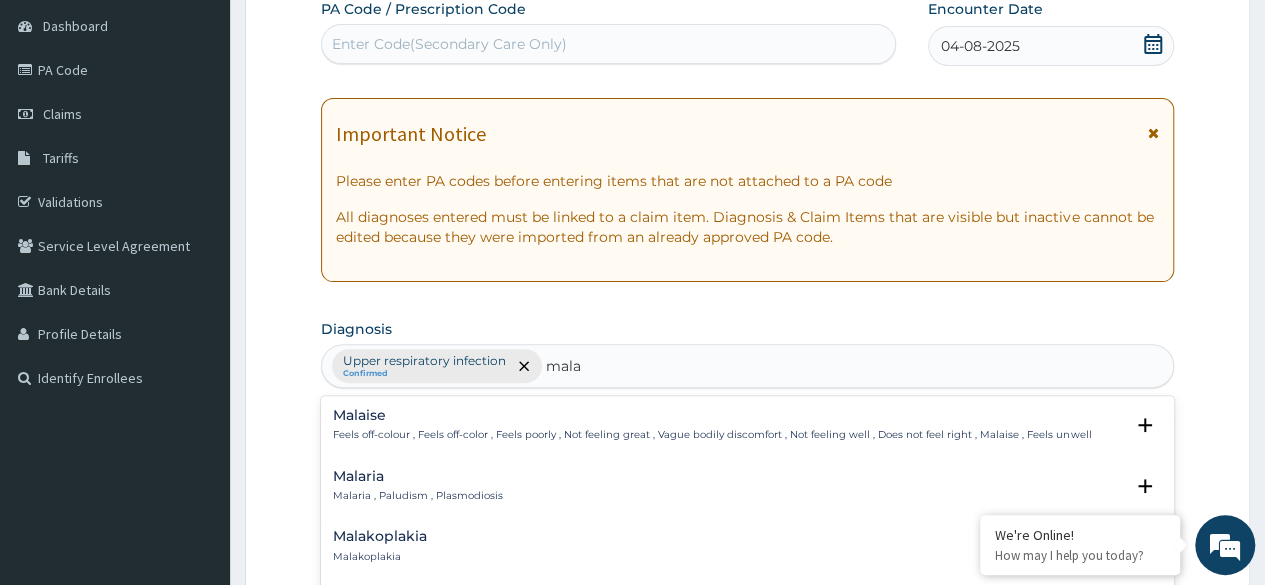 click on "Malaria" at bounding box center (418, 476) 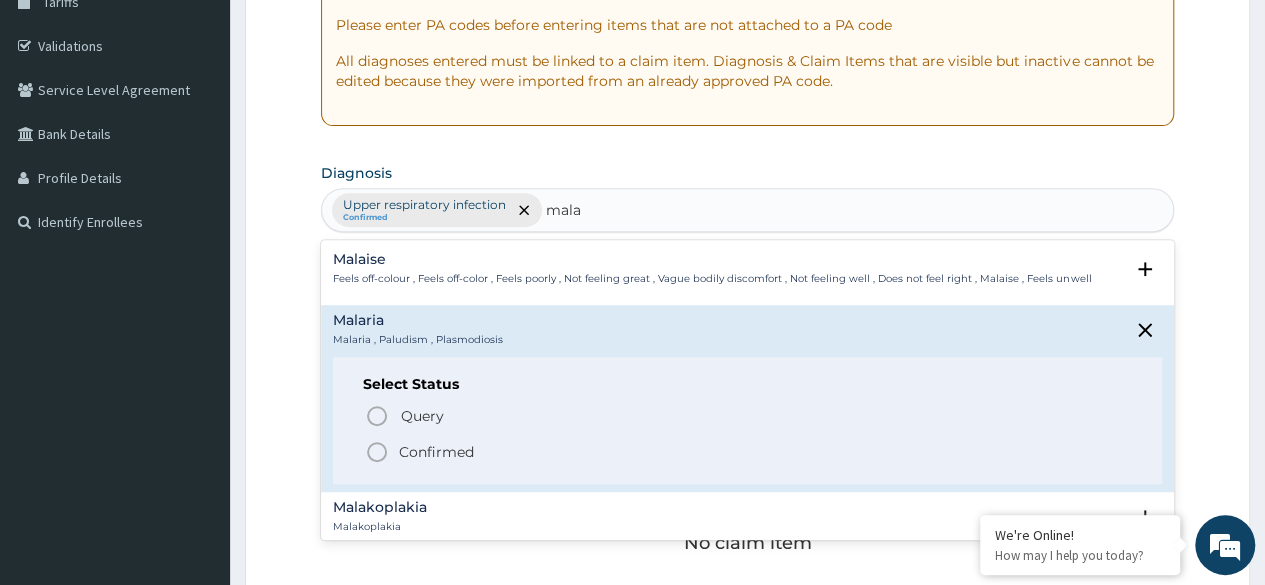 scroll, scrollTop: 374, scrollLeft: 0, axis: vertical 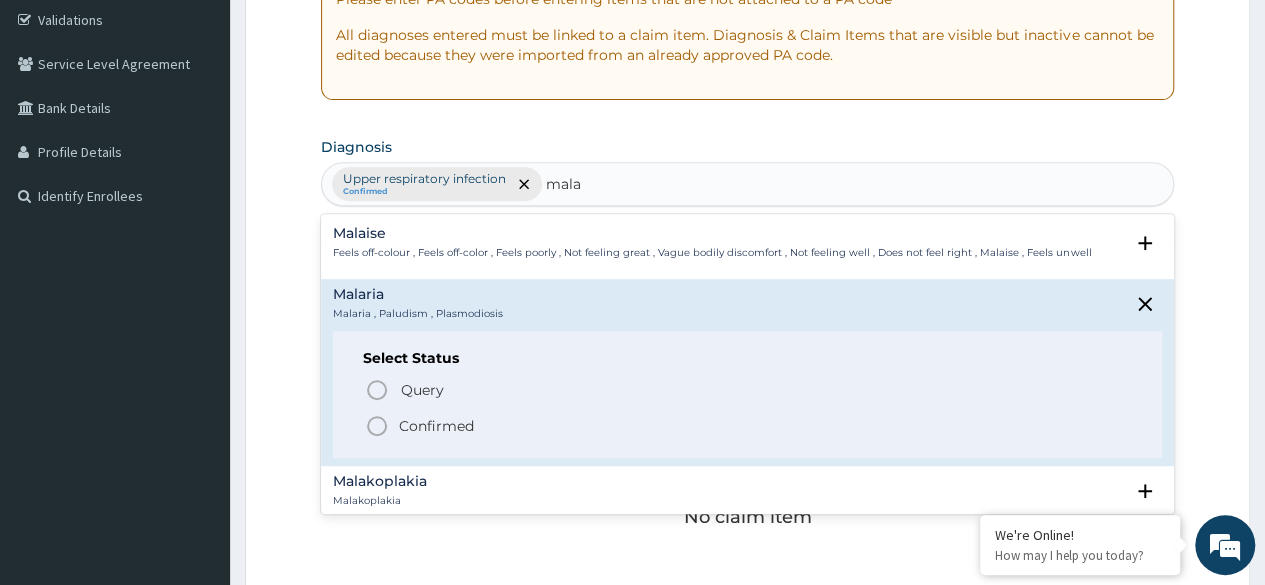 click 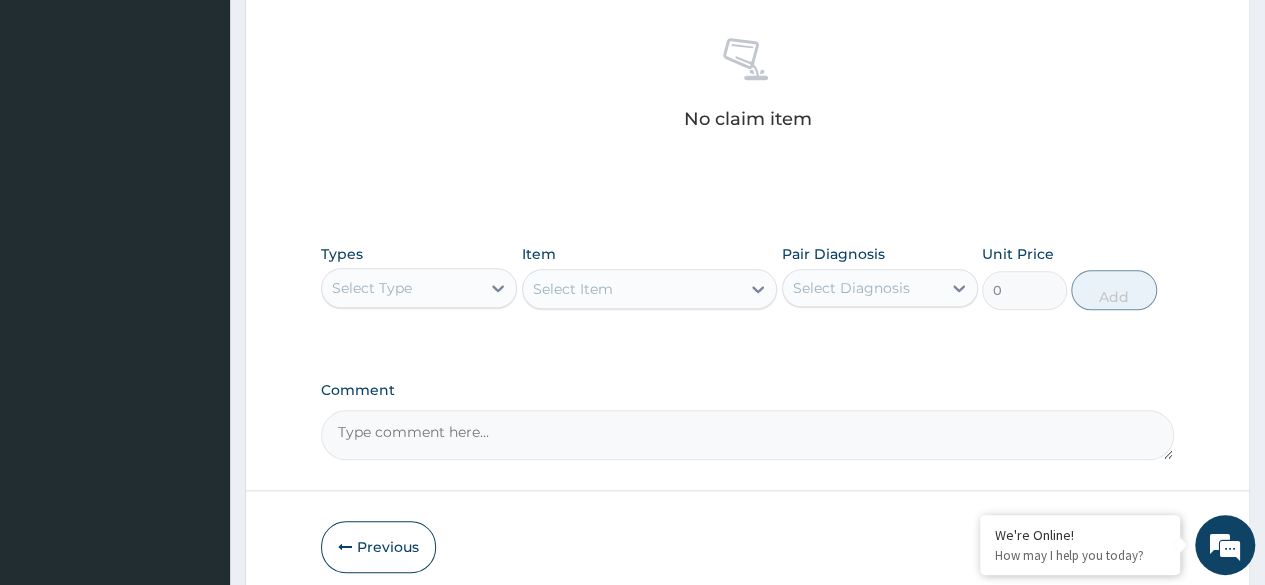 scroll, scrollTop: 853, scrollLeft: 0, axis: vertical 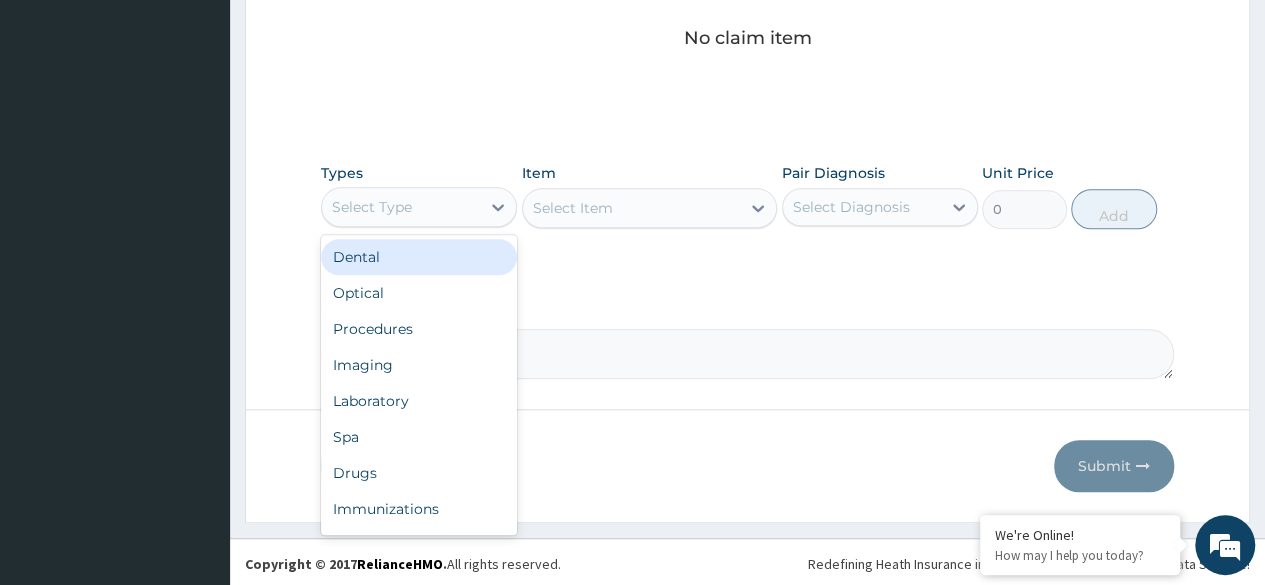 click on "Select Type" at bounding box center (401, 207) 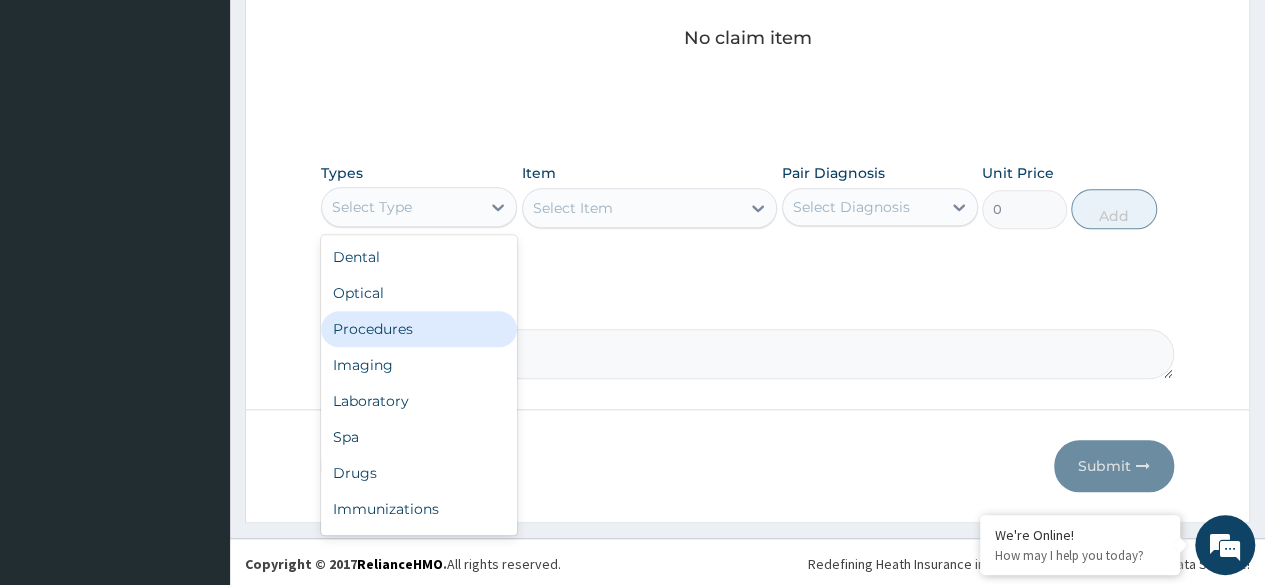 click on "Procedures" at bounding box center [419, 329] 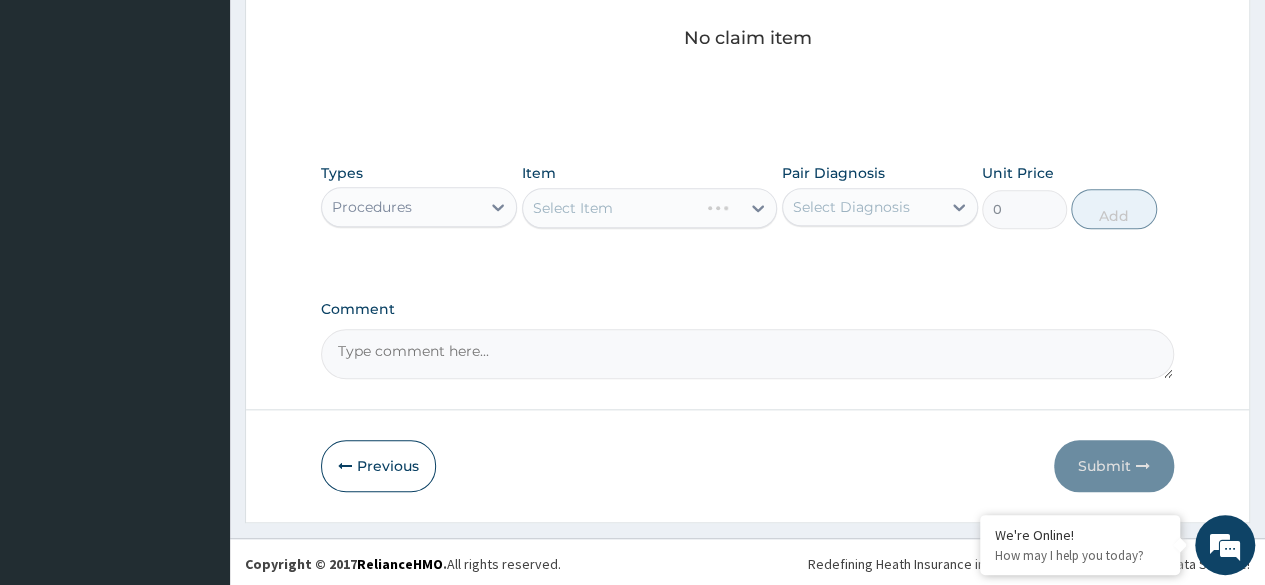 click on "Select Item" at bounding box center (650, 208) 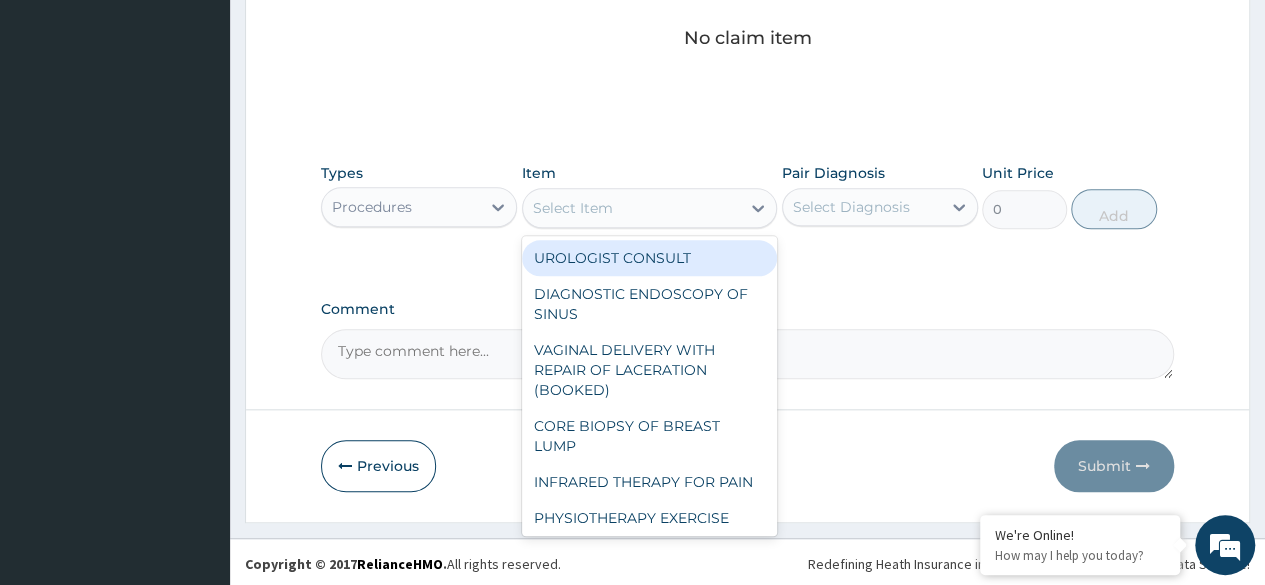 click on "Select Item" at bounding box center [632, 208] 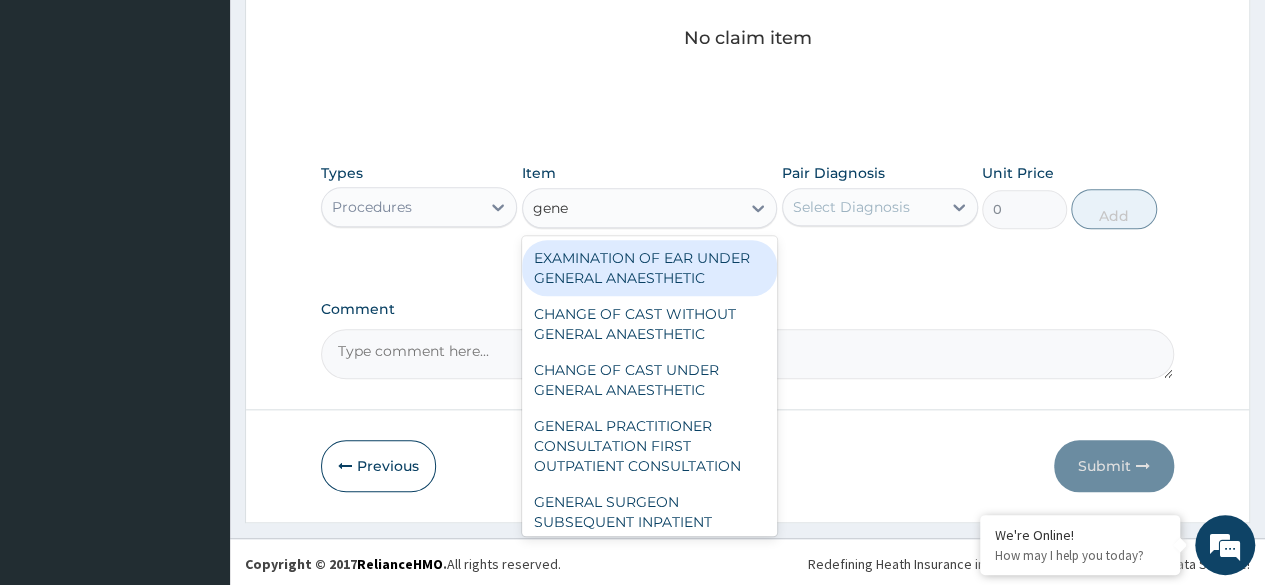 type on "gener" 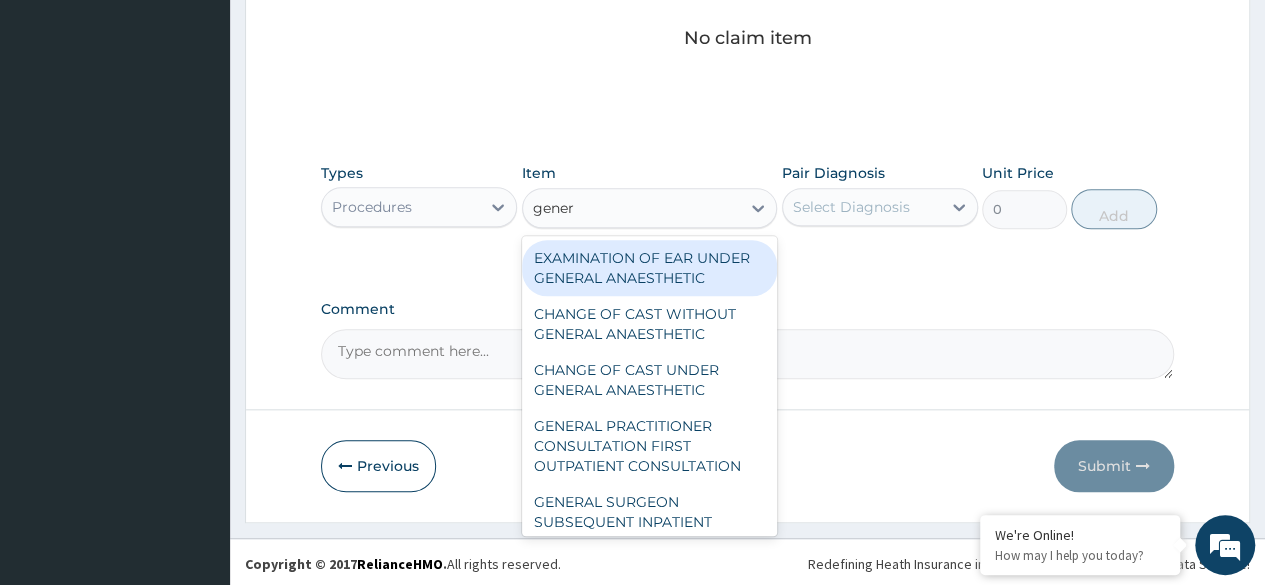 click on "GENERAL PRACTITIONER CONSULTATION FIRST OUTPATIENT CONSULTATION" at bounding box center (650, 446) 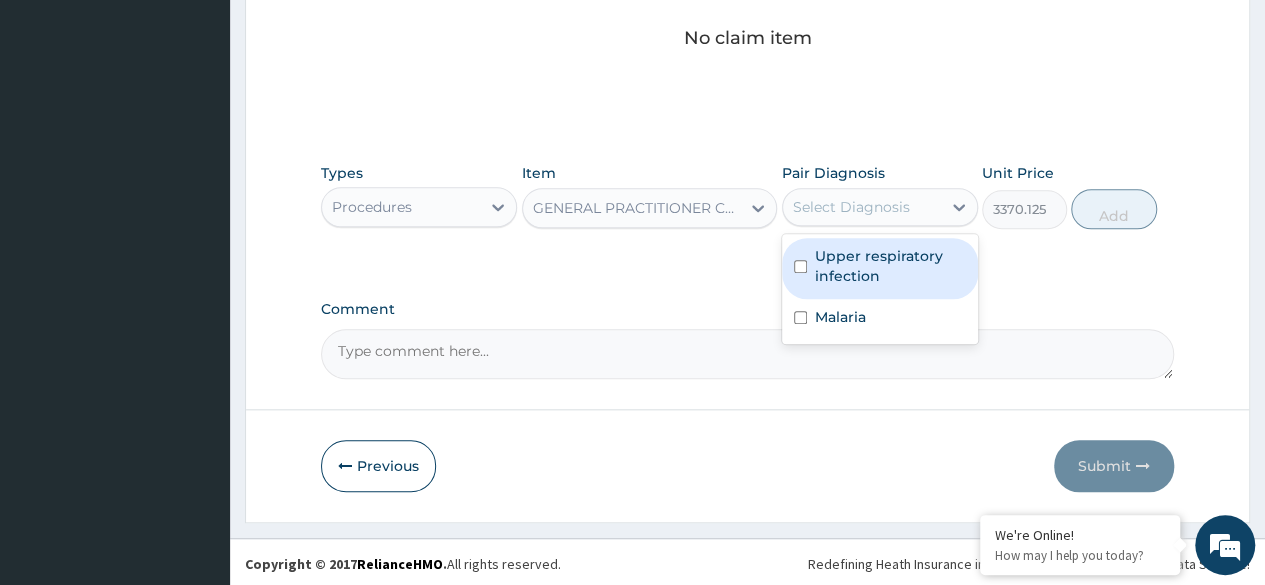 click on "Upper respiratory infection" at bounding box center [890, 266] 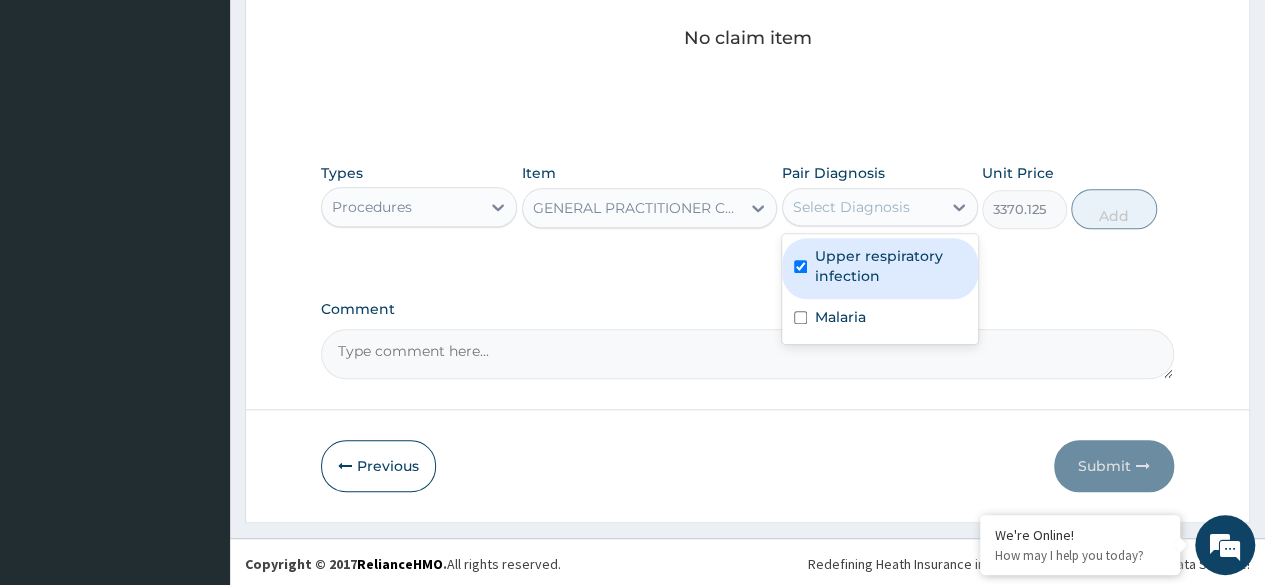 checkbox on "true" 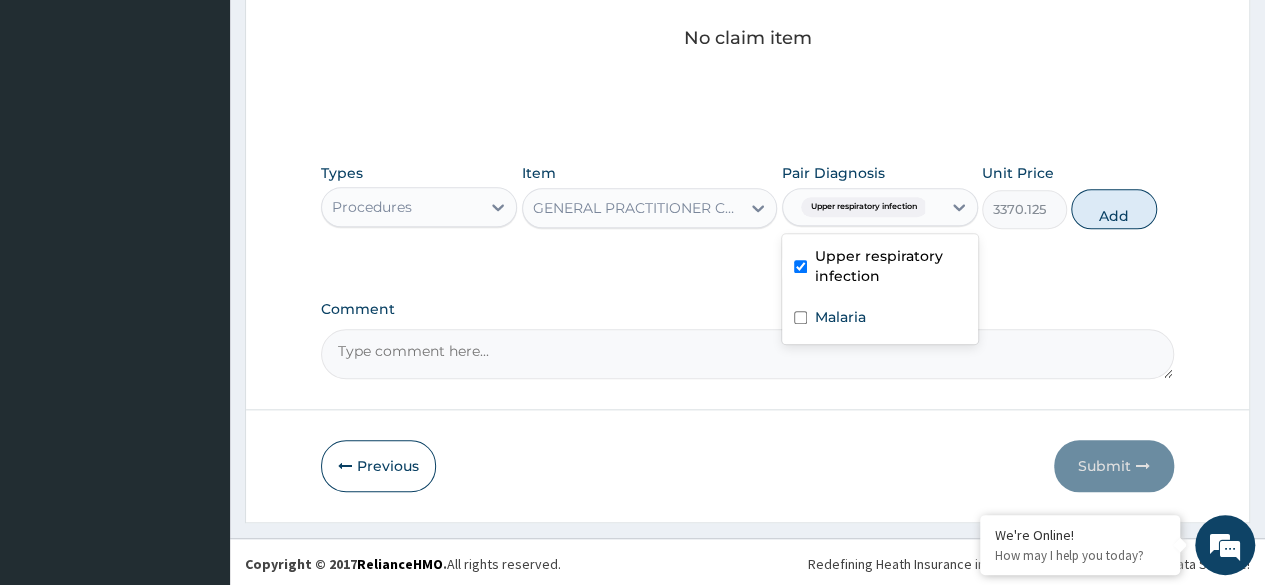 click on "Malaria" at bounding box center (880, 319) 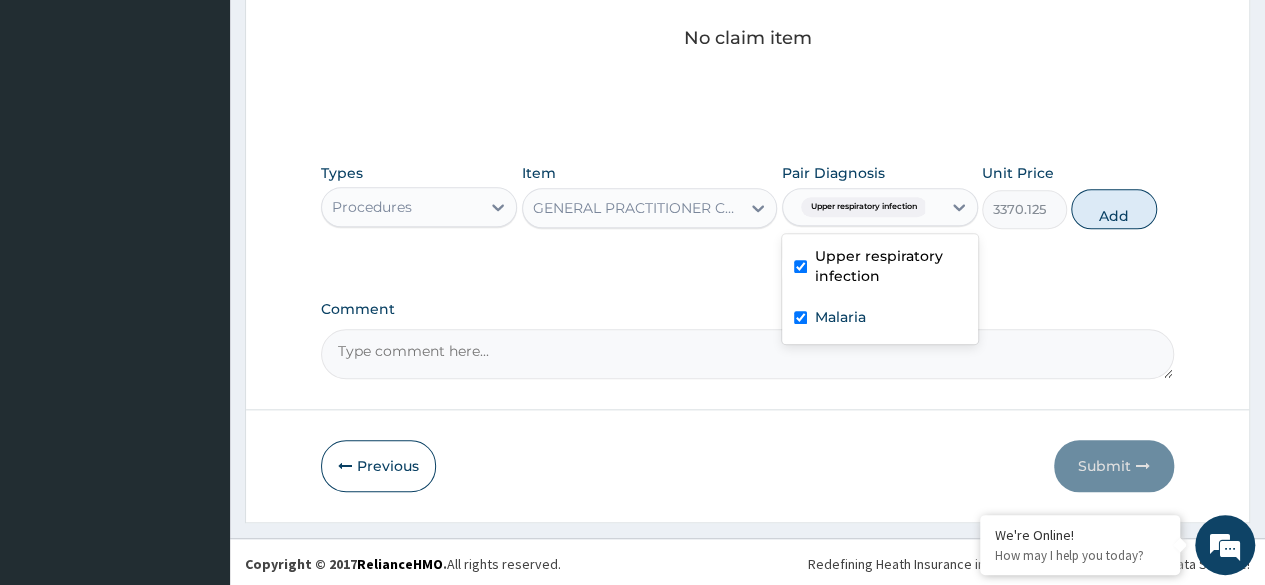 checkbox on "true" 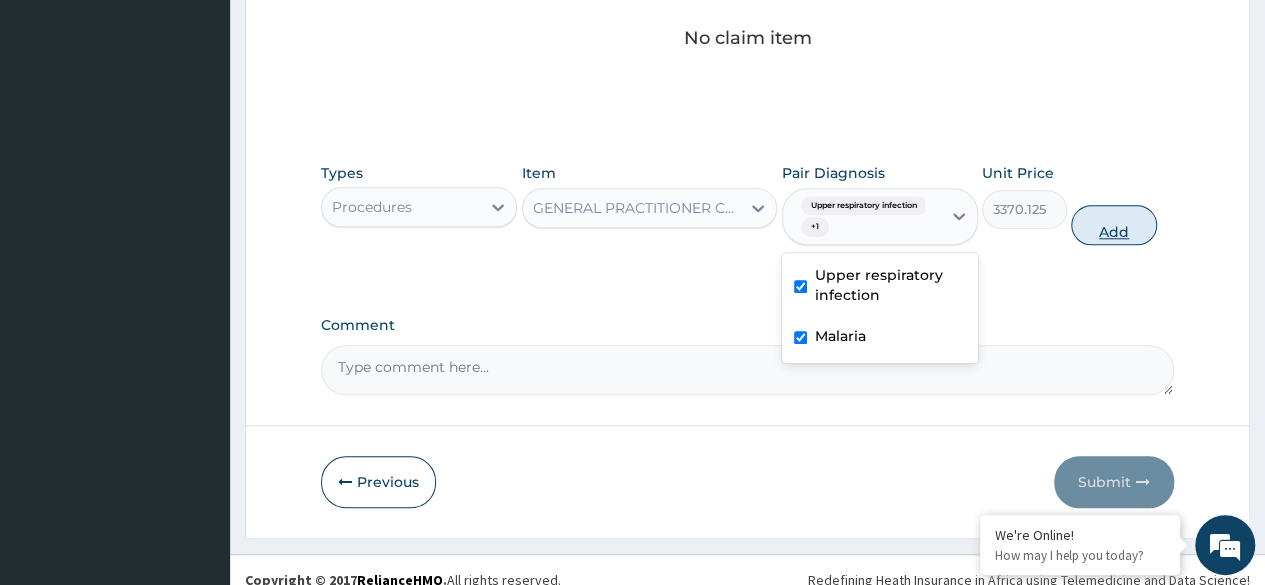 click on "Add" at bounding box center [1113, 225] 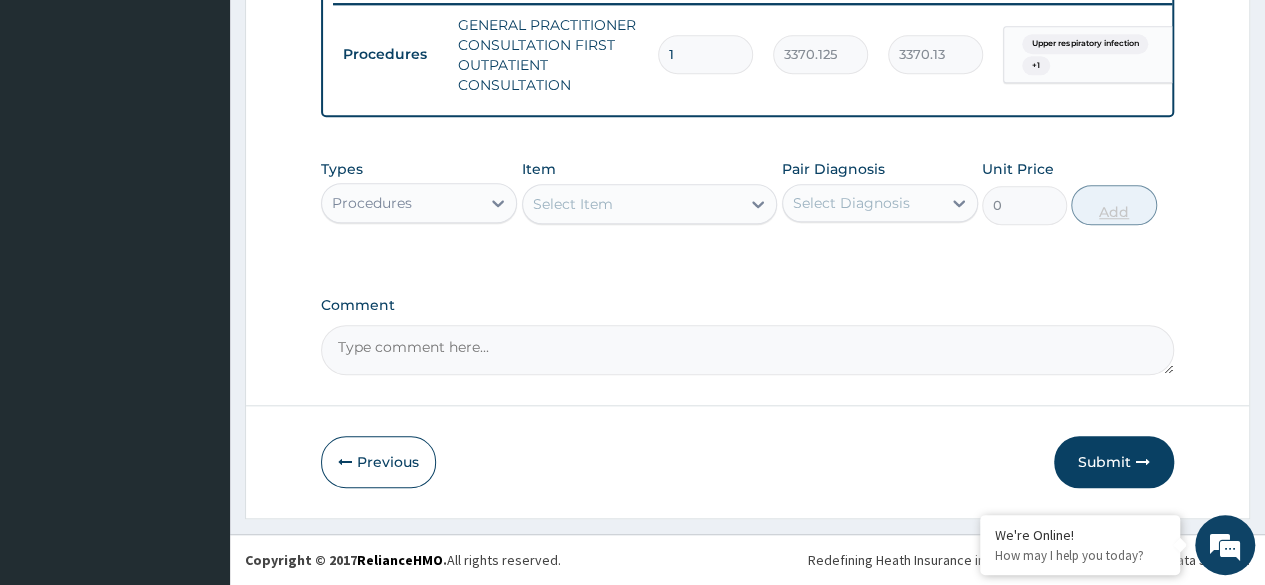 scroll, scrollTop: 804, scrollLeft: 0, axis: vertical 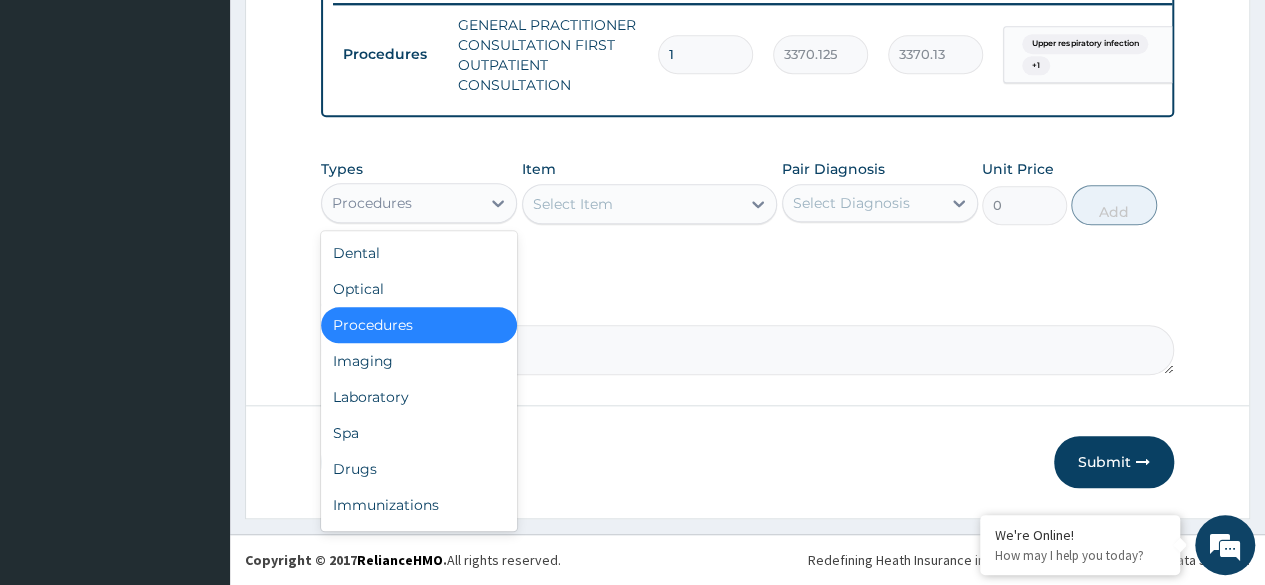 click on "Laboratory" at bounding box center (419, 397) 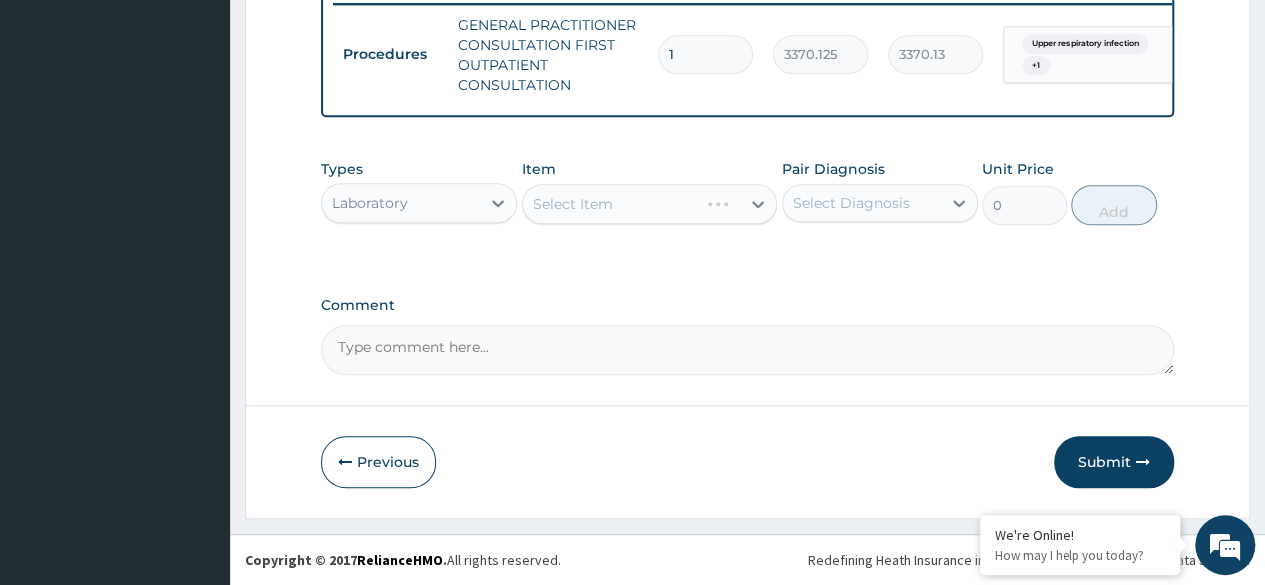 click on "Select Item" at bounding box center (650, 204) 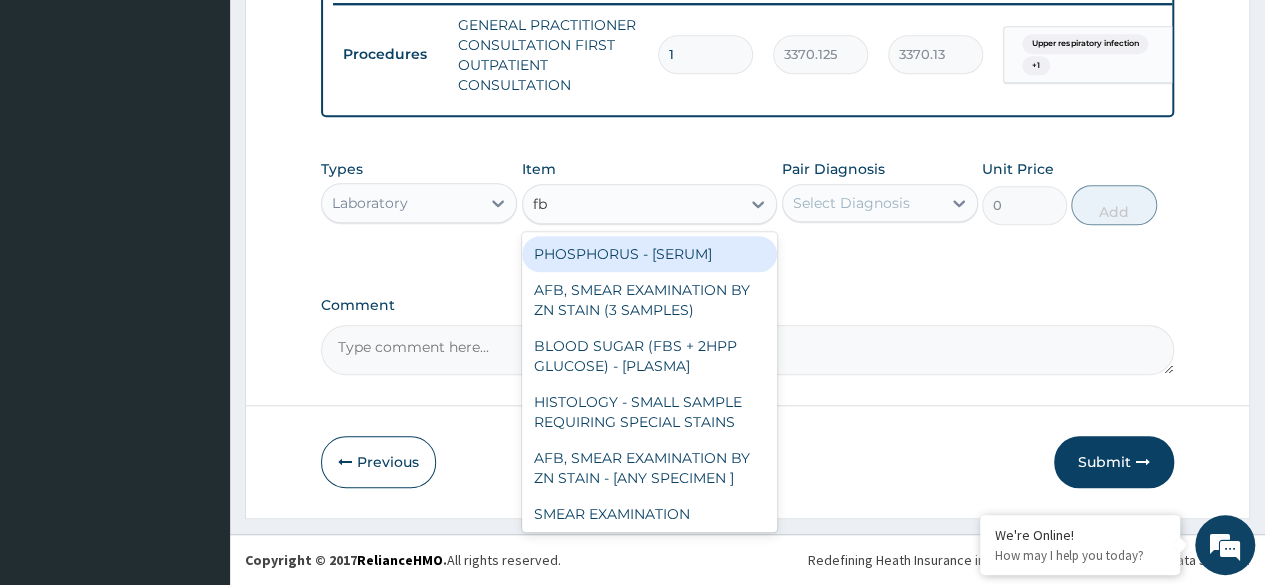 type on "fbc" 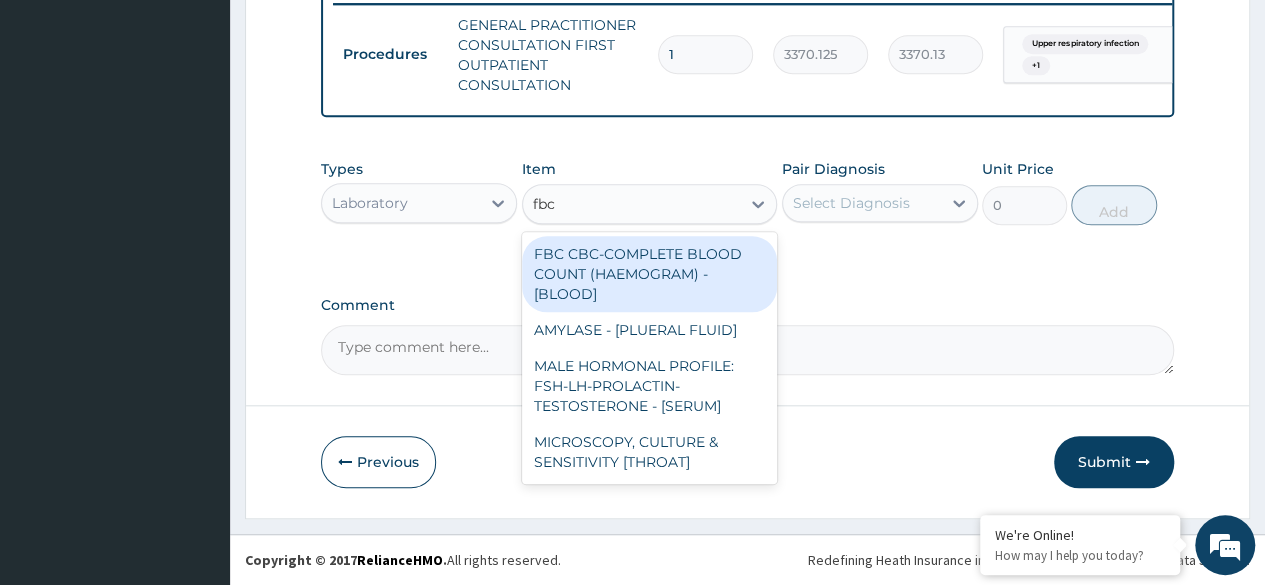click on "FBC CBC-COMPLETE BLOOD COUNT (HAEMOGRAM) - [BLOOD]" at bounding box center [650, 274] 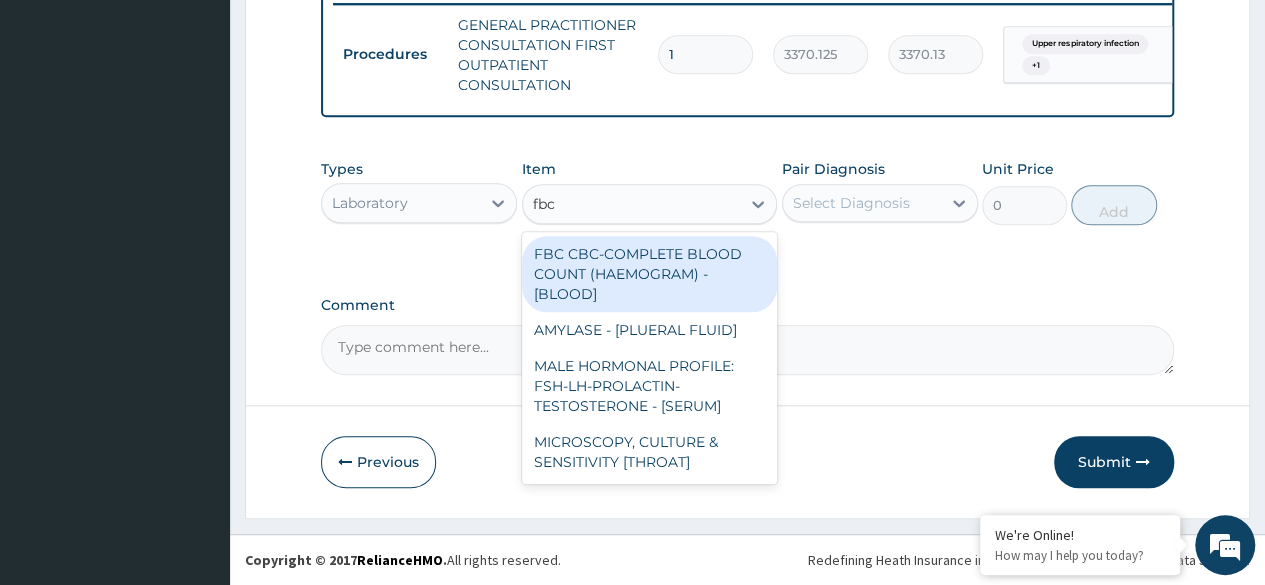 type 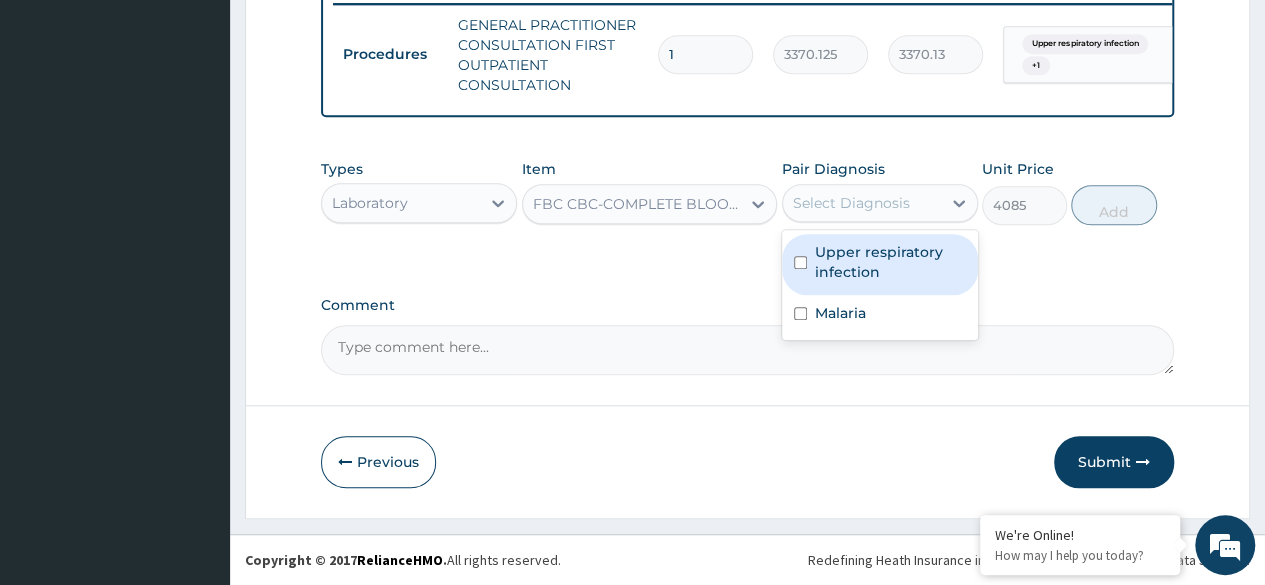 click on "Upper respiratory infection" at bounding box center (890, 262) 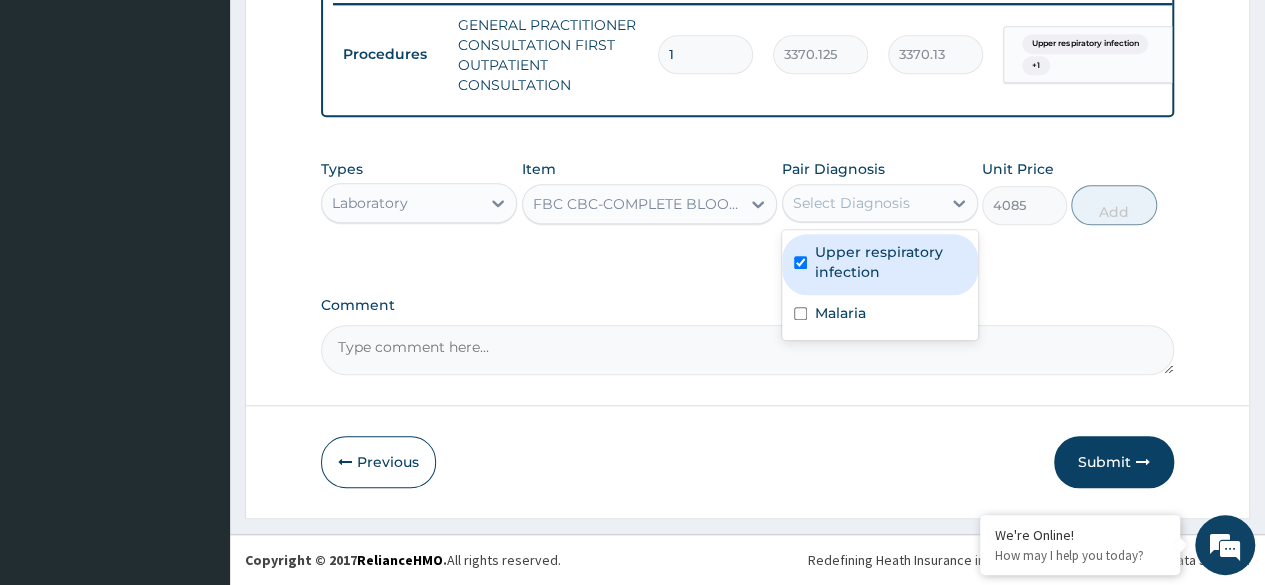 checkbox on "true" 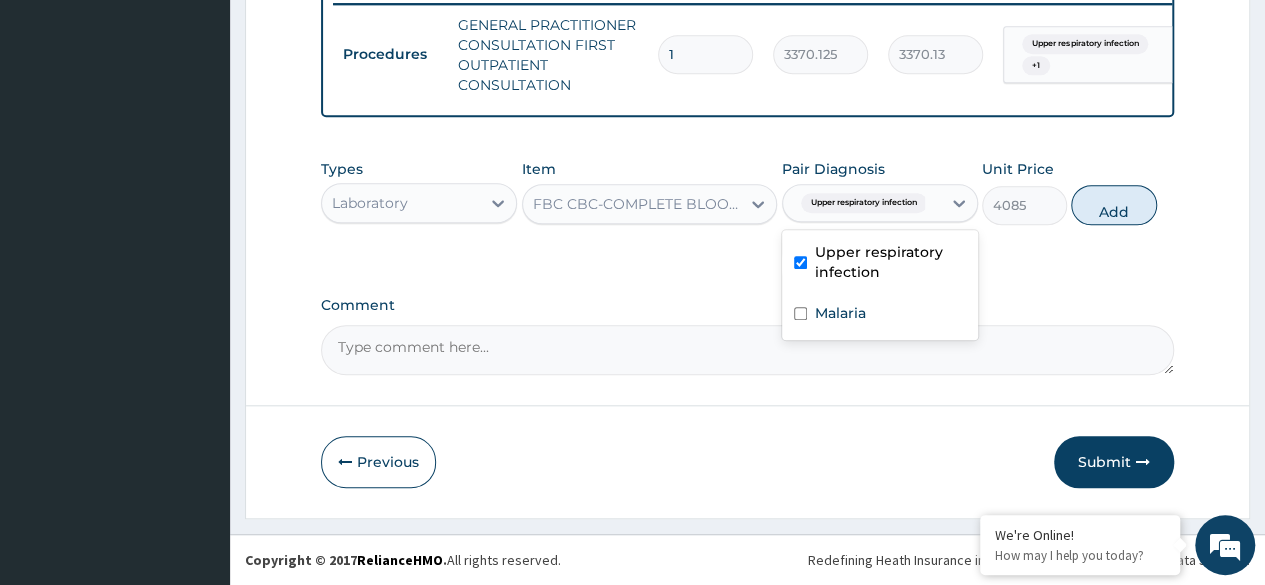 click on "Malaria" at bounding box center (880, 315) 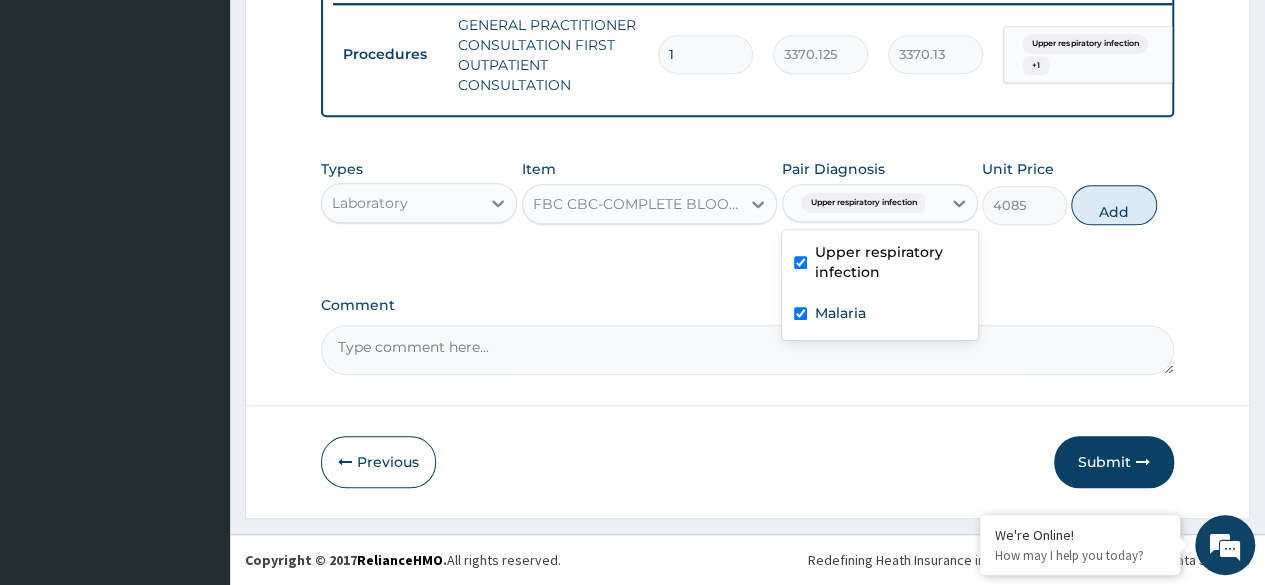 checkbox on "true" 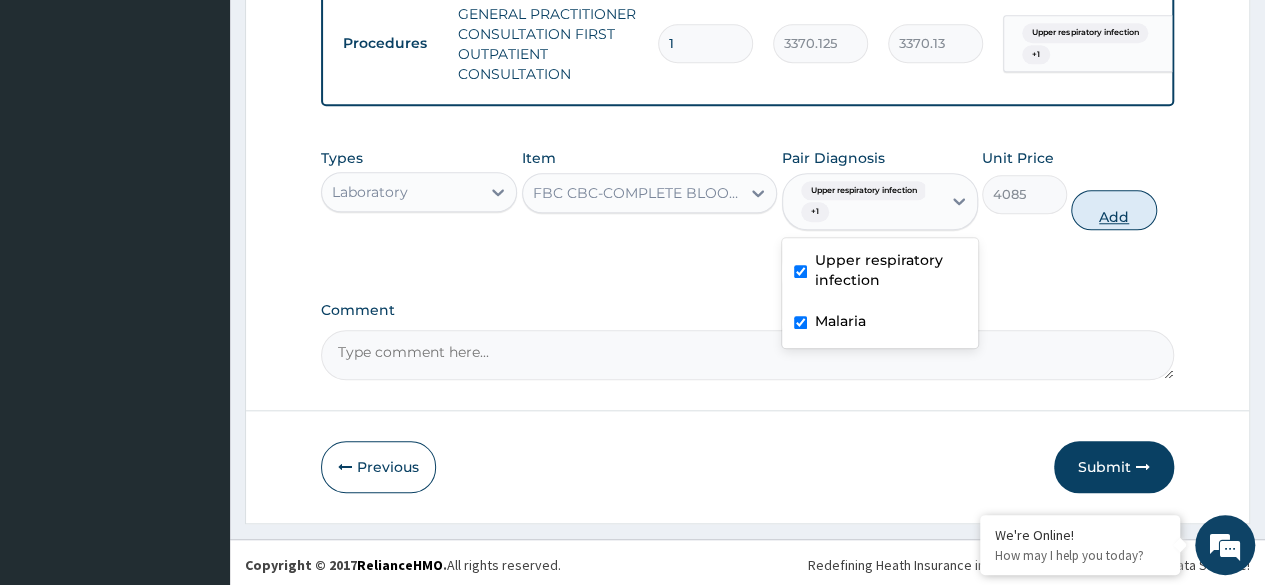 click on "Add" at bounding box center (1113, 210) 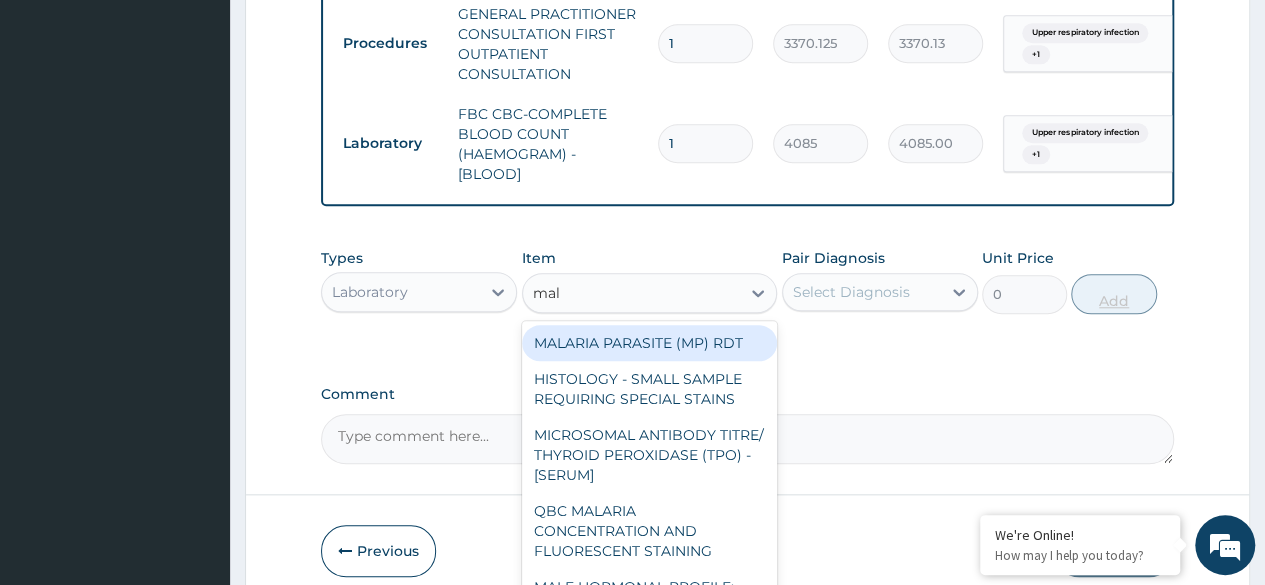 type on "mala" 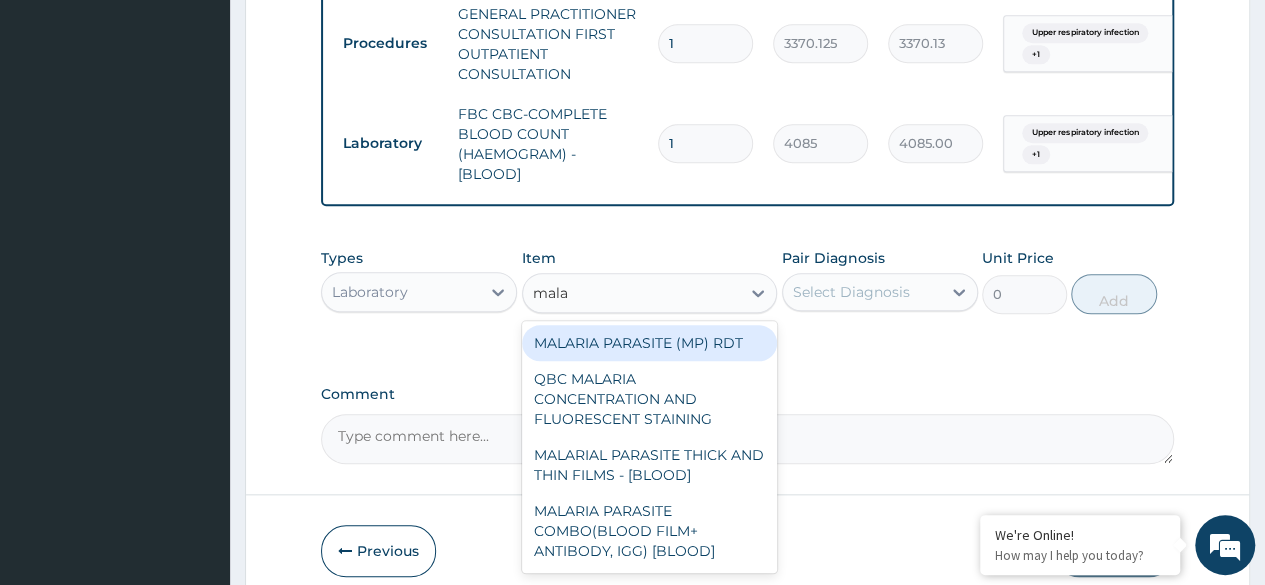 click on "MALARIA PARASITE (MP) RDT" at bounding box center [650, 343] 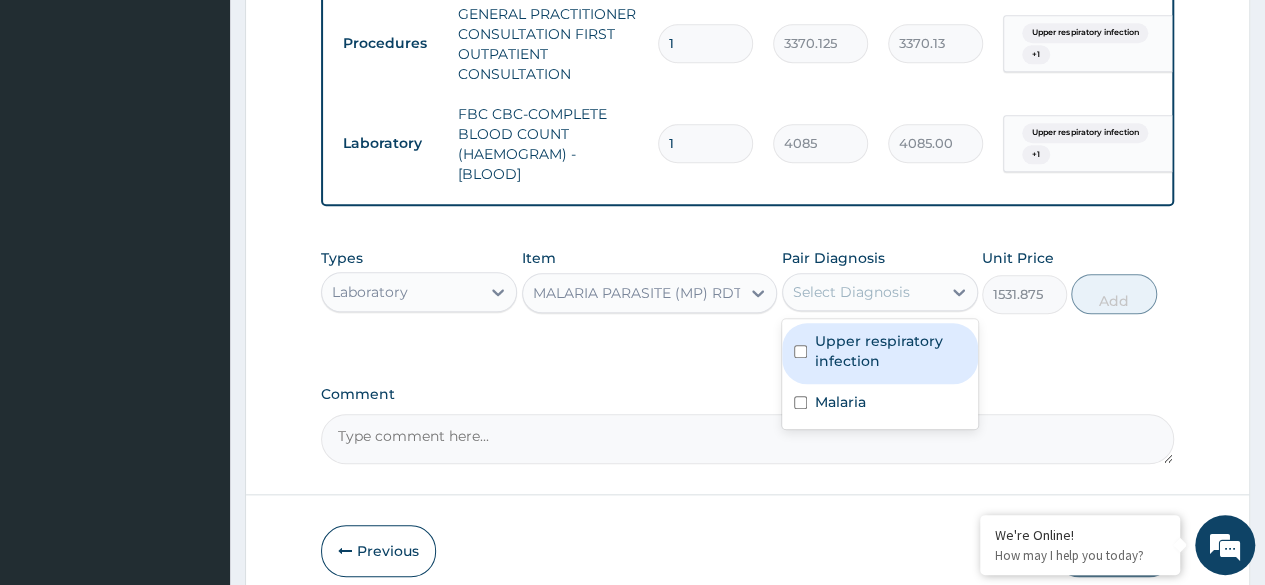 click on "Upper respiratory infection" at bounding box center (890, 351) 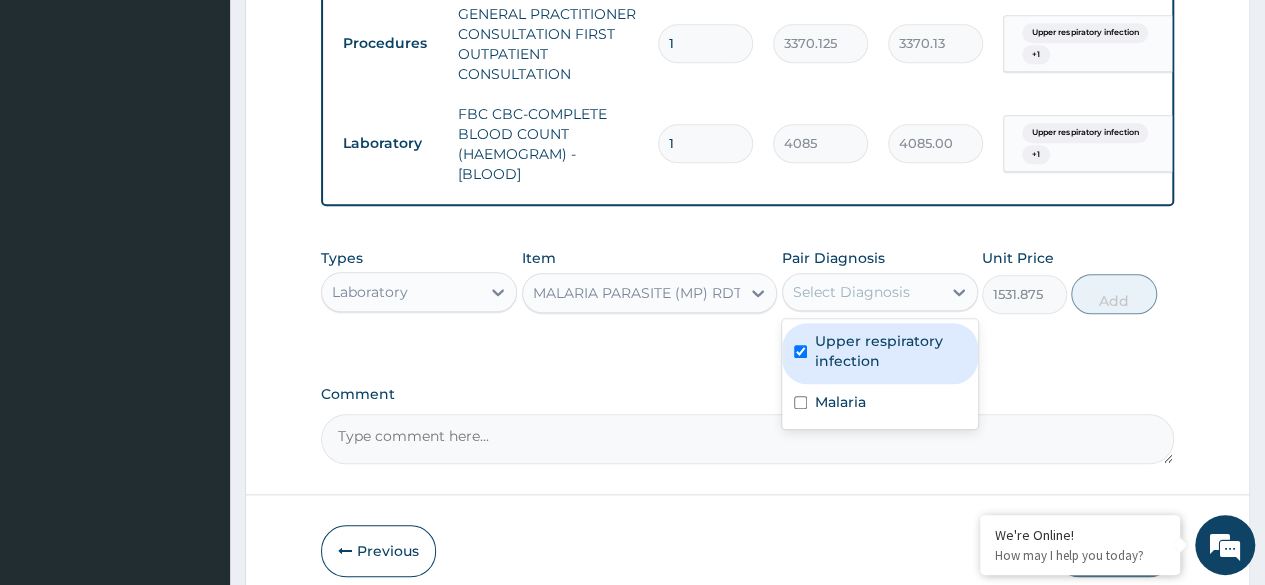checkbox on "true" 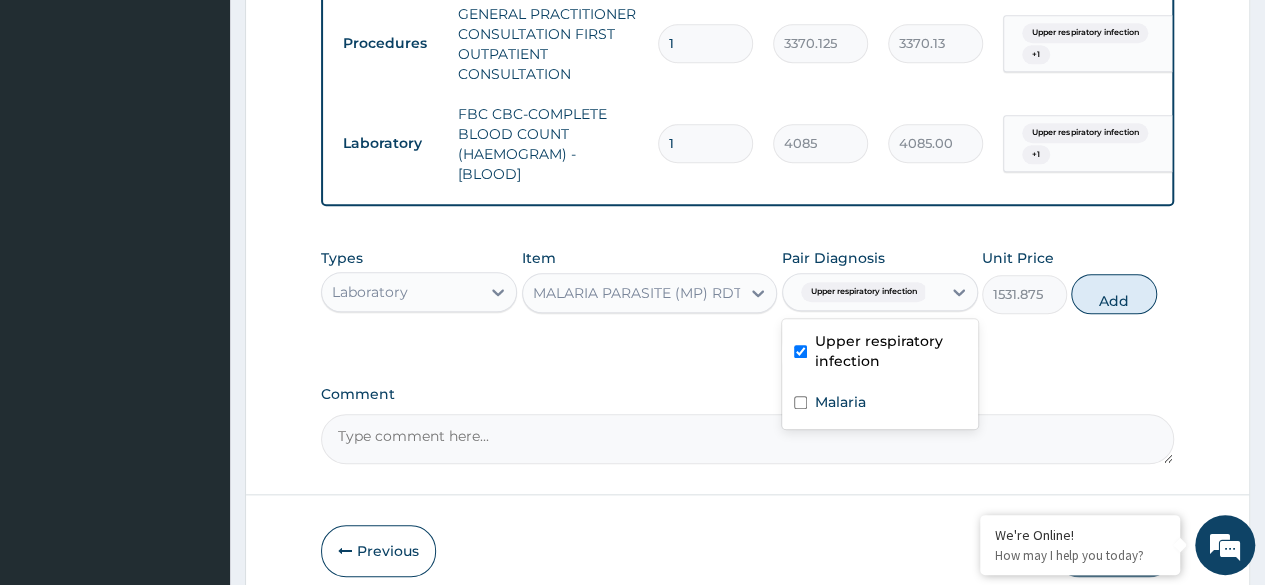 click on "Malaria" at bounding box center (880, 404) 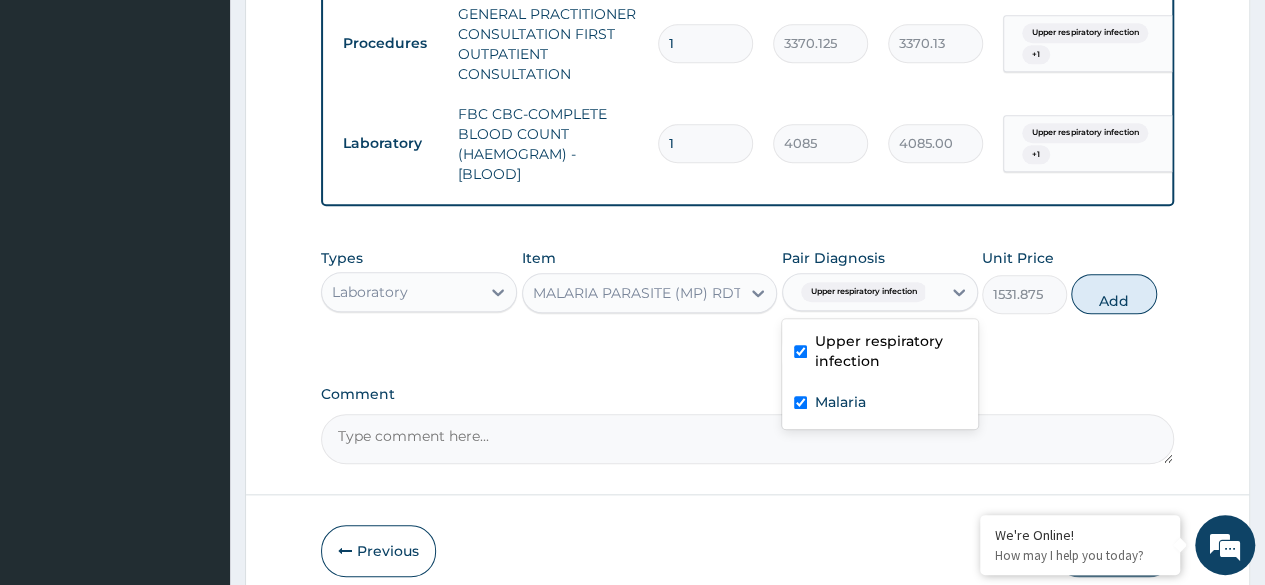 checkbox on "true" 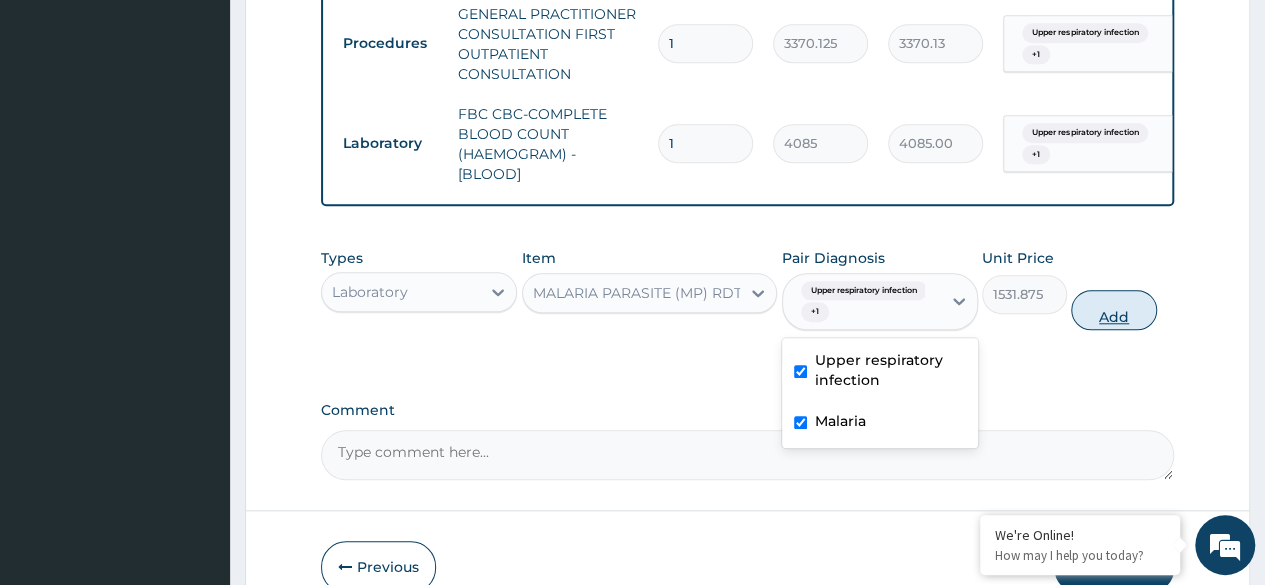 click on "Add" at bounding box center (1113, 310) 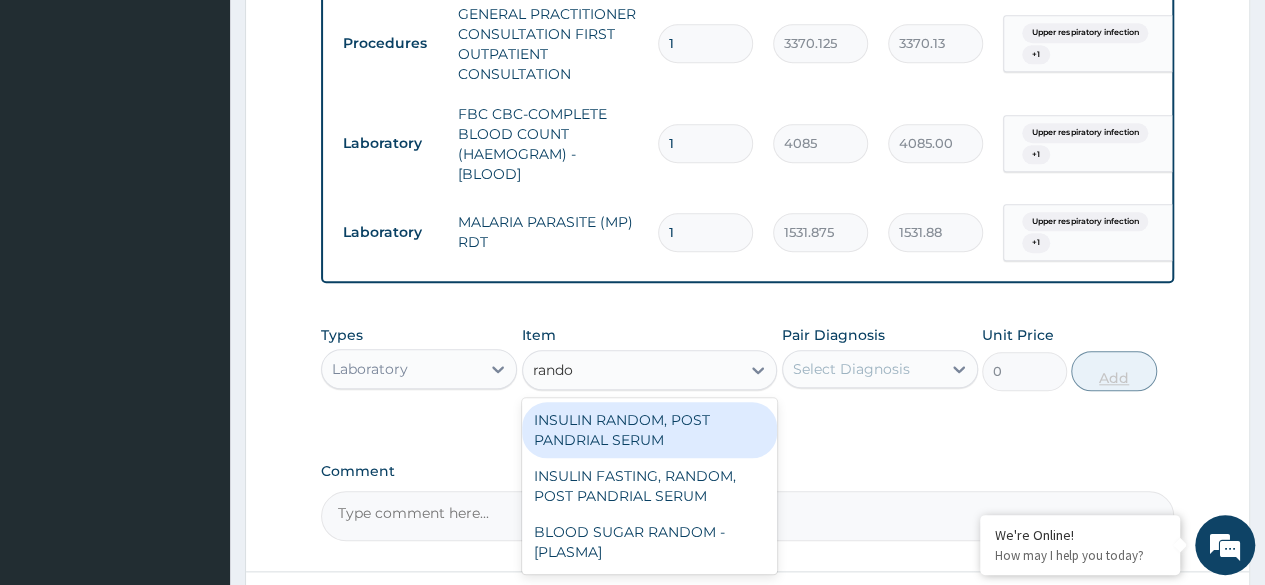type on "random" 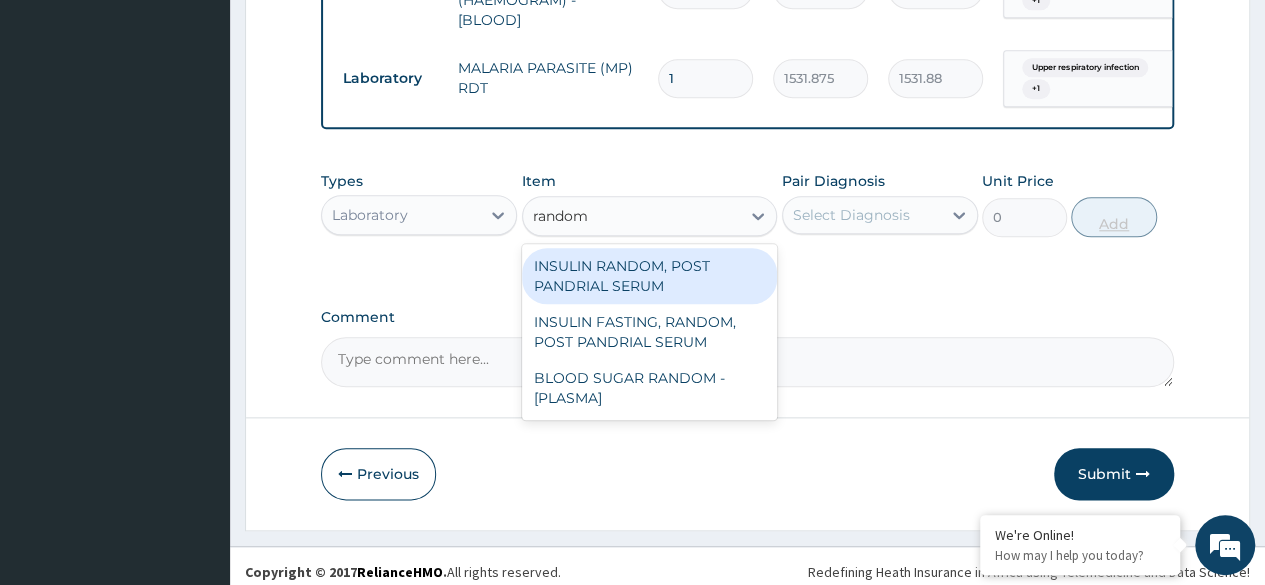 scroll, scrollTop: 982, scrollLeft: 0, axis: vertical 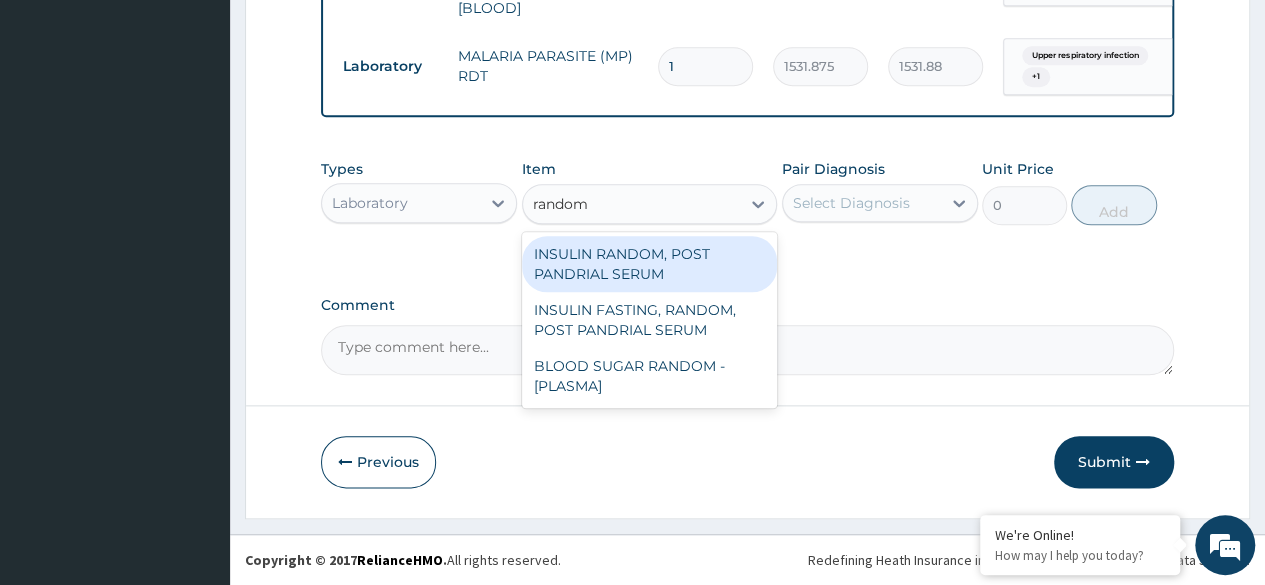 click on "BLOOD SUGAR RANDOM - [PLASMA]" at bounding box center [650, 376] 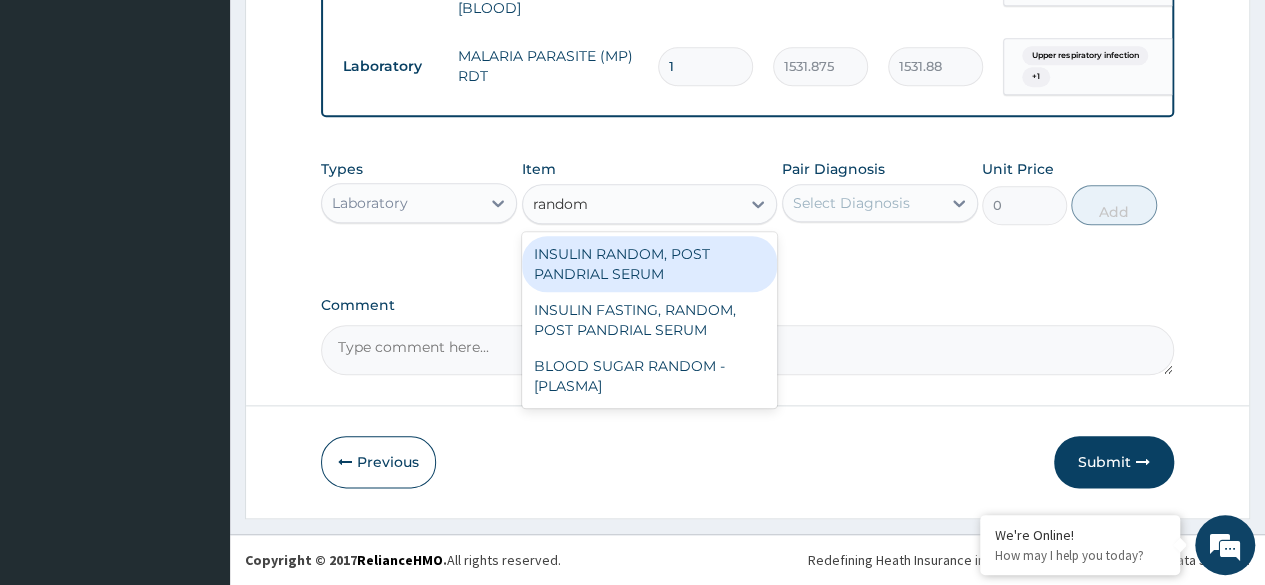 type 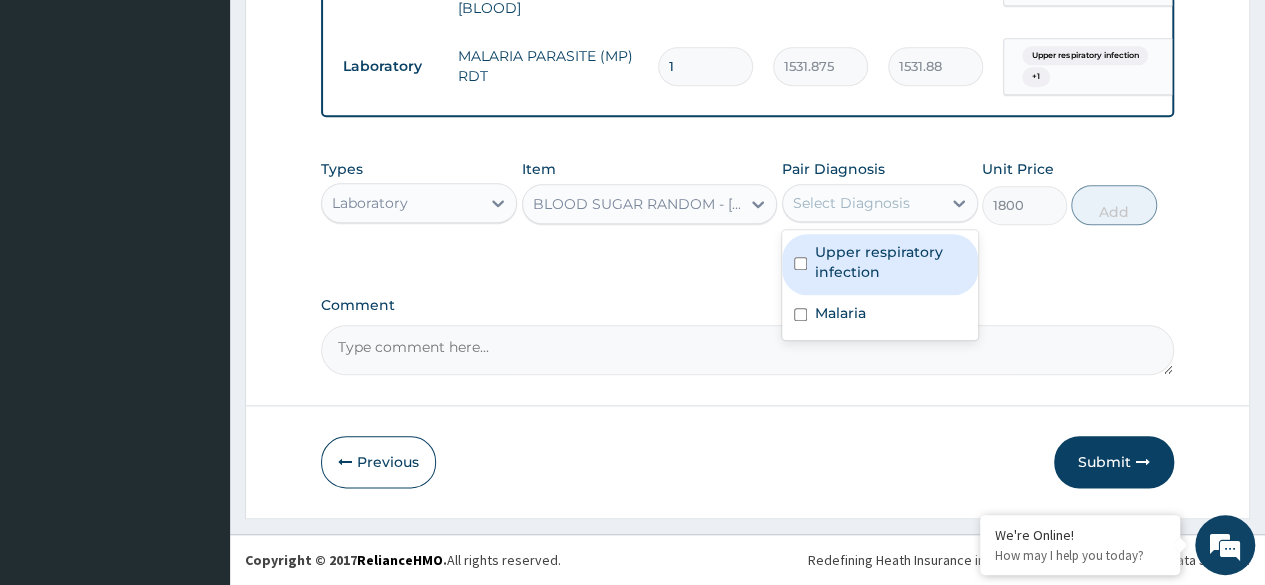 click on "Upper respiratory infection" at bounding box center (890, 262) 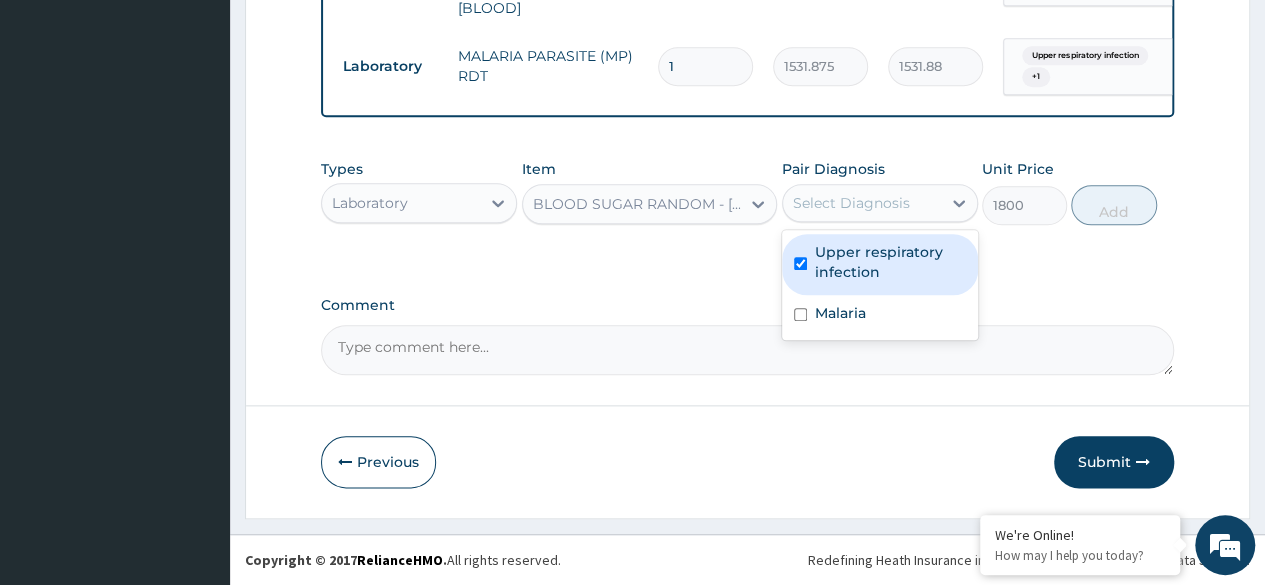 checkbox on "true" 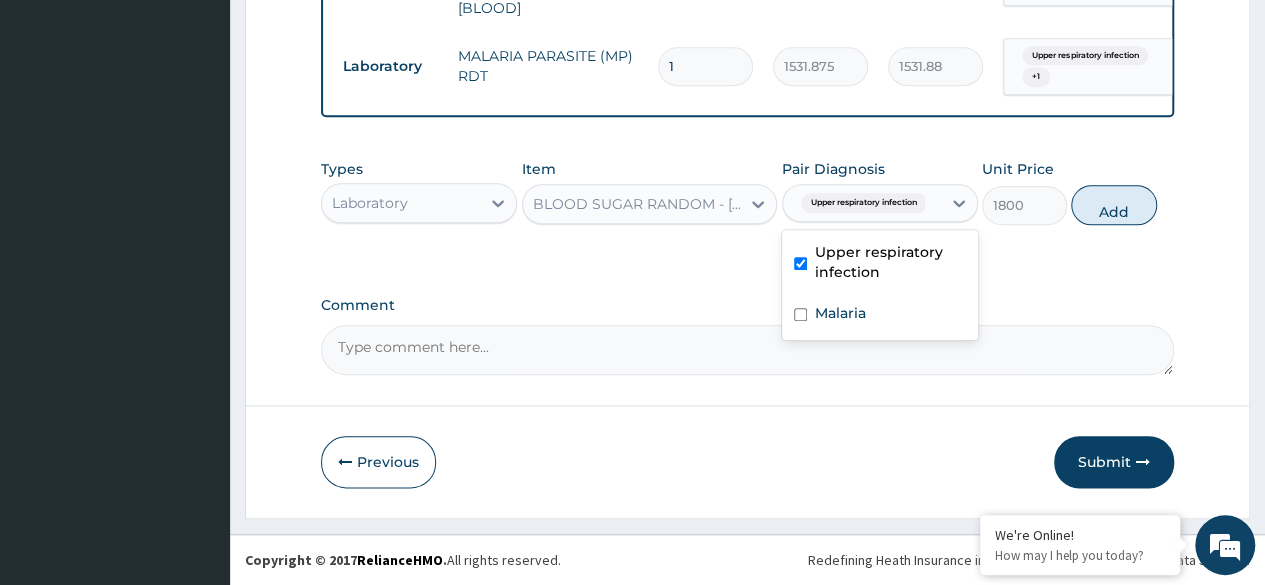 click on "Malaria" at bounding box center [880, 315] 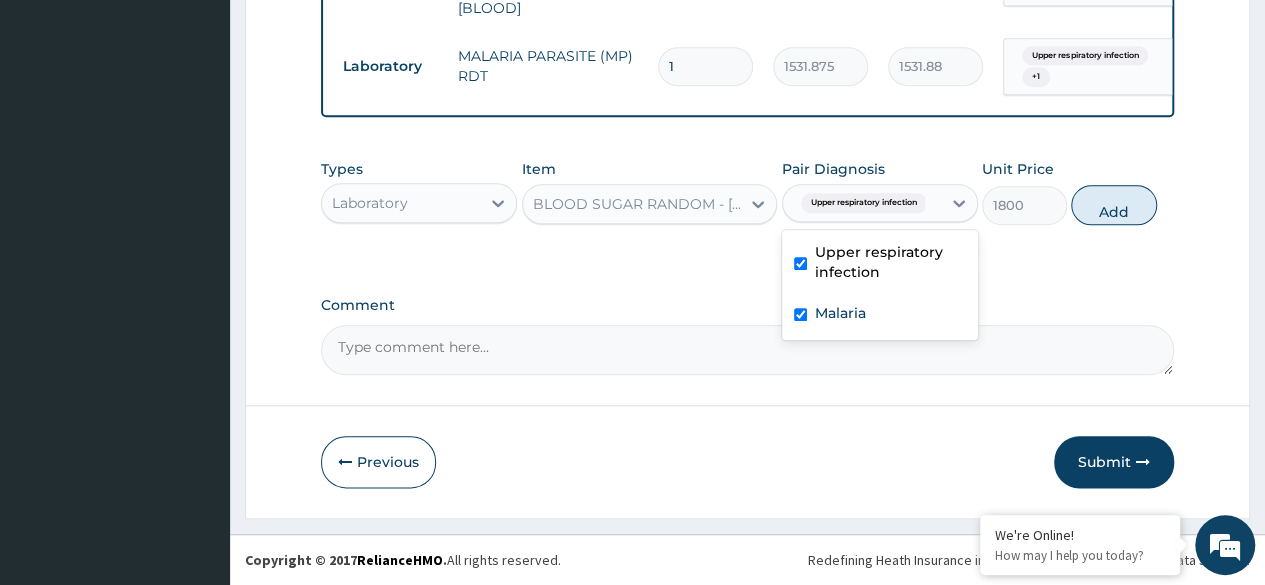 checkbox on "true" 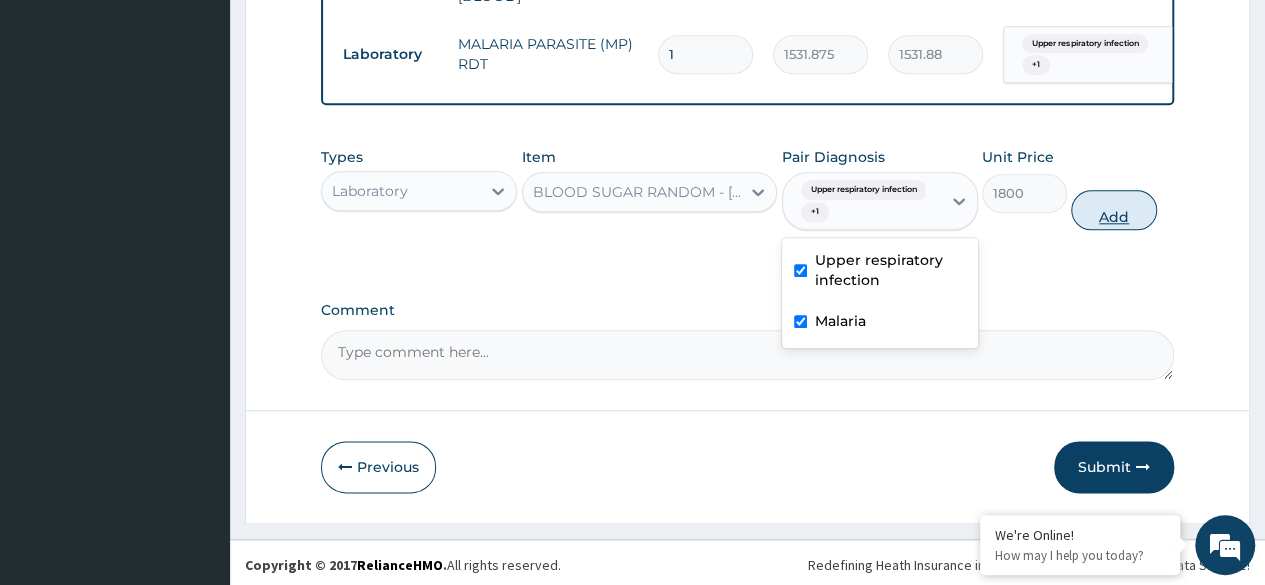 click on "Add" at bounding box center [1113, 210] 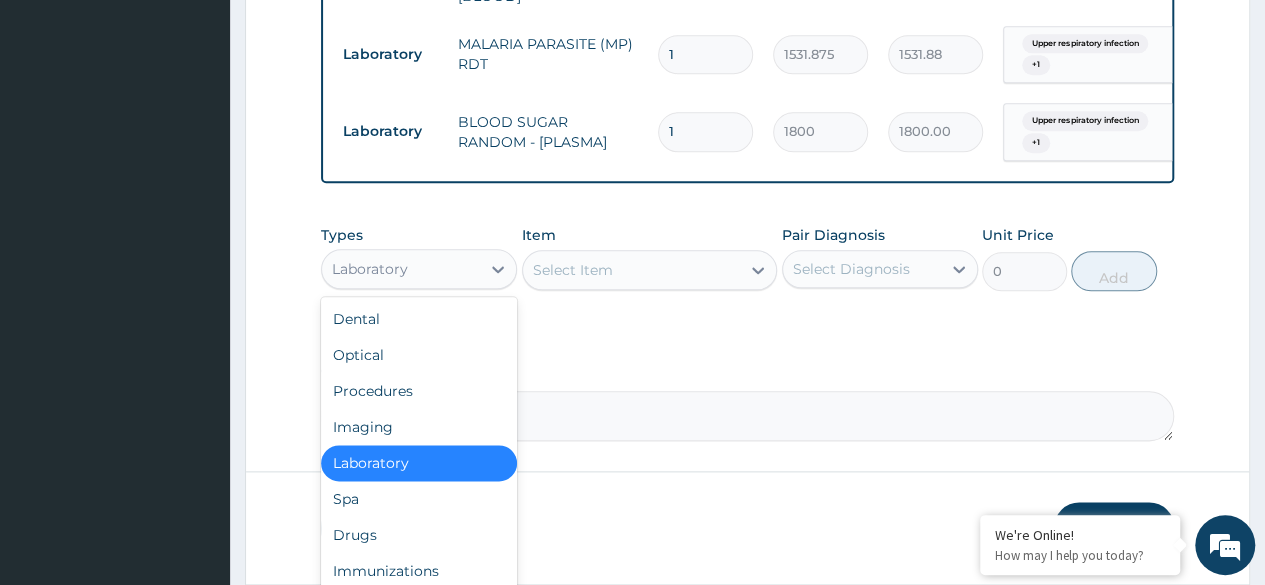 click on "Laboratory" at bounding box center (401, 269) 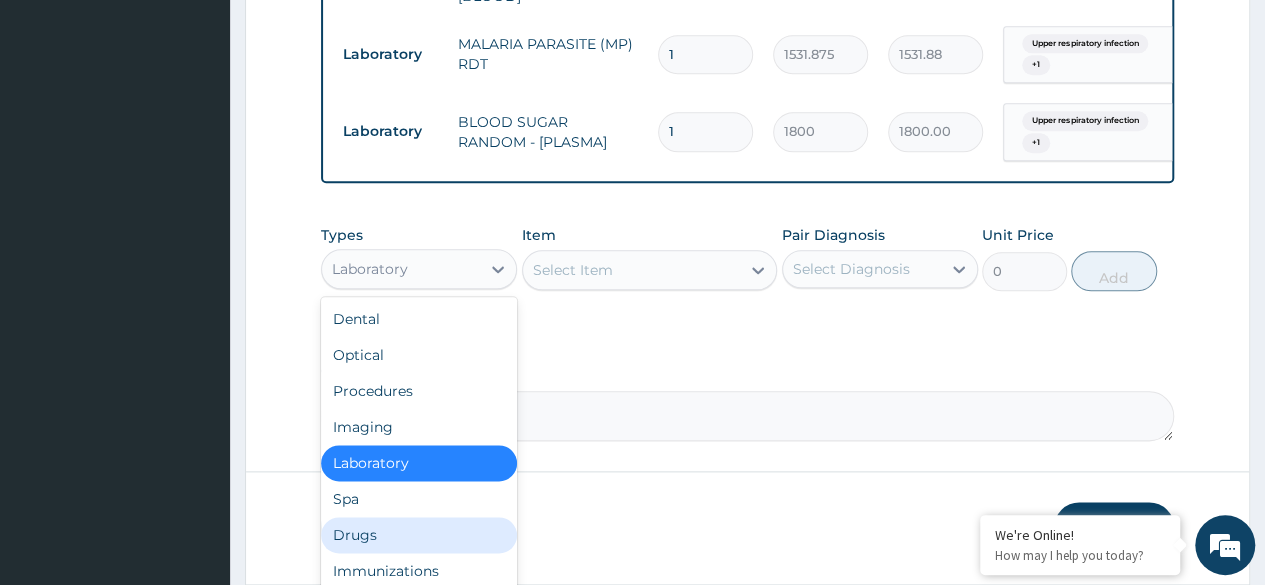click on "Drugs" at bounding box center (419, 535) 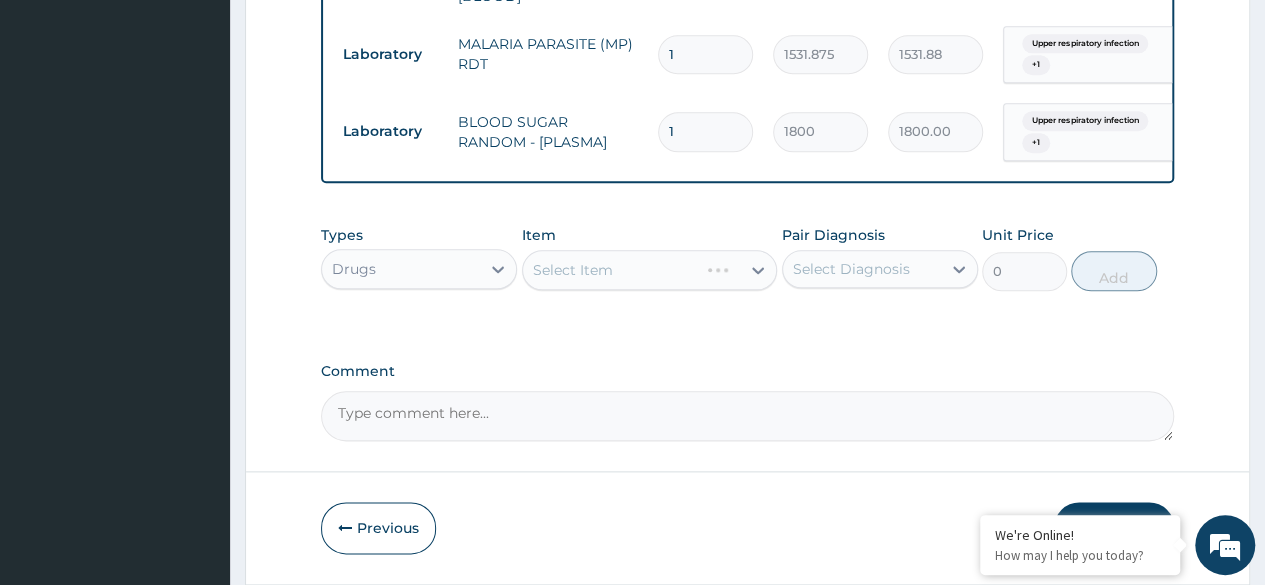 click on "Select Item" at bounding box center (650, 270) 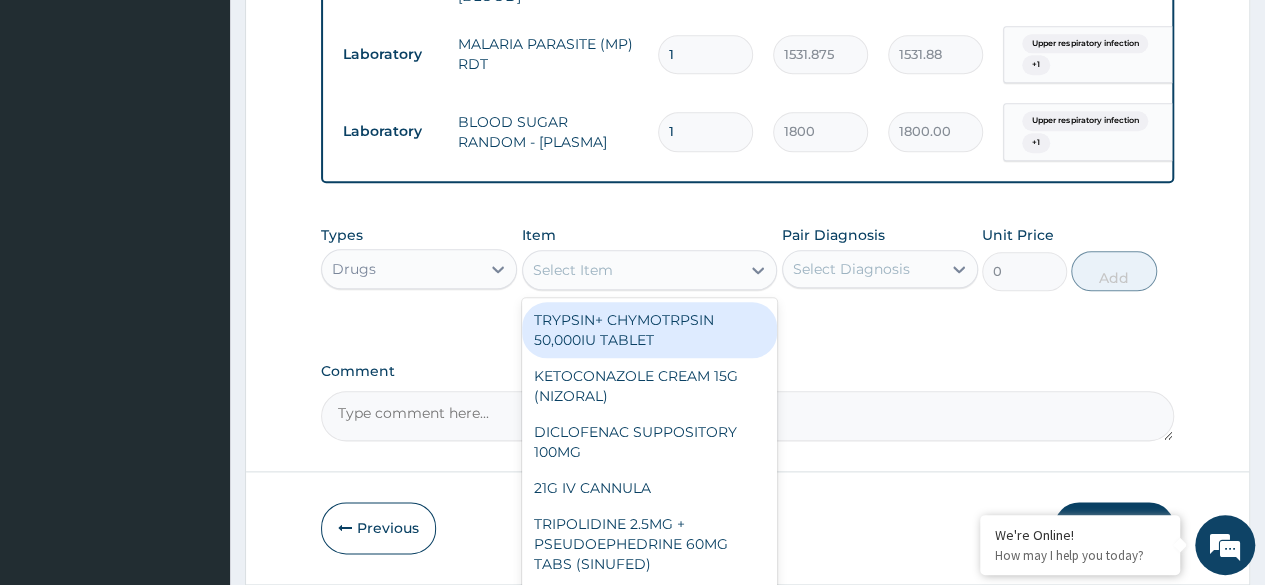 click on "Select Item" at bounding box center (573, 270) 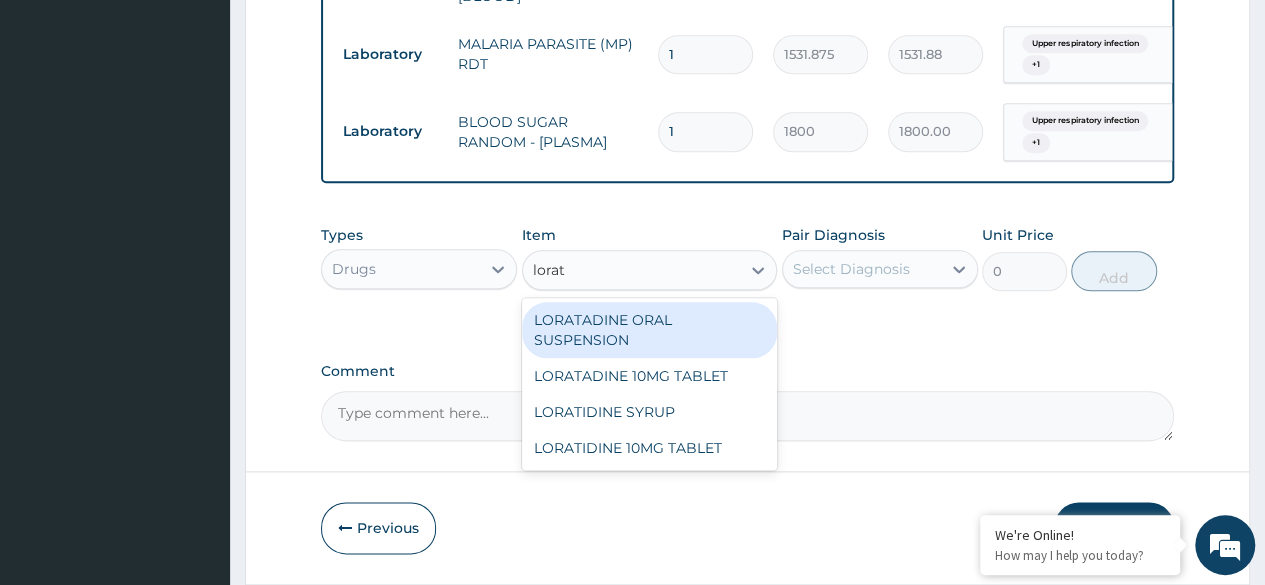 type on "lorata" 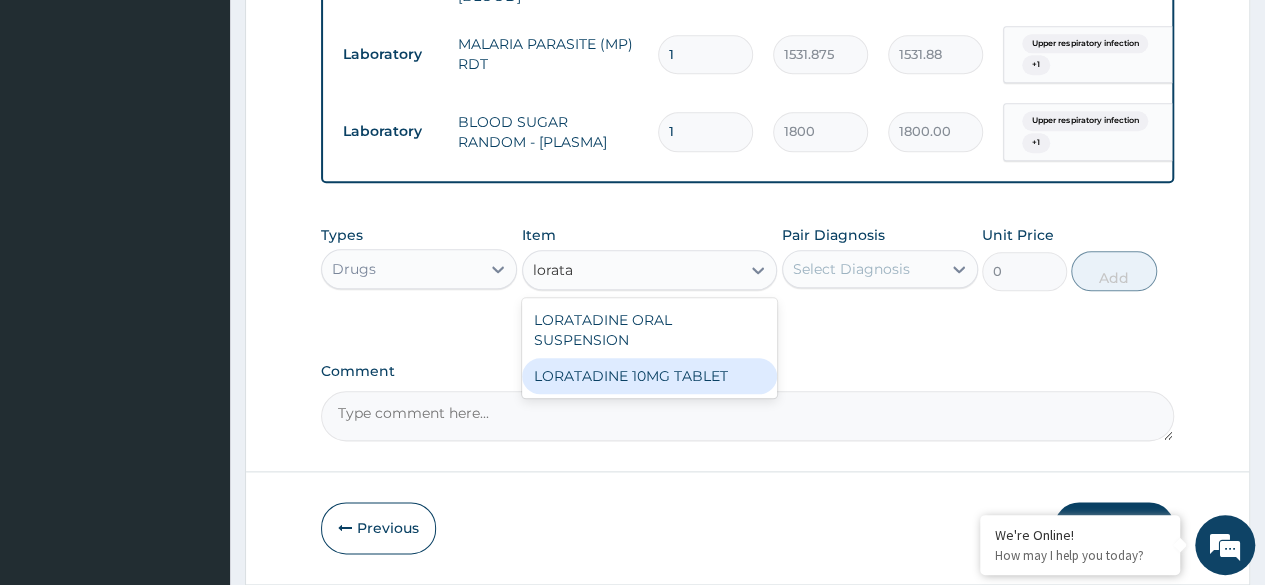 click on "LORATADINE 10MG TABLET" at bounding box center (650, 376) 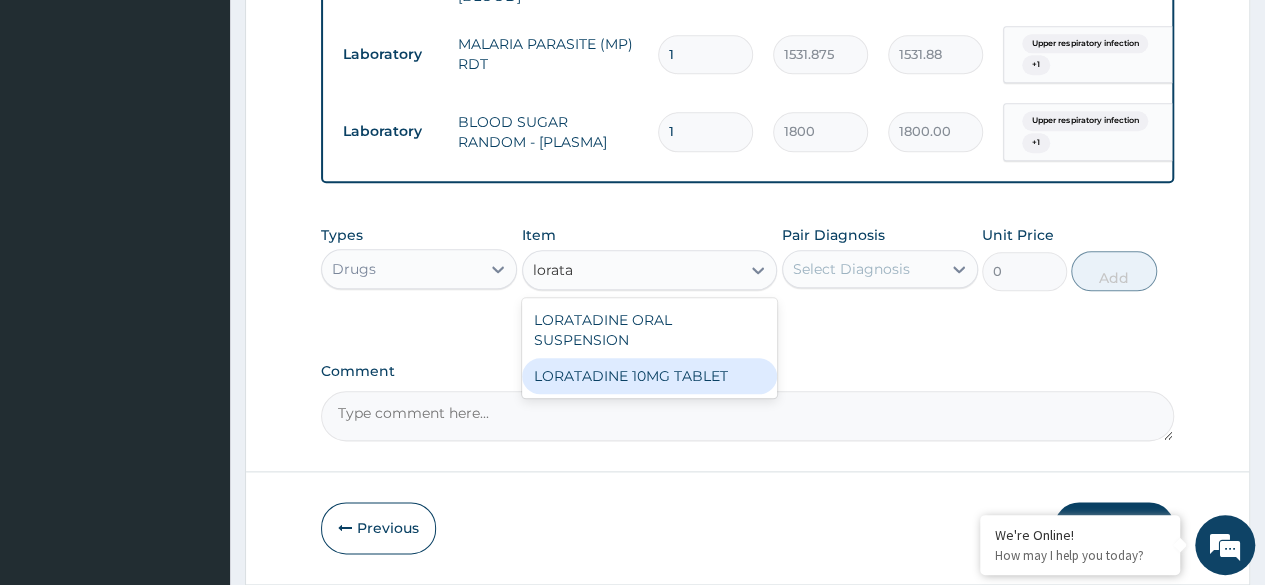 type 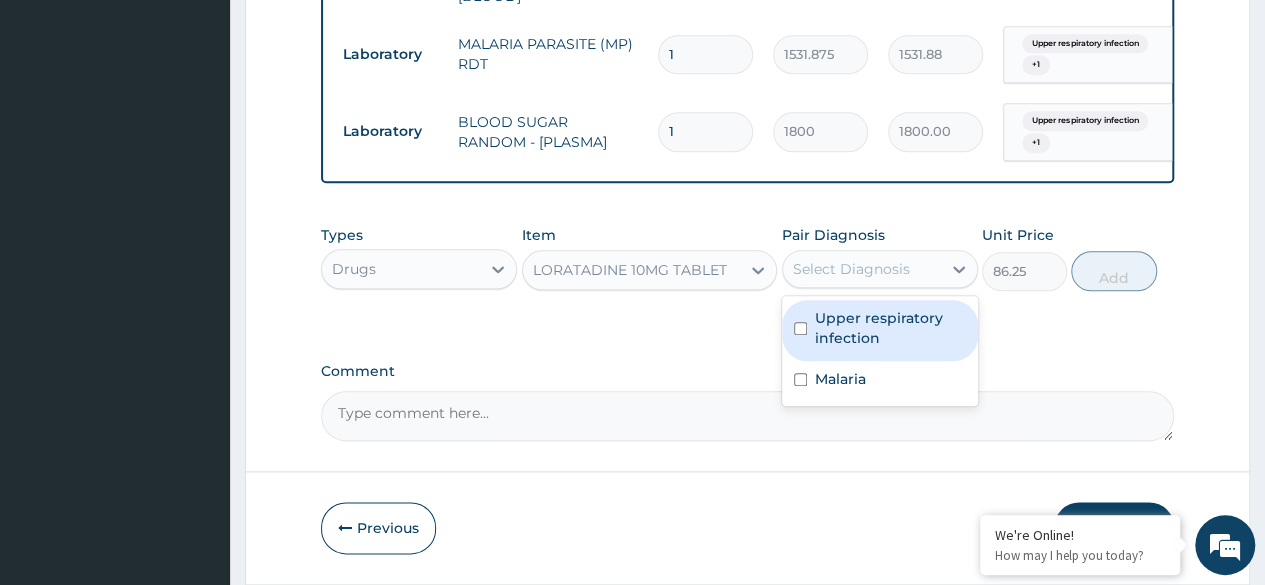 click on "Select Diagnosis" at bounding box center [862, 269] 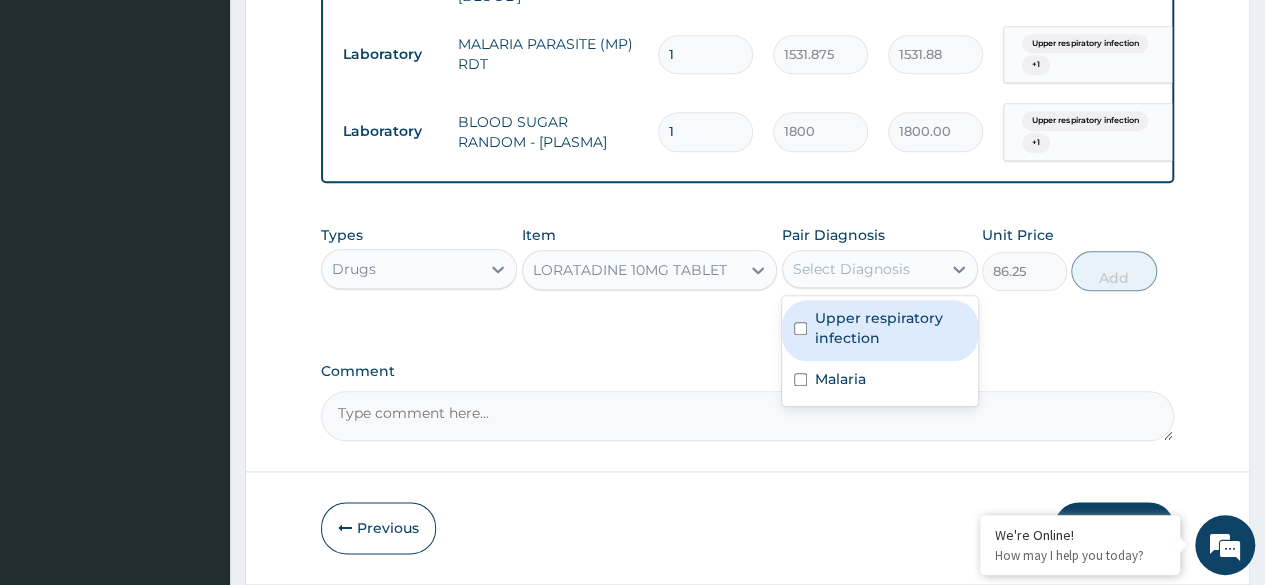 click on "Upper respiratory infection" at bounding box center [890, 328] 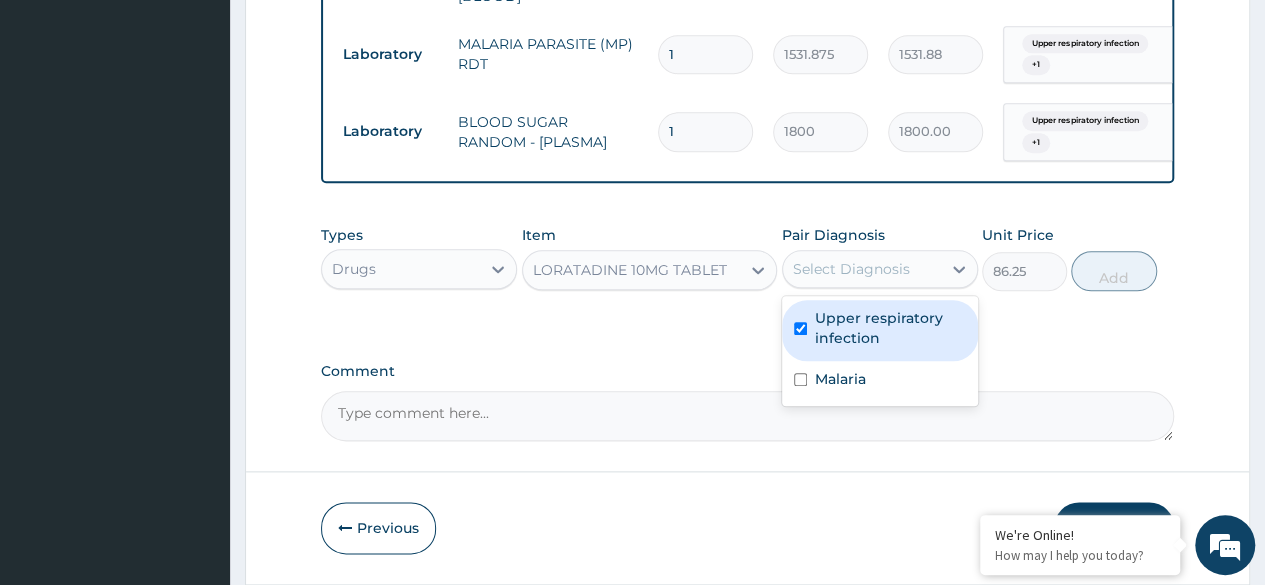 checkbox on "true" 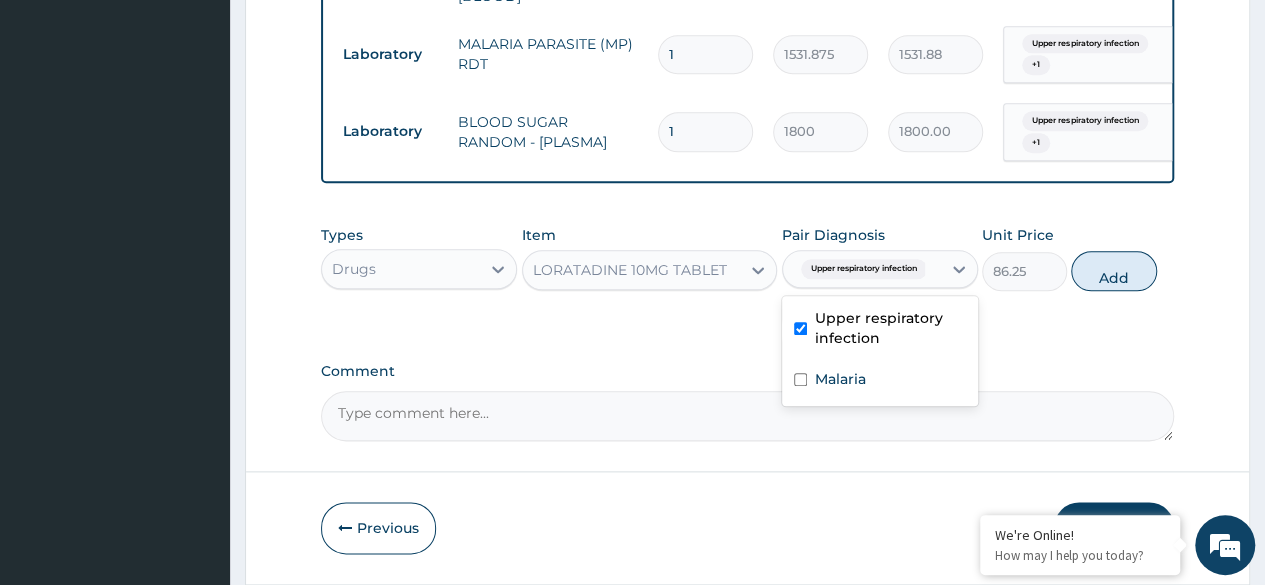 click on "Malaria" at bounding box center (880, 381) 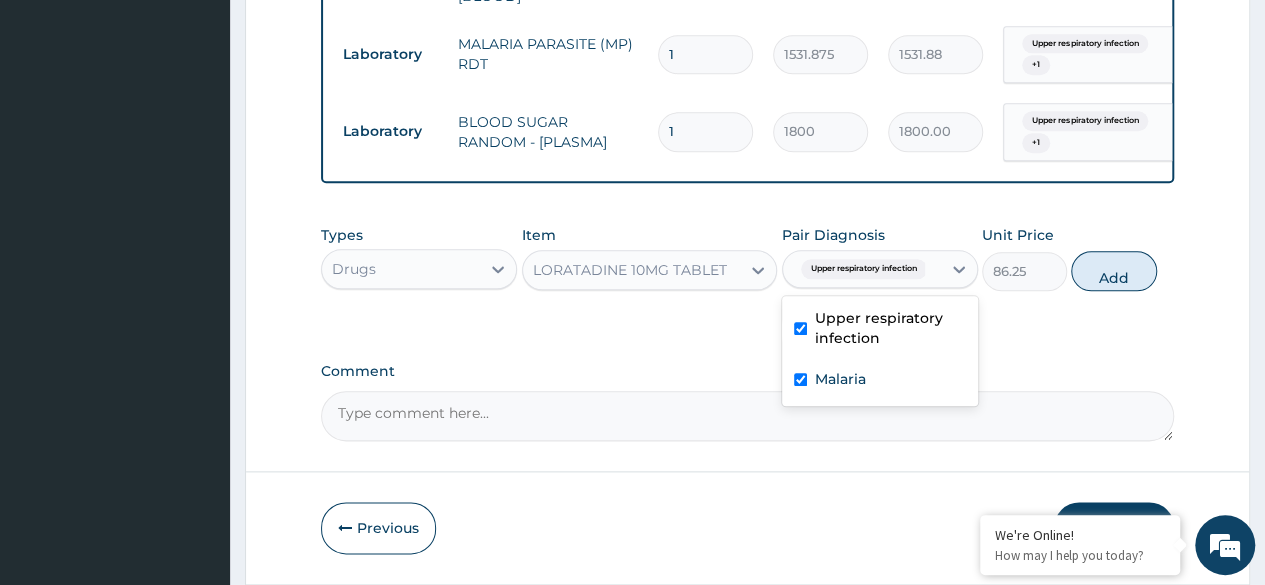 checkbox on "true" 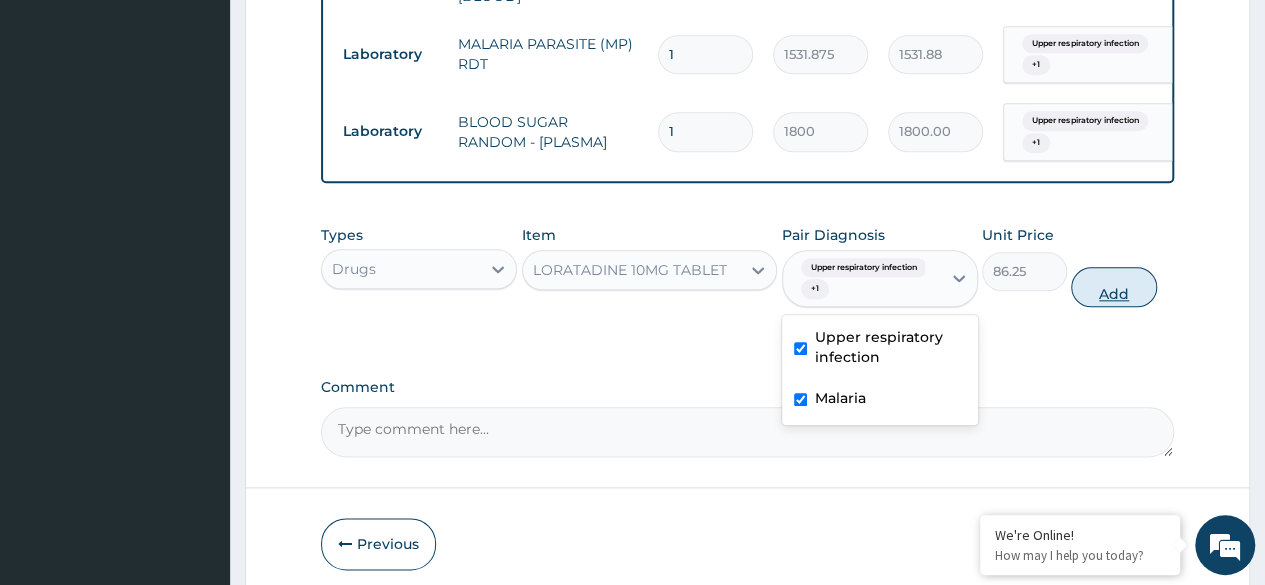 click on "Add" at bounding box center [1113, 287] 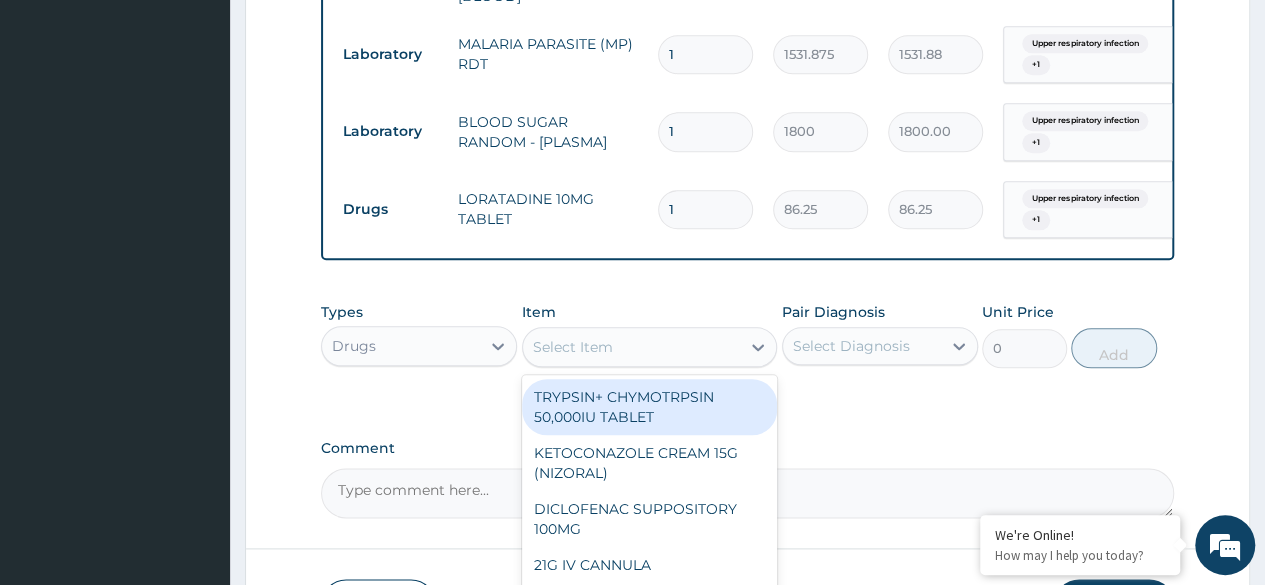 click on "Select Item" at bounding box center (632, 347) 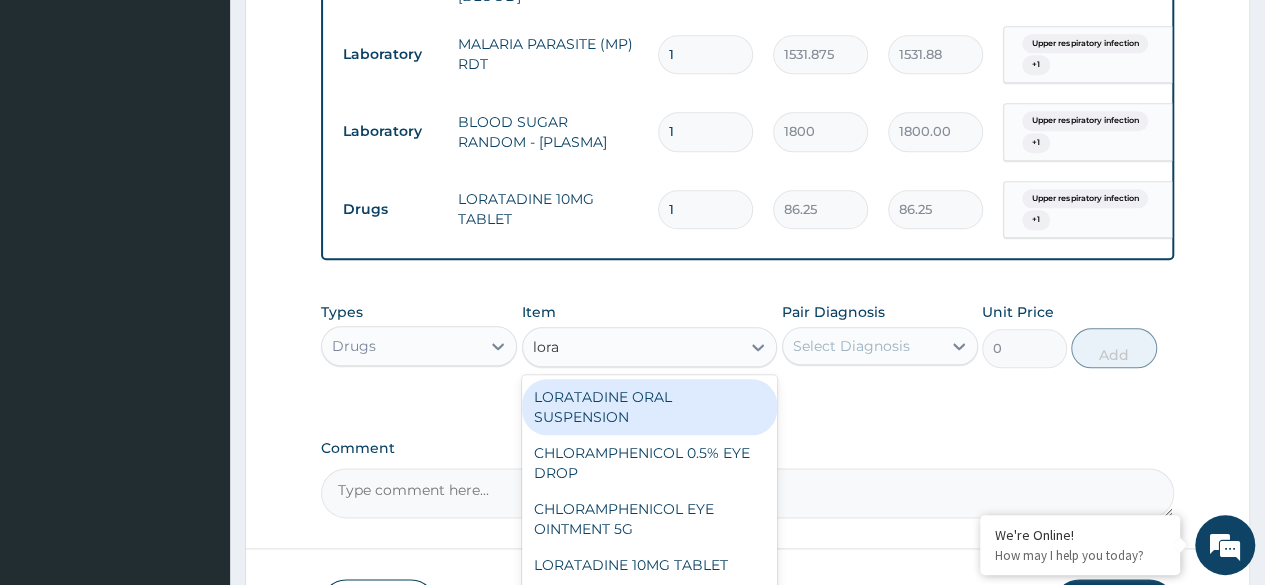type on "lorat" 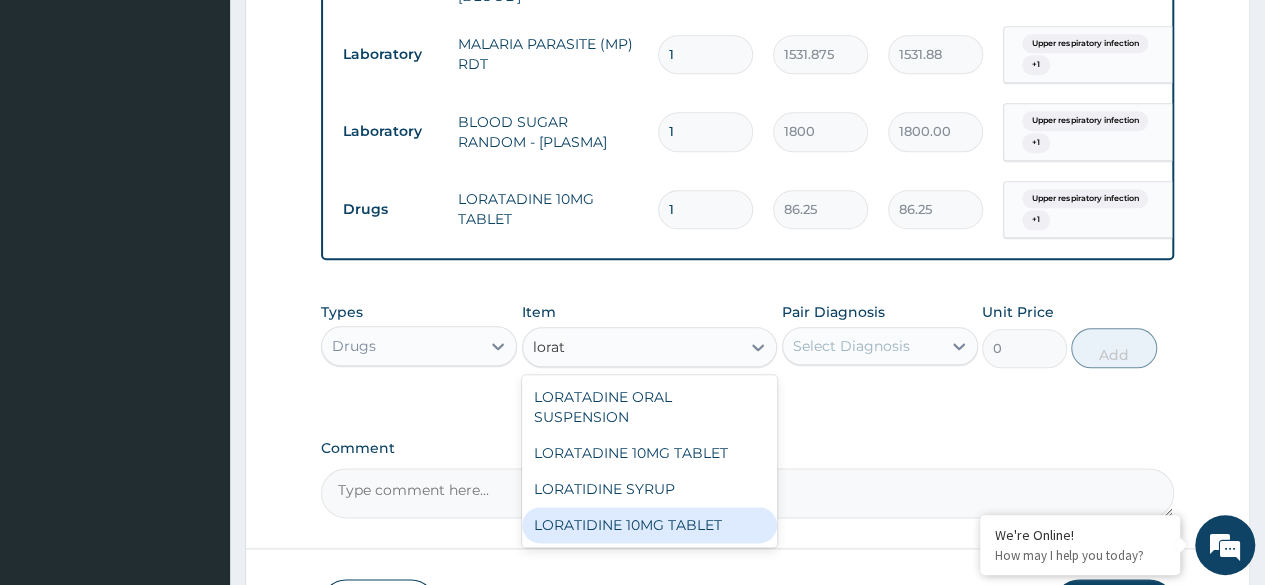 click on "LORATIDINE 10MG TABLET" at bounding box center [650, 525] 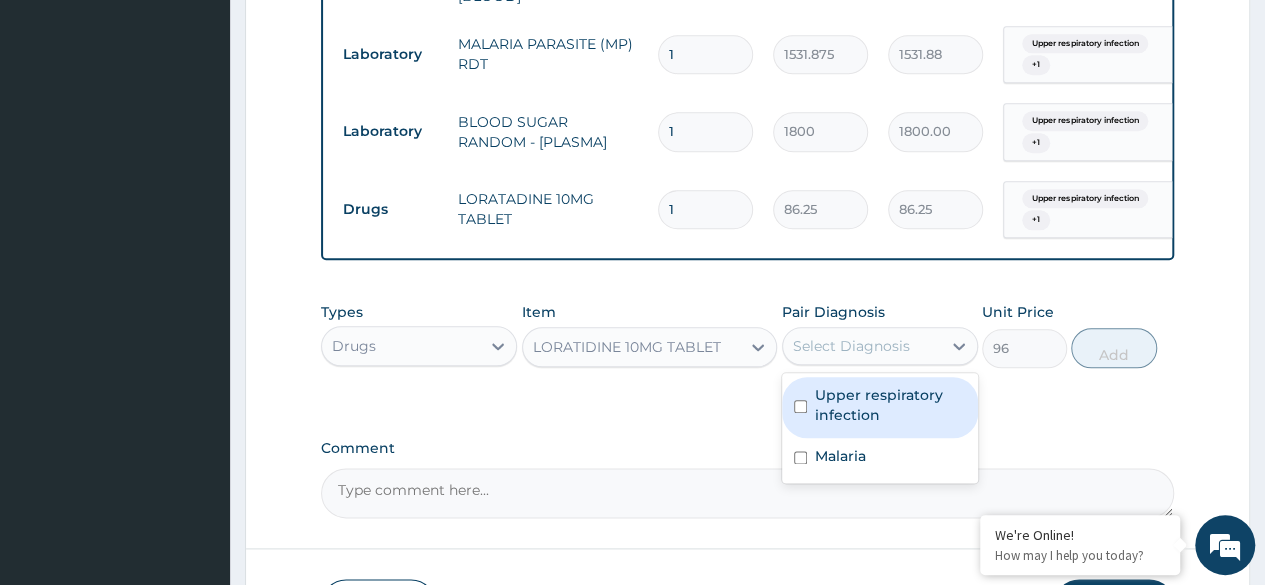 click on "Select Diagnosis" at bounding box center [862, 346] 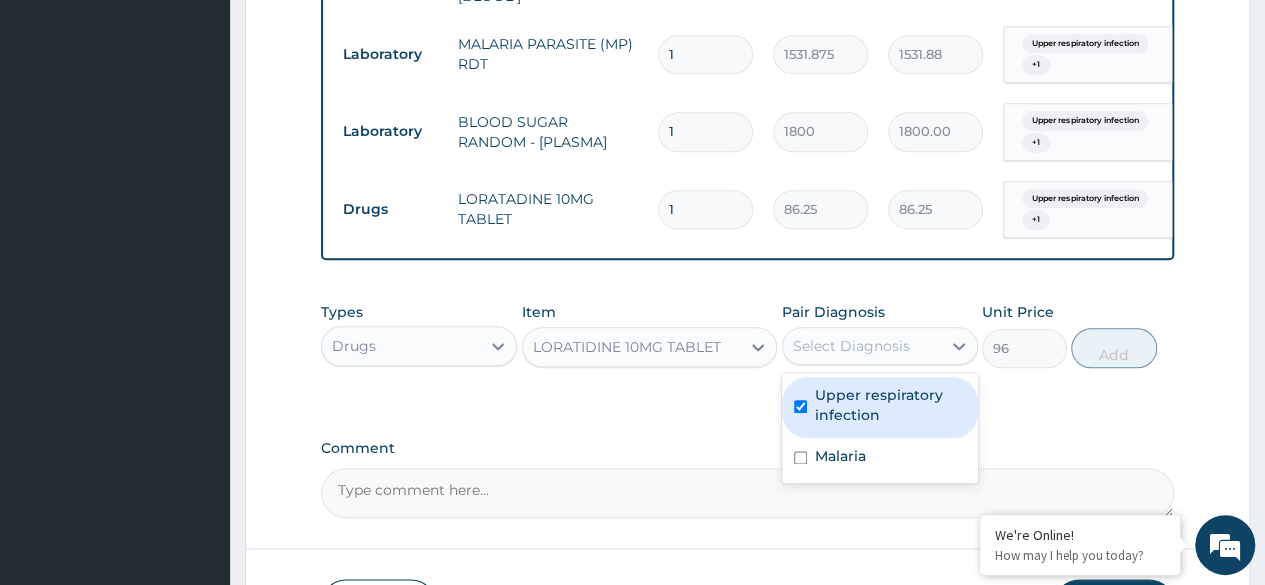 checkbox on "true" 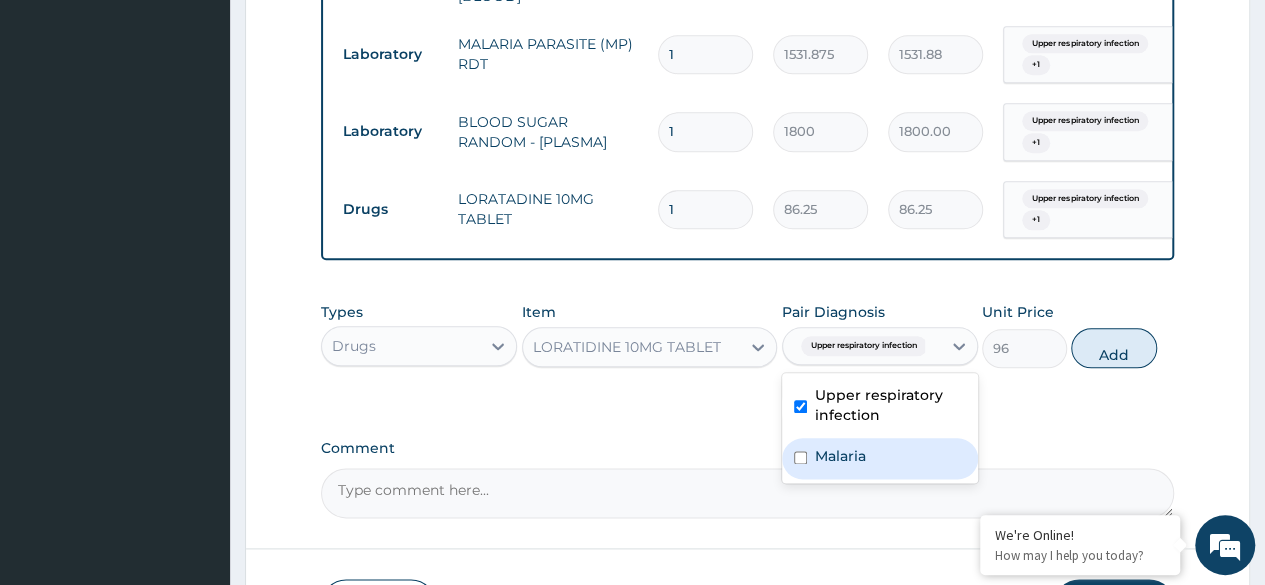 click on "Malaria" at bounding box center [880, 458] 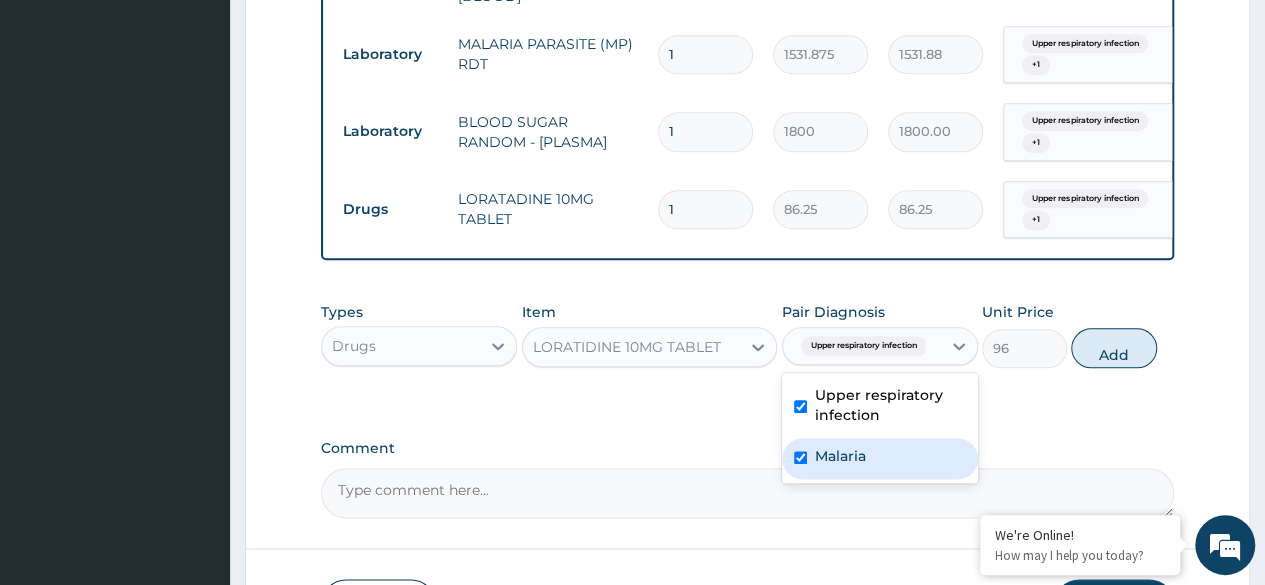checkbox on "true" 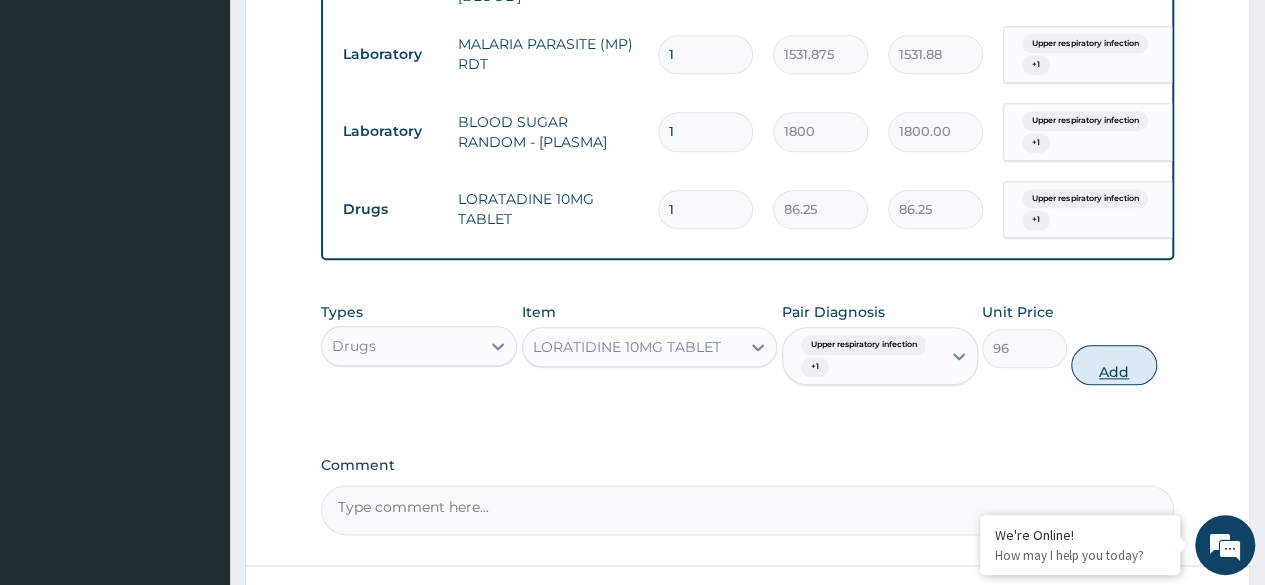 click on "Add" at bounding box center [1113, 365] 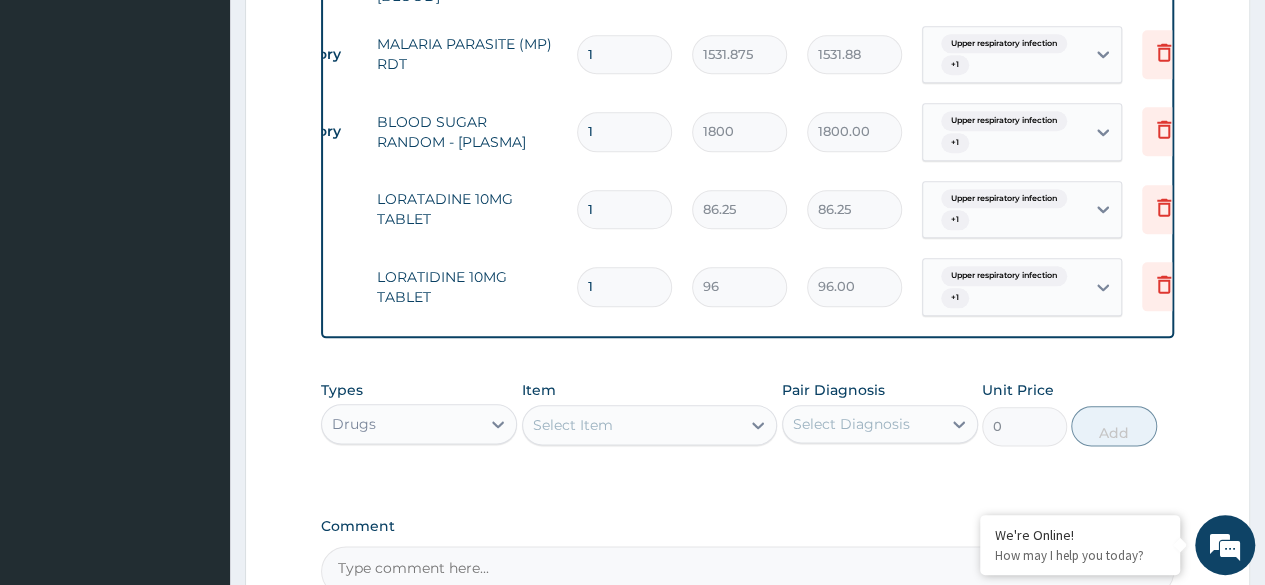scroll, scrollTop: 0, scrollLeft: 150, axis: horizontal 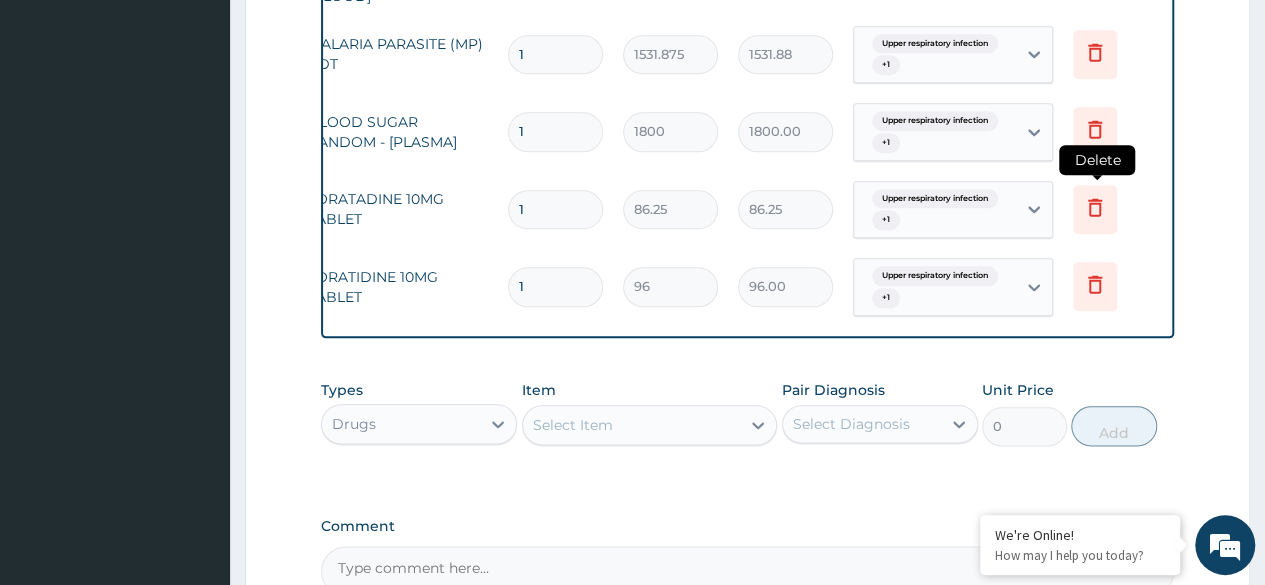 click 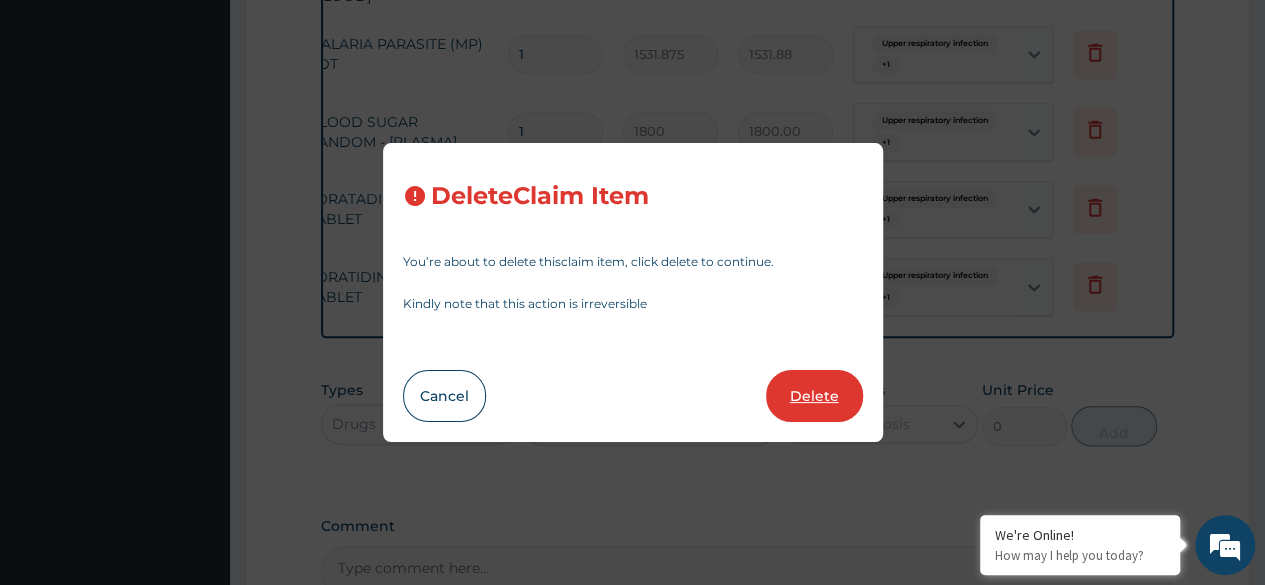 click on "Delete" at bounding box center [814, 396] 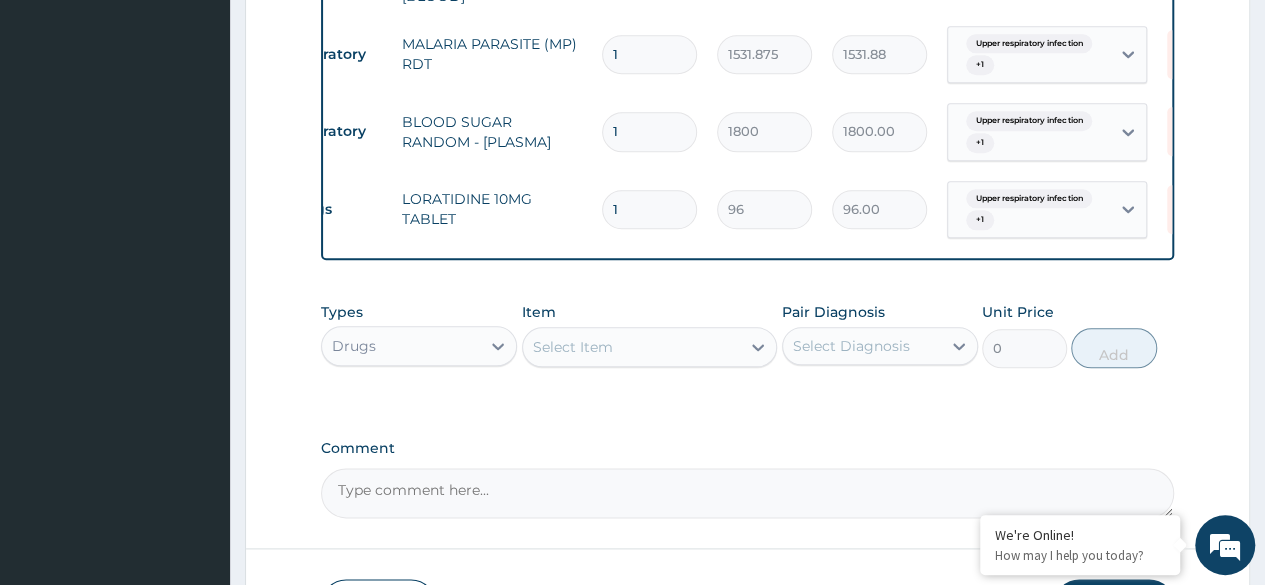 scroll, scrollTop: 0, scrollLeft: 0, axis: both 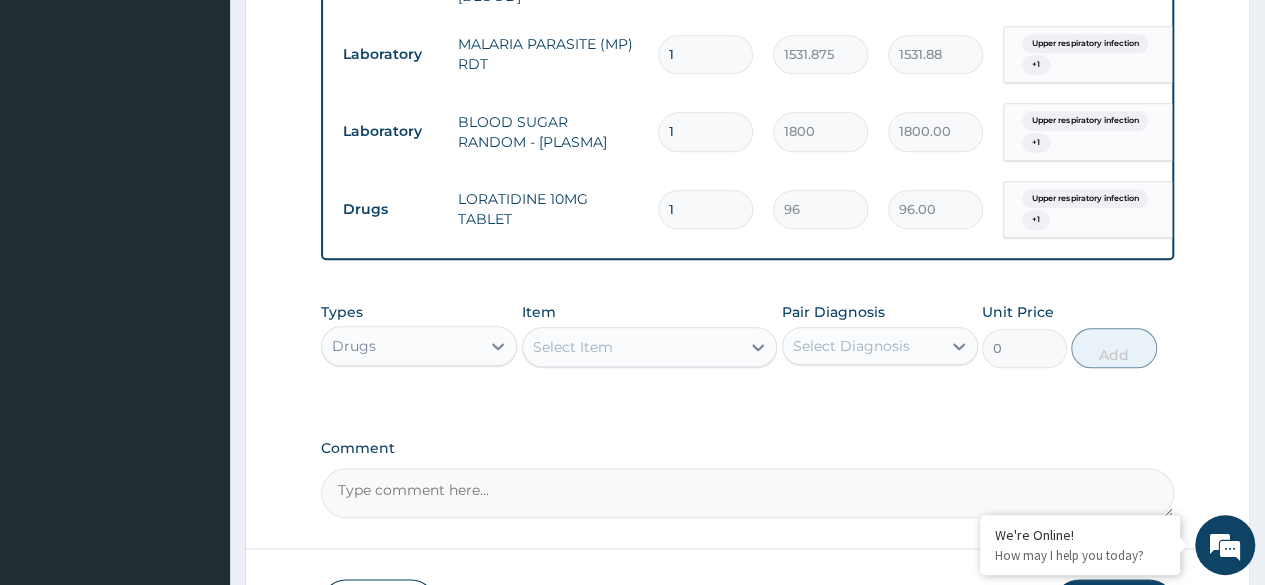 click on "1" at bounding box center [705, 209] 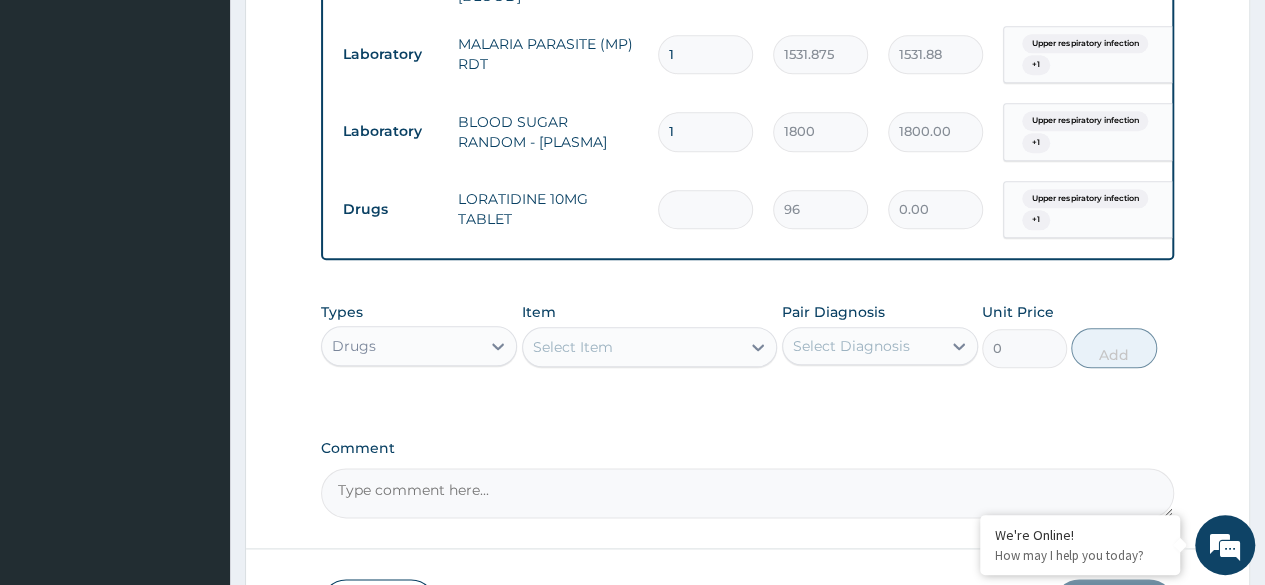 type on "5" 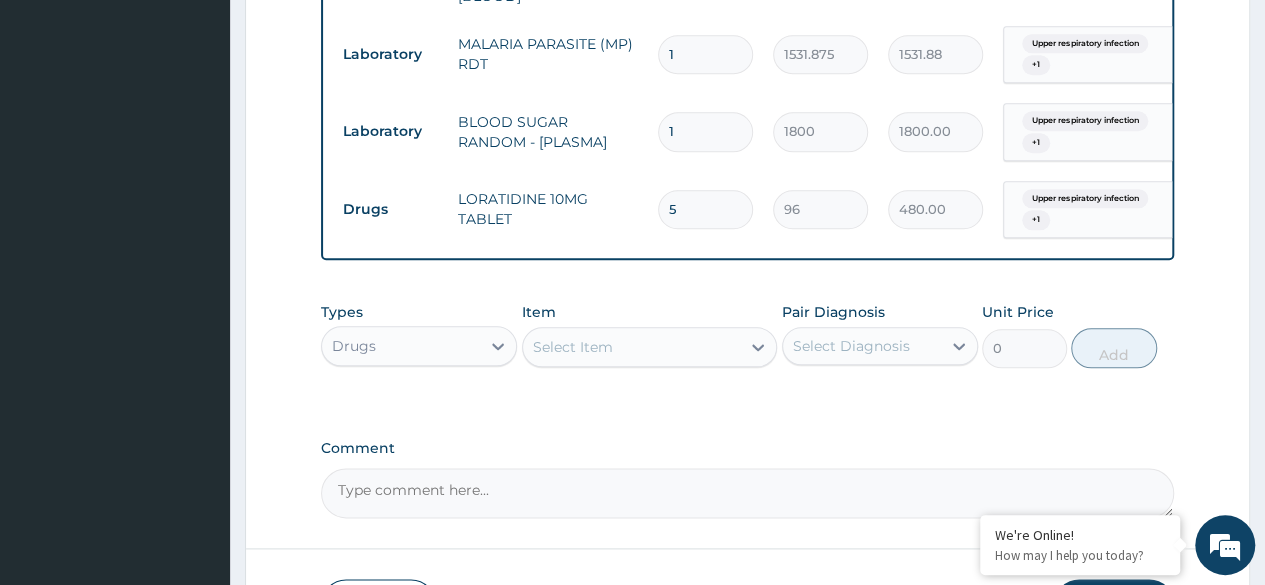 type on "5" 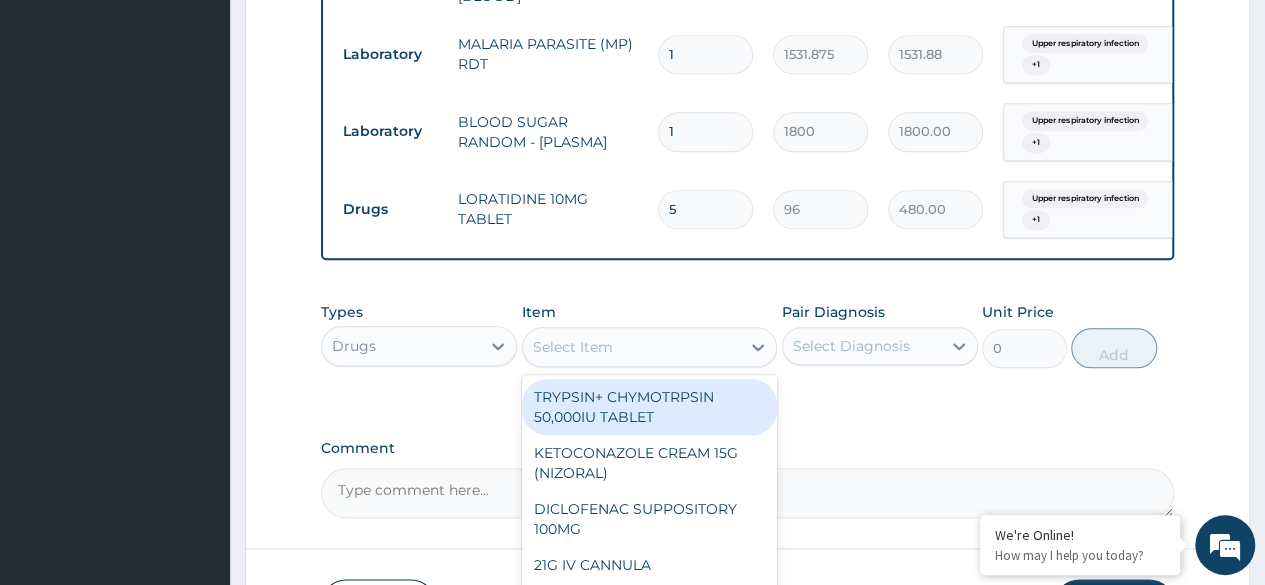 click on "Select Item" at bounding box center [573, 347] 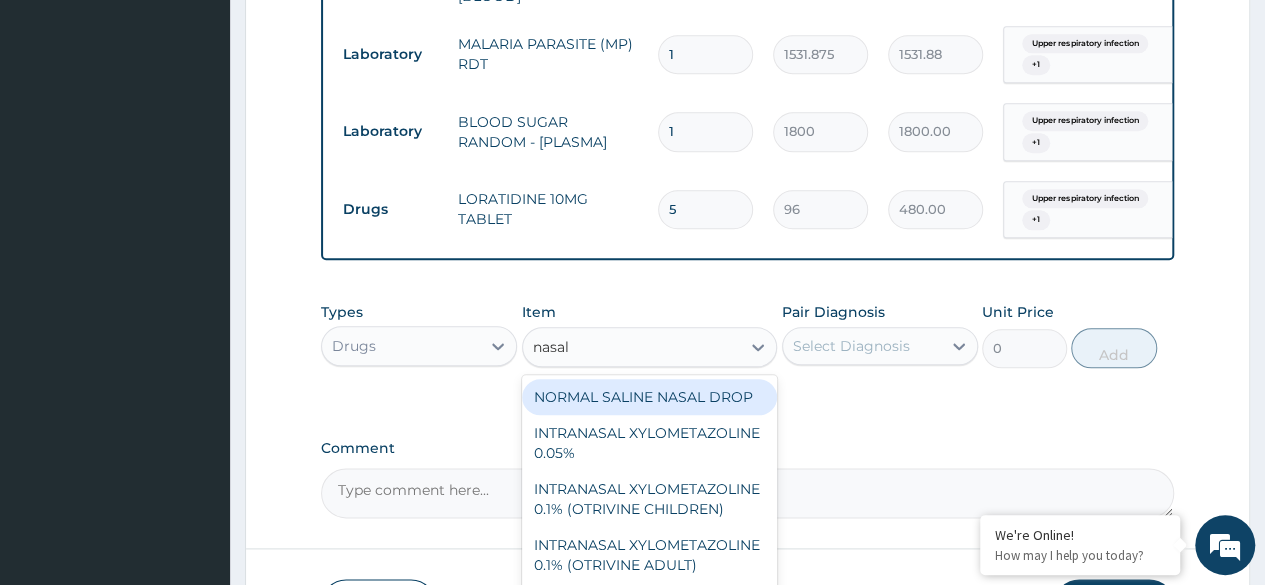 type on "nasal s" 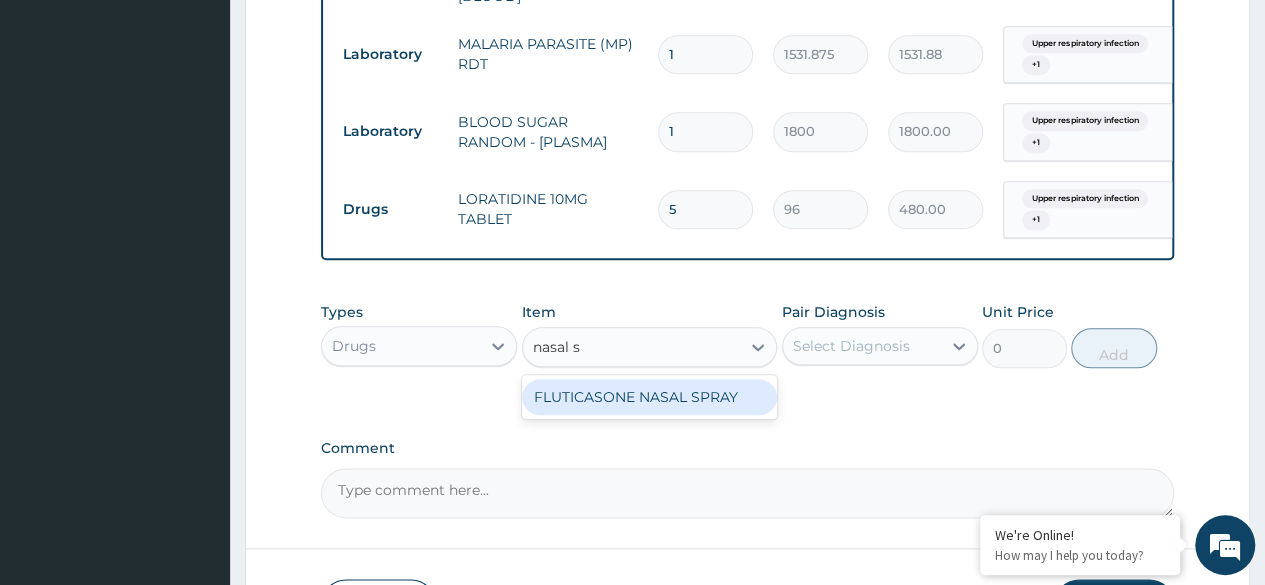 click on "FLUTICASONE NASAL SPRAY" at bounding box center (650, 397) 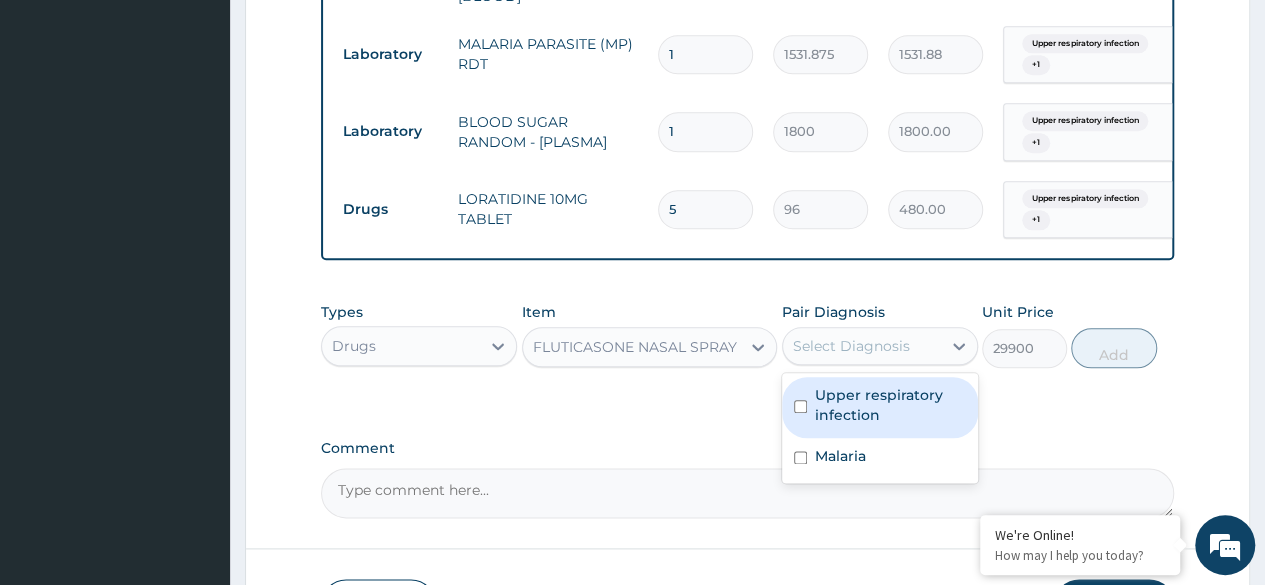 click on "Upper respiratory infection" at bounding box center [890, 405] 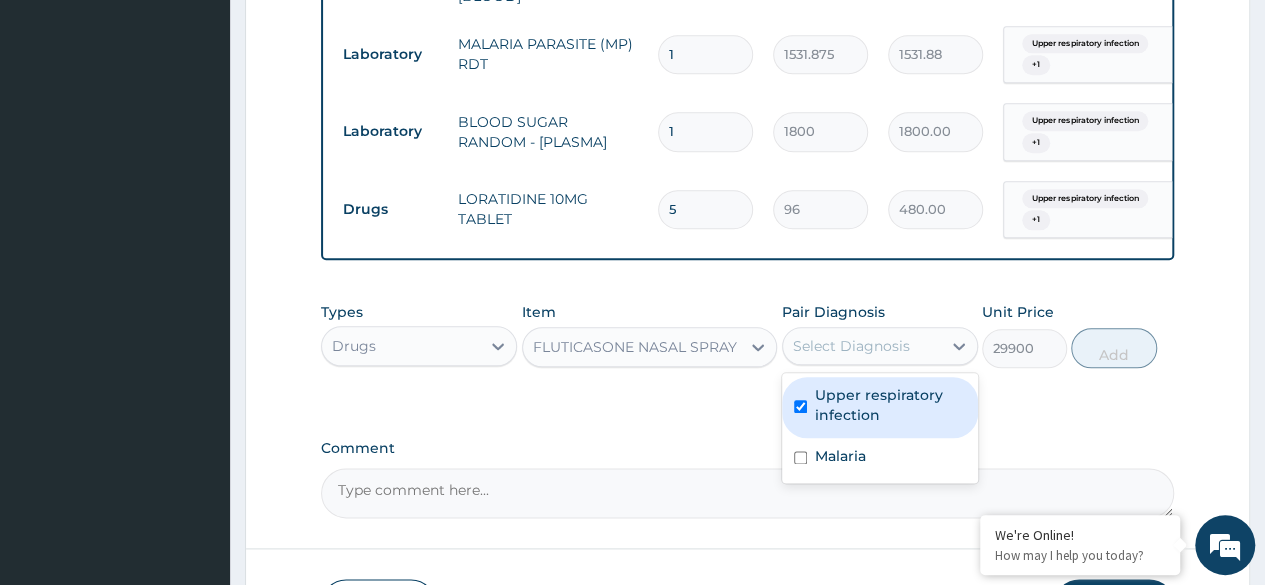 checkbox on "true" 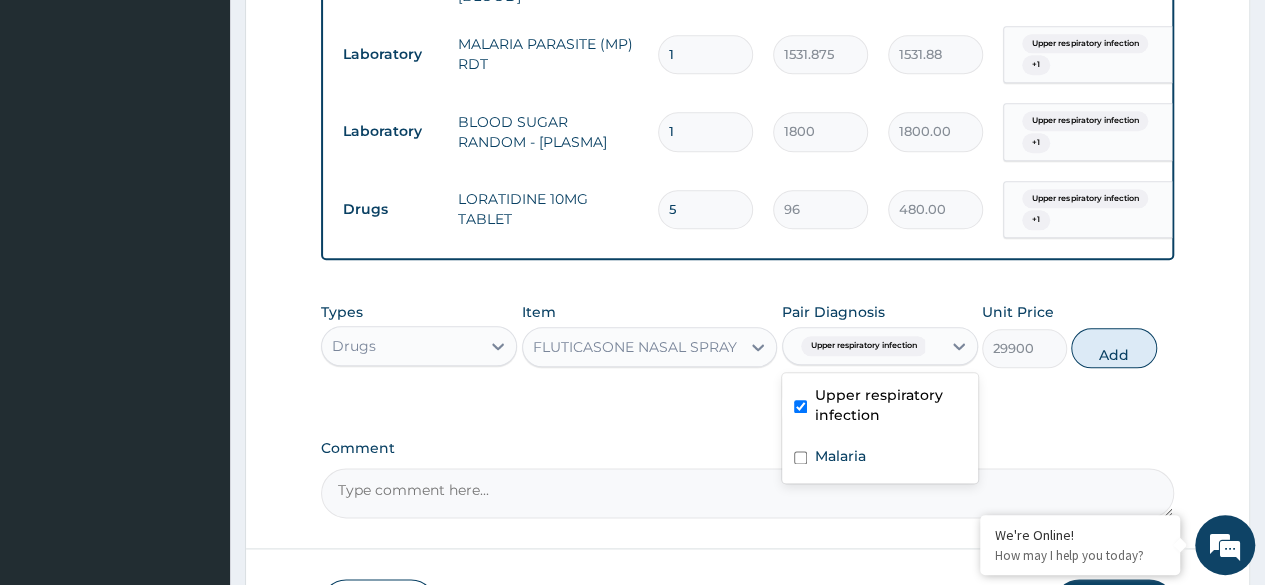 click on "Malaria" at bounding box center [880, 458] 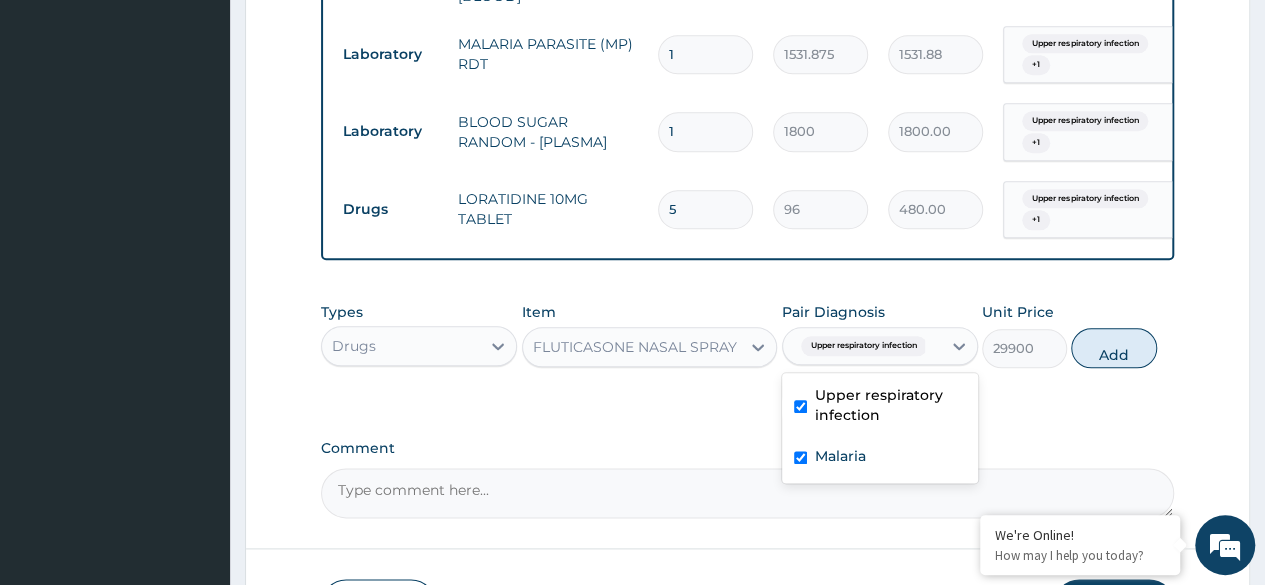 checkbox on "true" 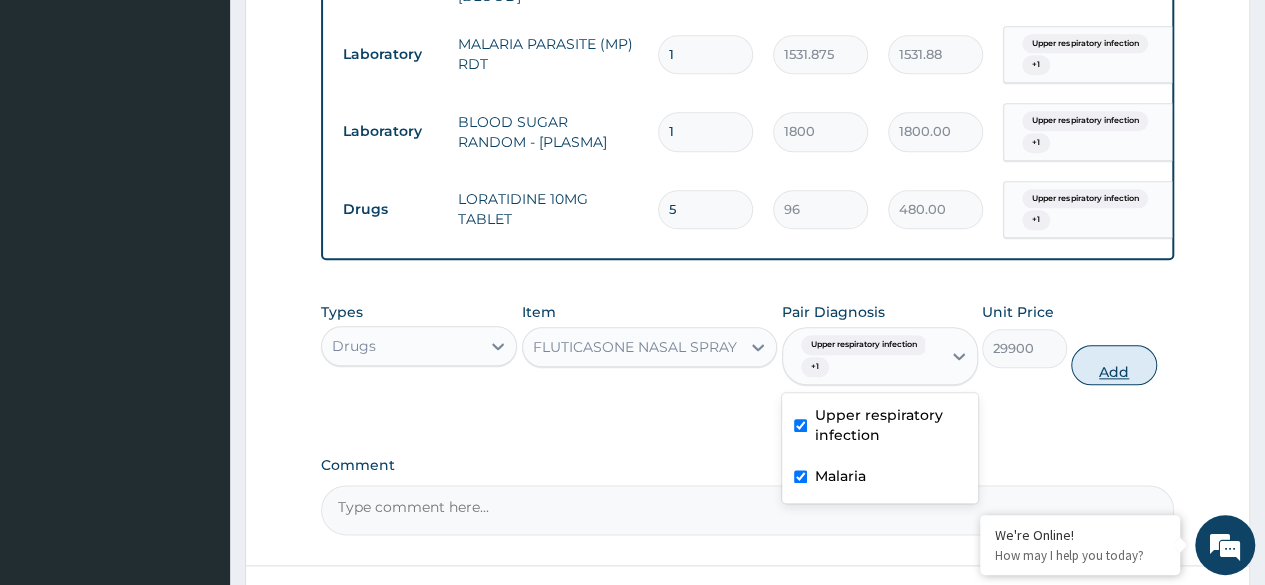 click on "Add" at bounding box center [1113, 365] 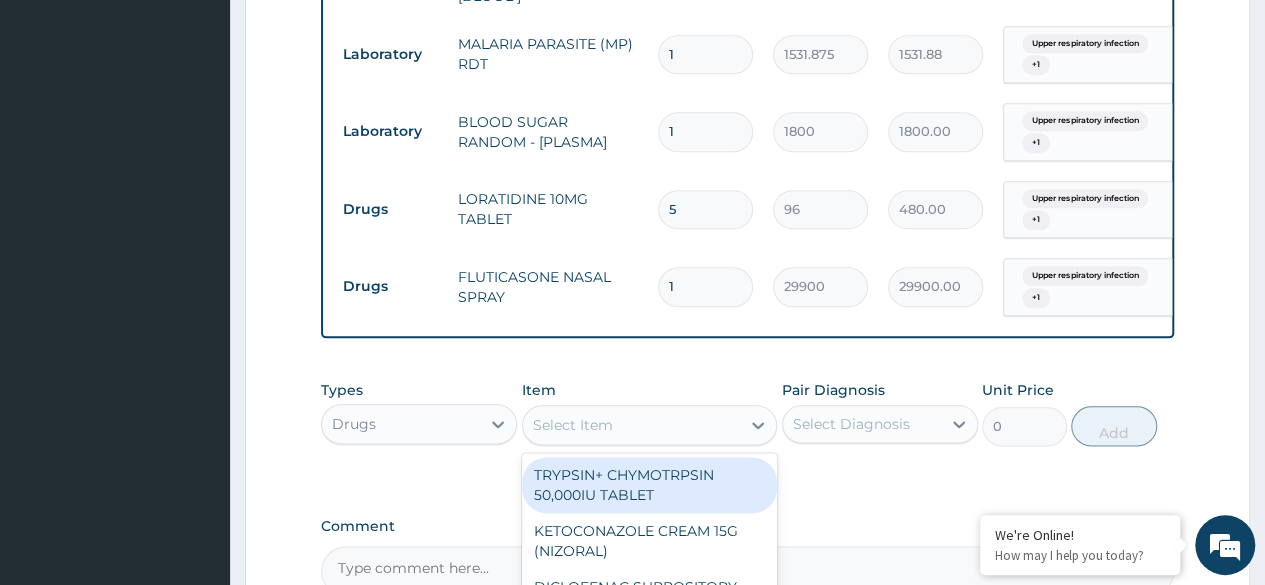 click on "Select Item" at bounding box center [632, 425] 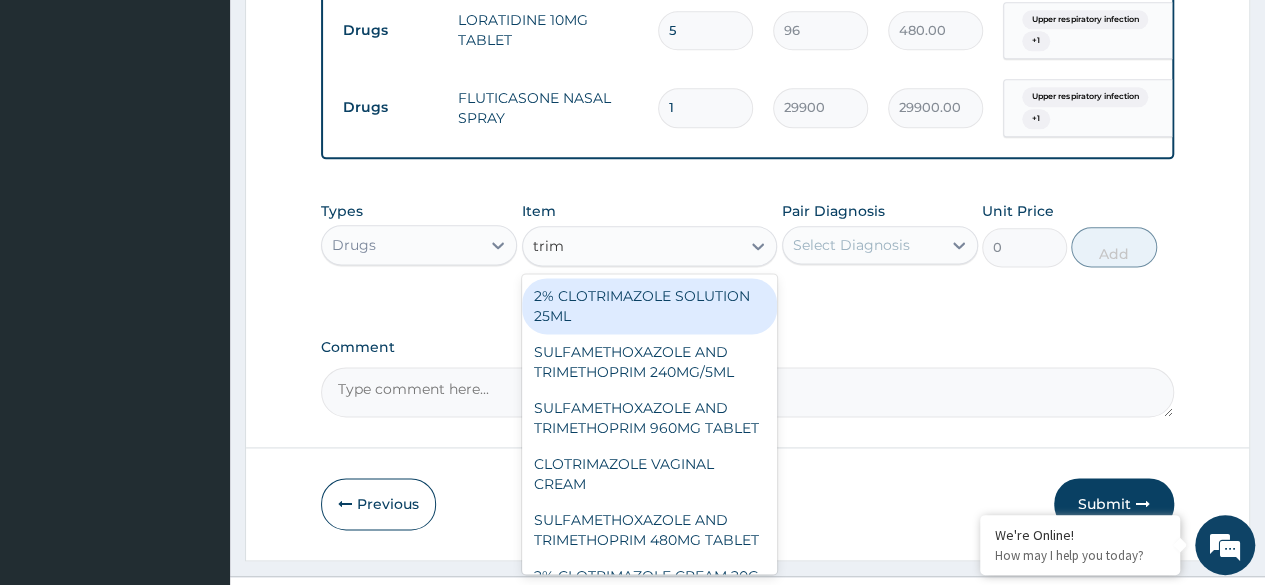 scroll, scrollTop: 1212, scrollLeft: 0, axis: vertical 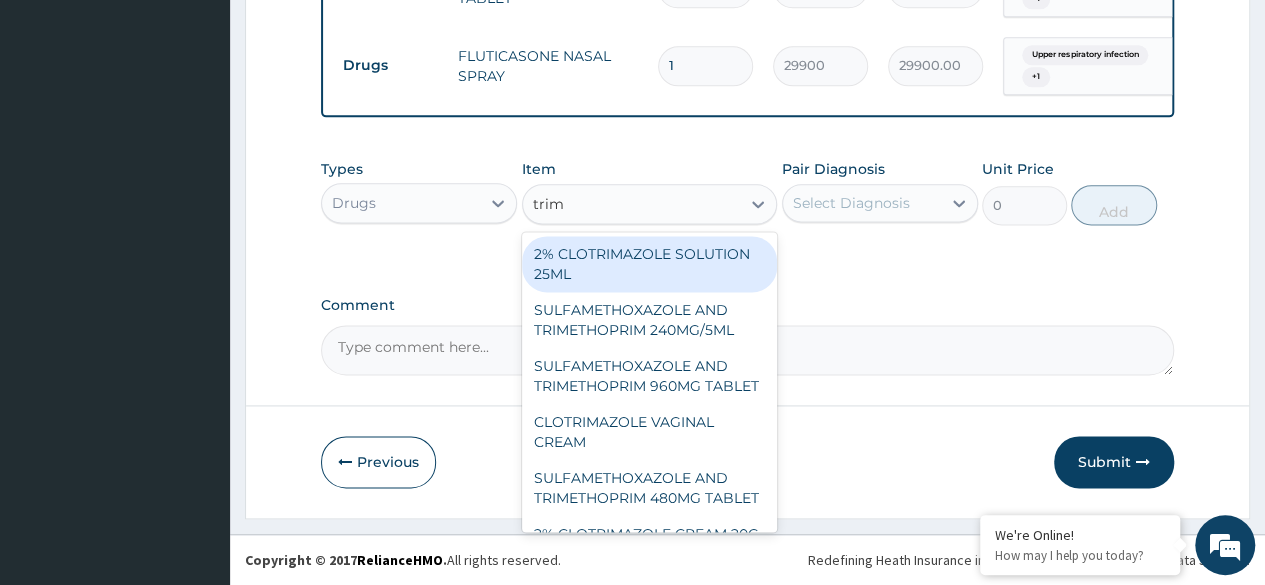 type on "trim" 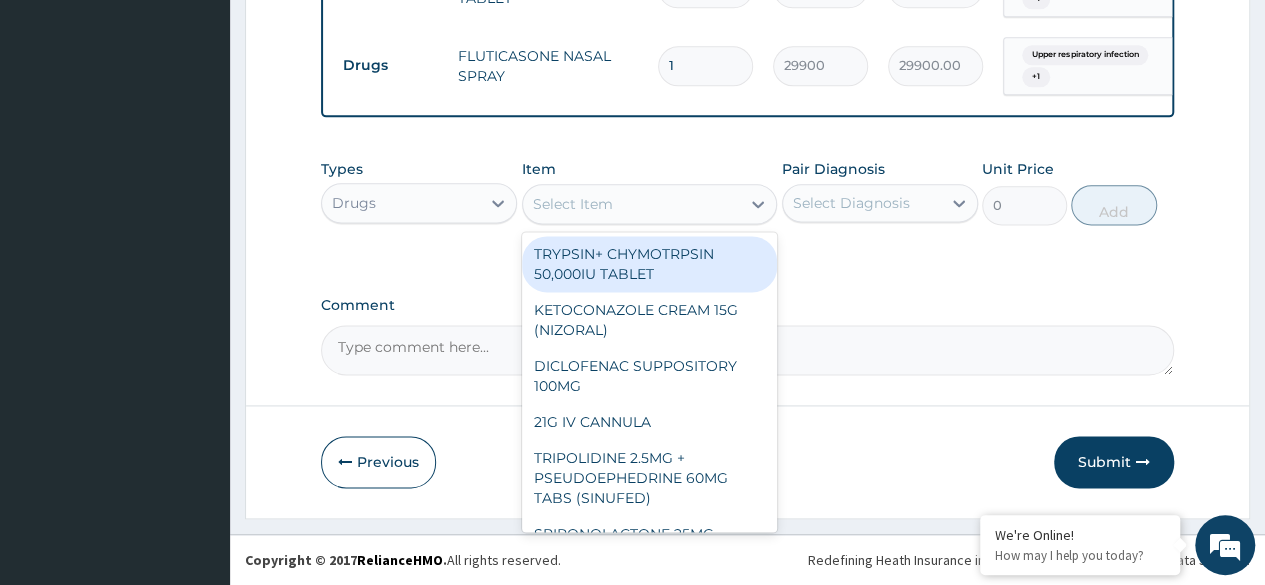 click on "Select Item" at bounding box center (650, 204) 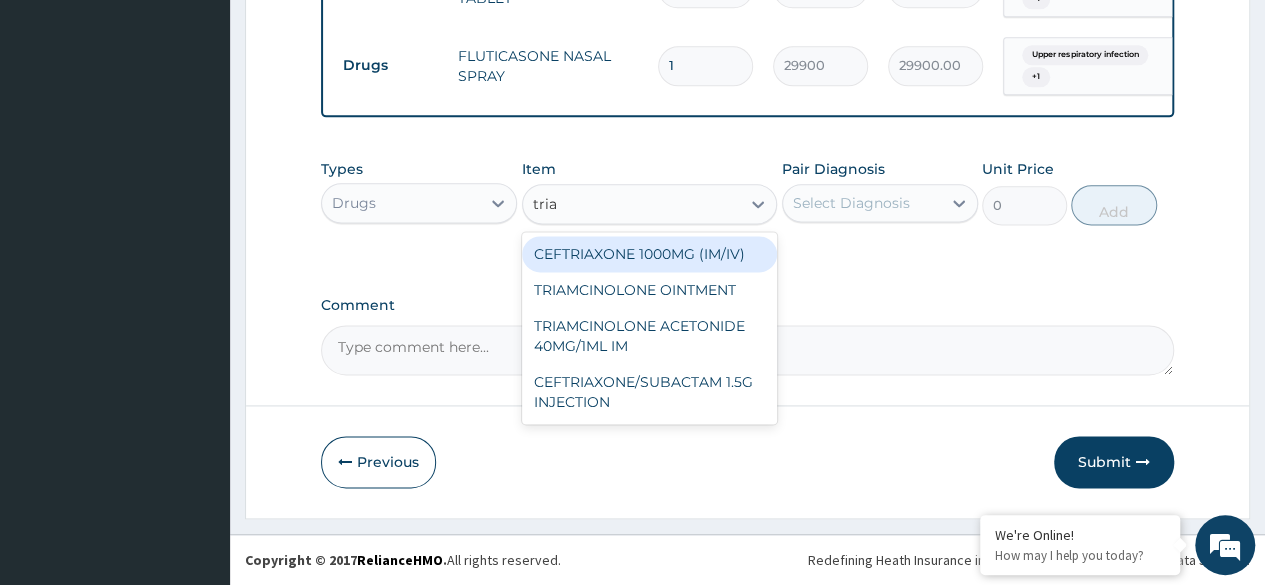 type on "triam" 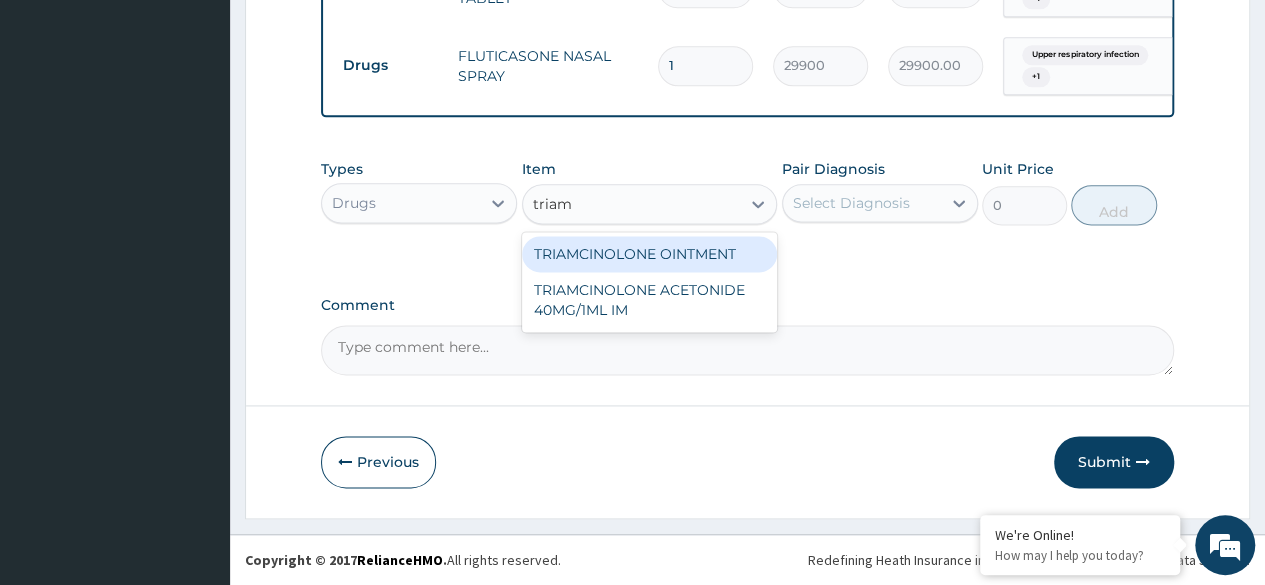click on "TRIAMCINOLONE OINTMENT" at bounding box center [650, 254] 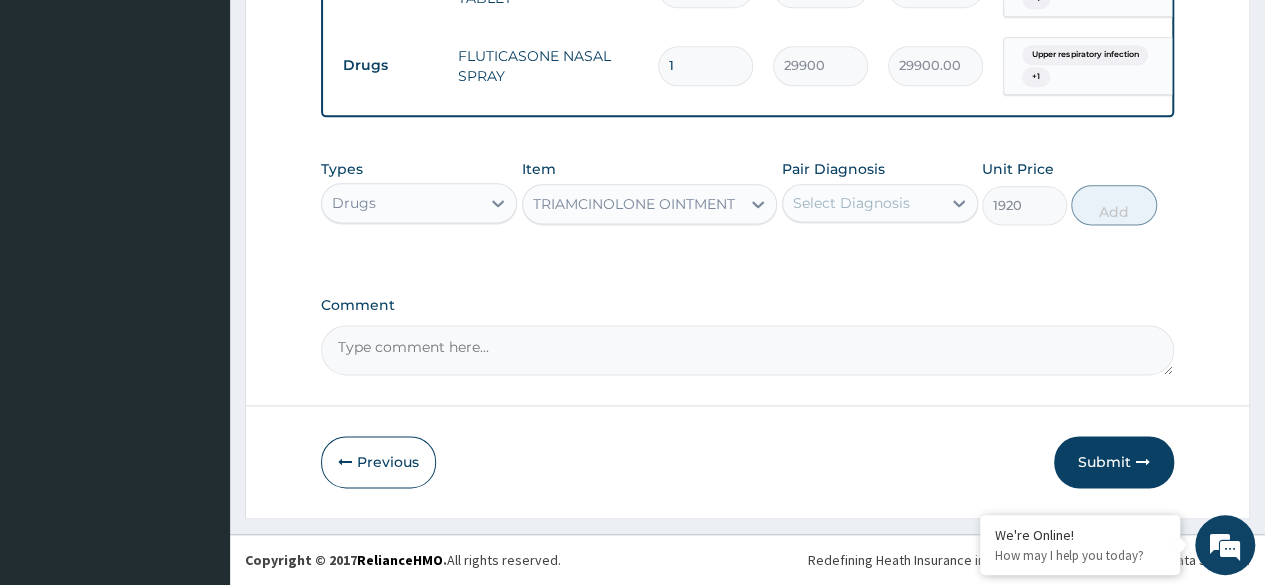 click on "TRIAMCINOLONE OINTMENT" at bounding box center [634, 204] 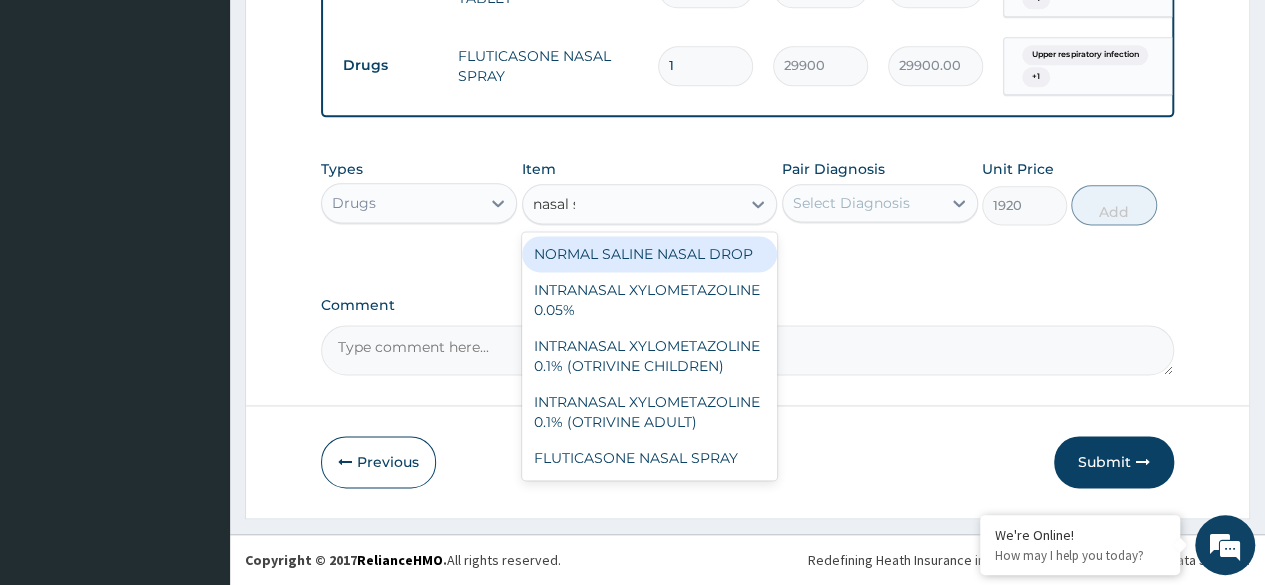 scroll, scrollTop: 0, scrollLeft: 0, axis: both 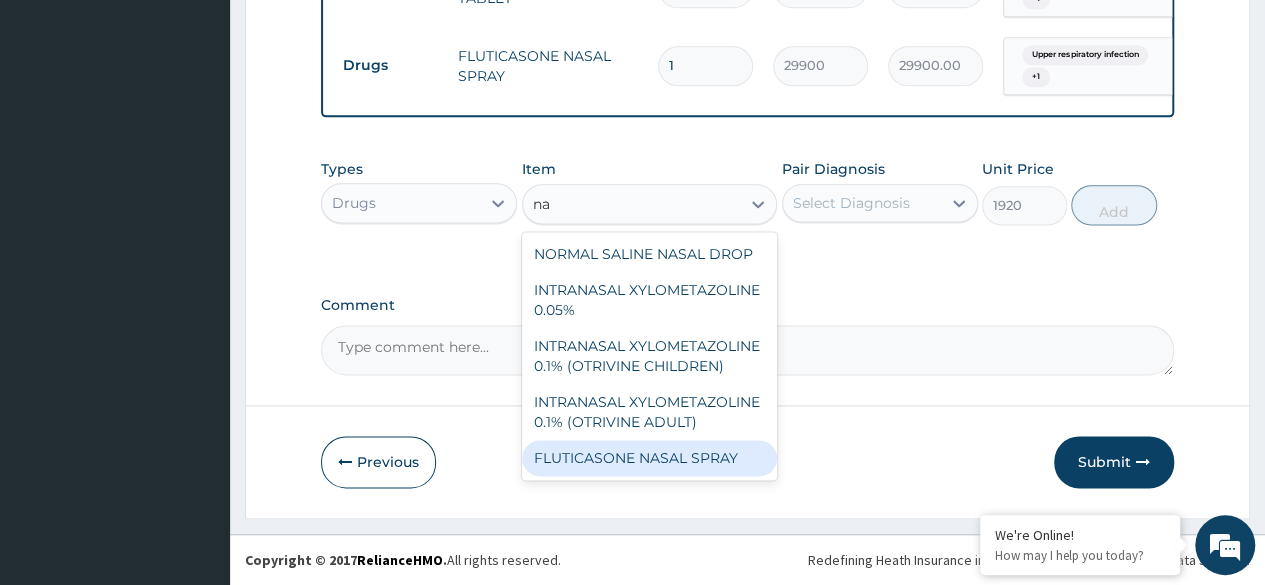type on "n" 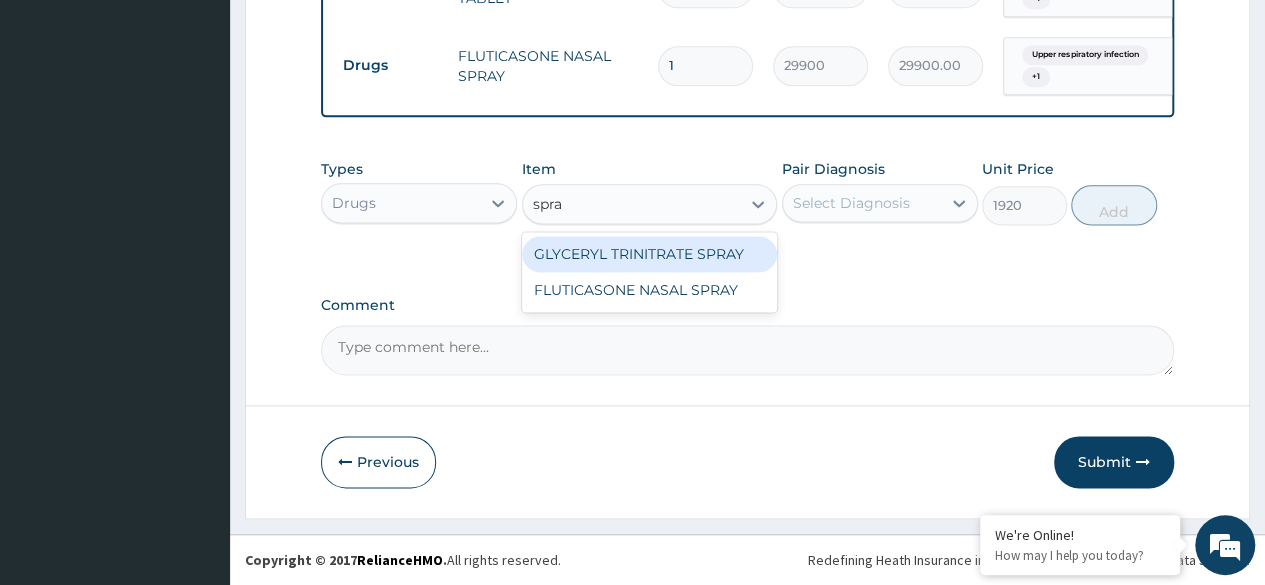 type on "spra" 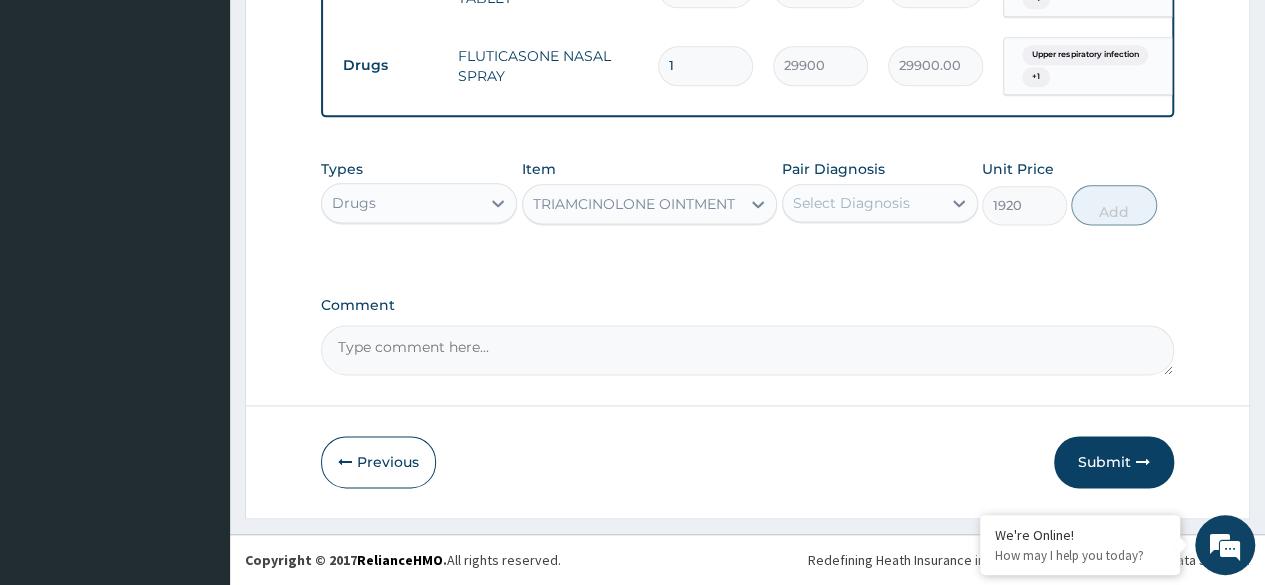 click on "Types Drugs Item TRIAMCINOLONE OINTMENT Pair Diagnosis Select Diagnosis Unit Price 1920 Add" at bounding box center (747, 207) 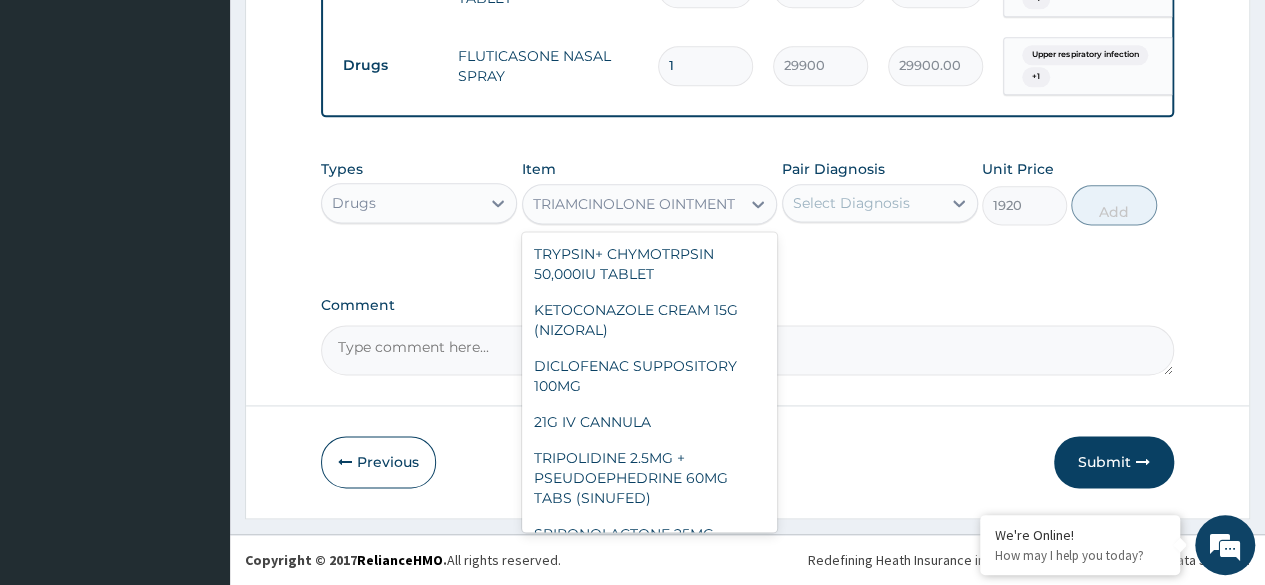 click on "TRIAMCINOLONE OINTMENT" at bounding box center [634, 204] 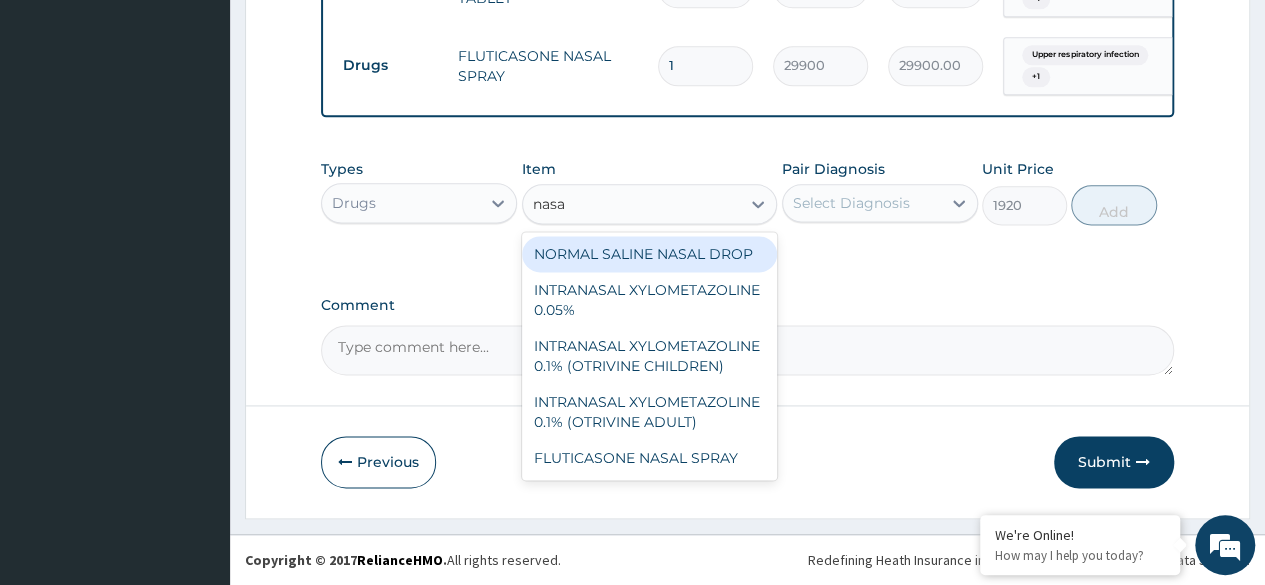 scroll, scrollTop: 8, scrollLeft: 0, axis: vertical 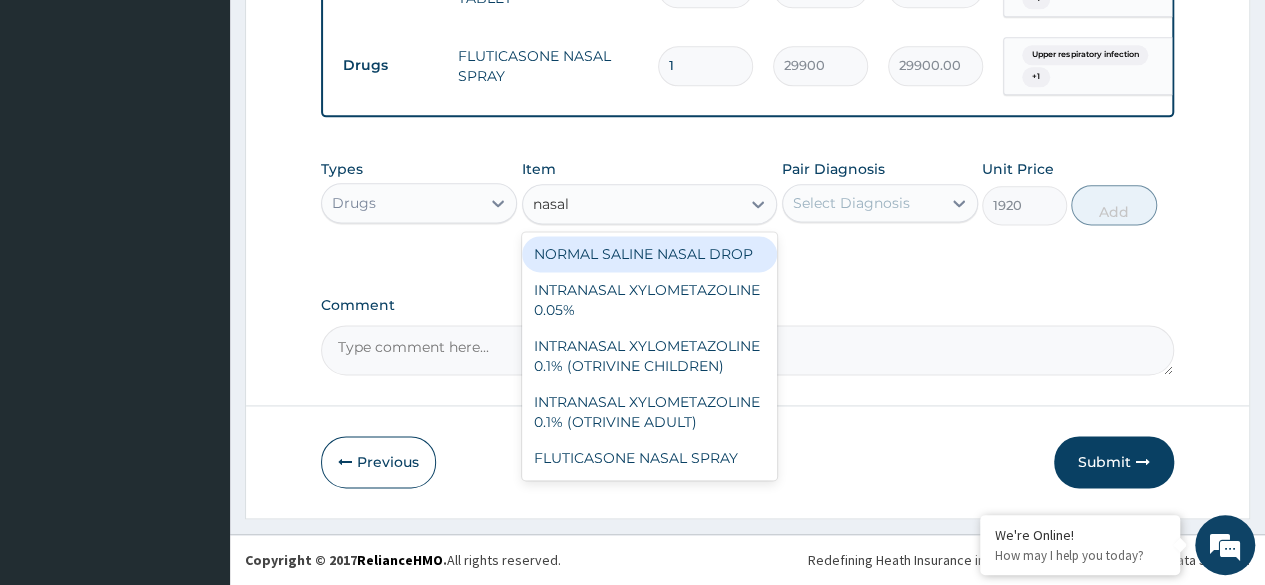 type on "nasal" 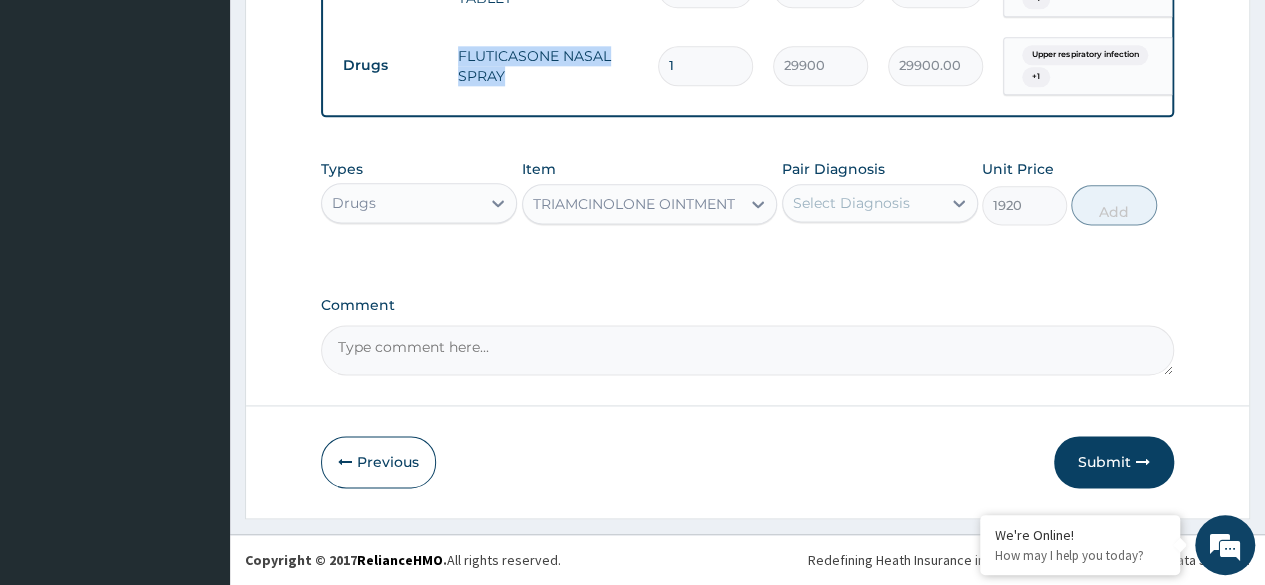 drag, startPoint x: 452, startPoint y: 33, endPoint x: 508, endPoint y: 59, distance: 61.741398 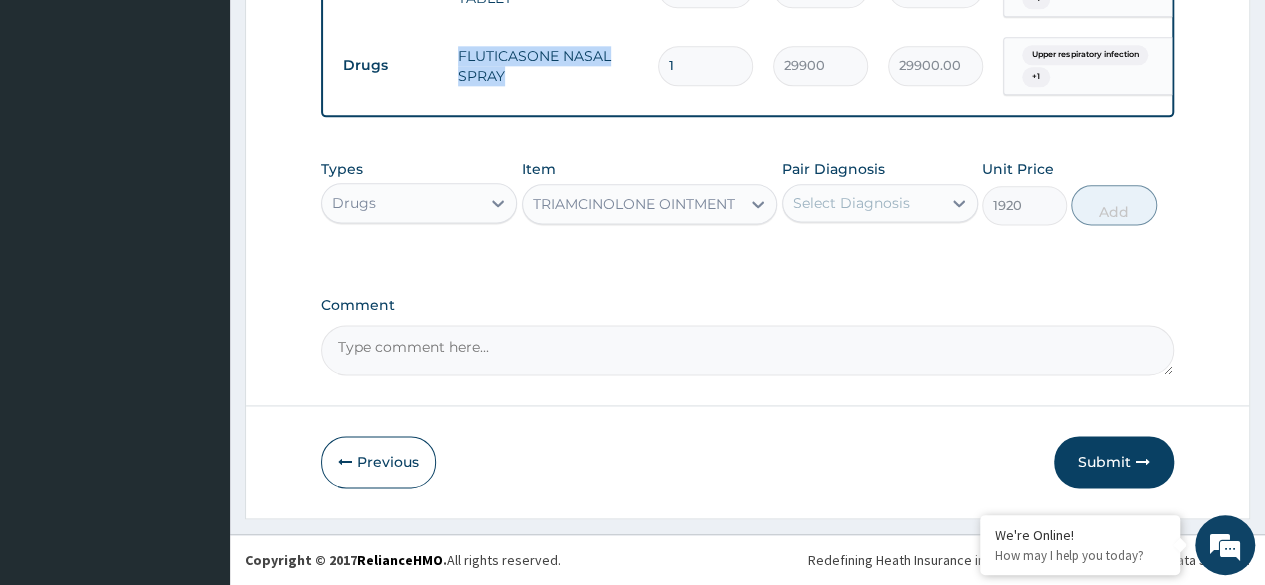 click on "FLUTICASONE NASAL SPRAY" at bounding box center (548, 66) 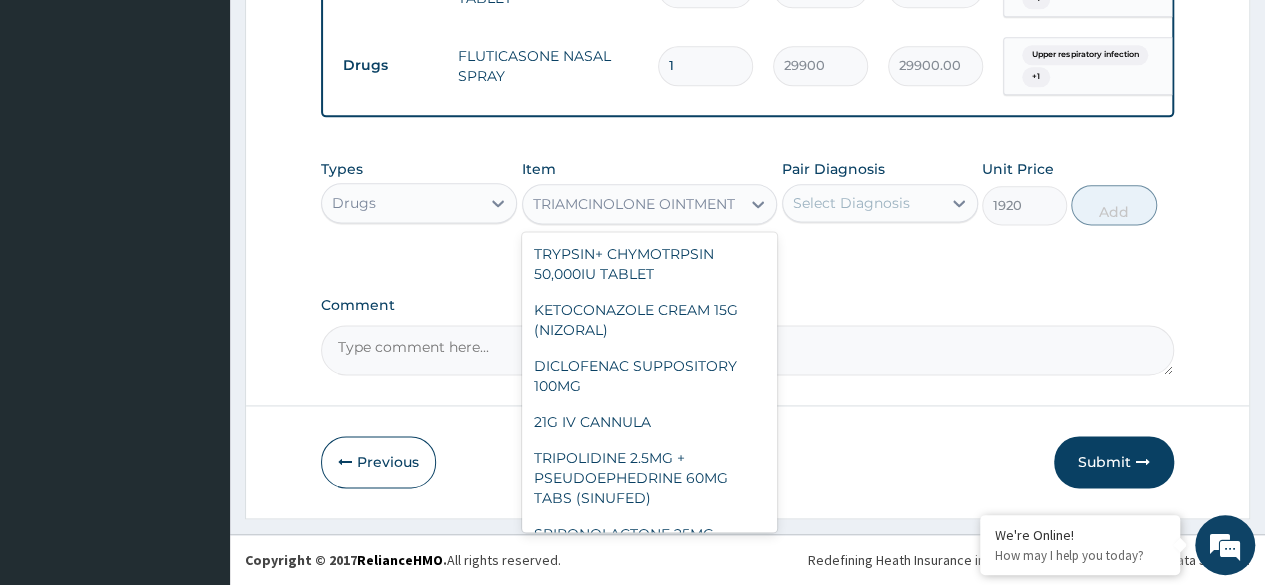 scroll, scrollTop: 13760, scrollLeft: 0, axis: vertical 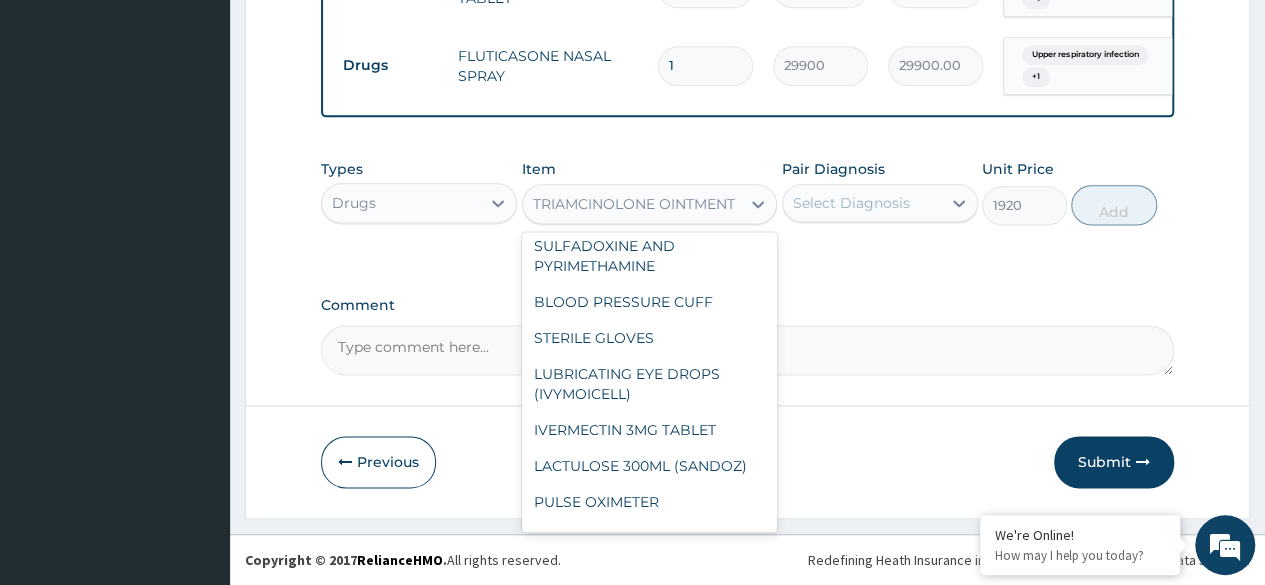 click on "TRIAMCINOLONE OINTMENT" at bounding box center (634, 204) 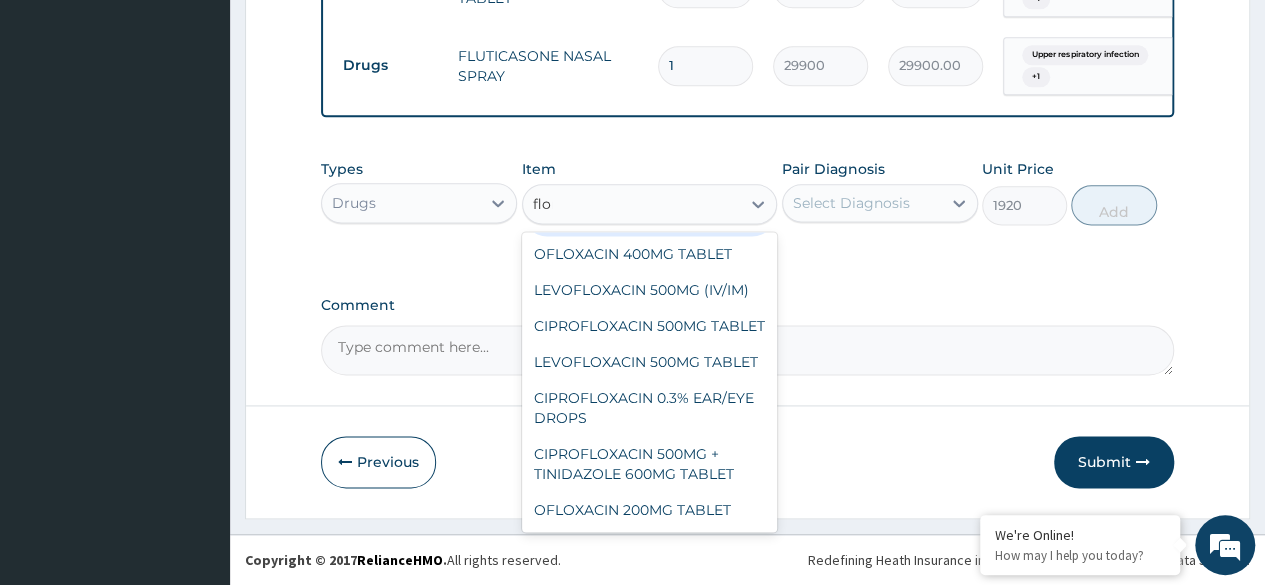 scroll, scrollTop: 0, scrollLeft: 0, axis: both 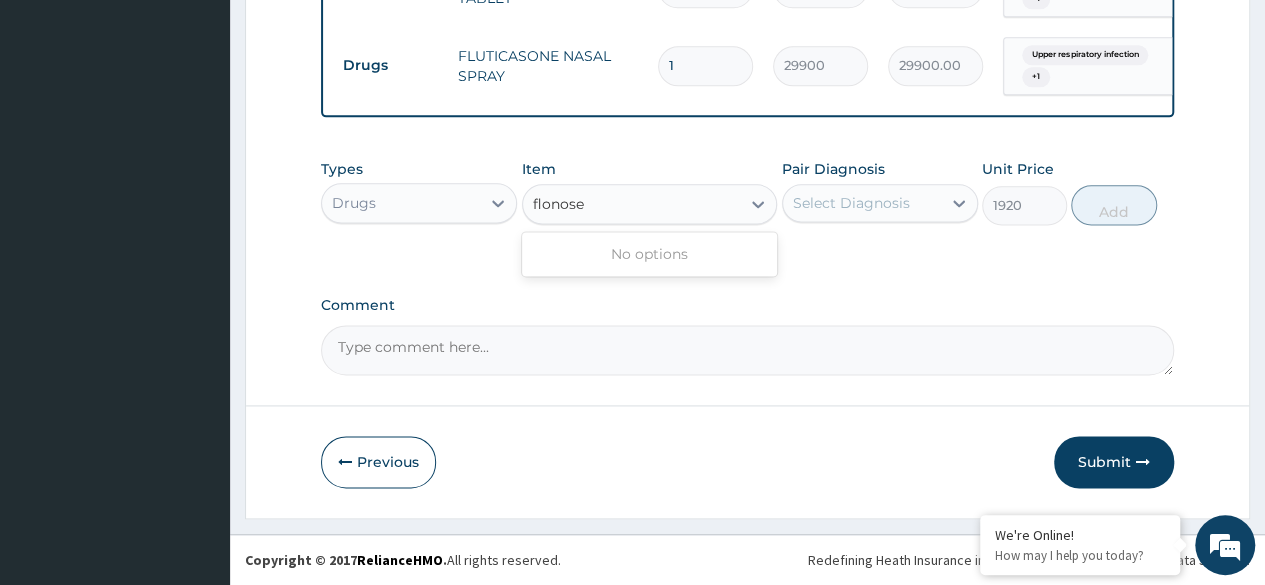 type on "flonose" 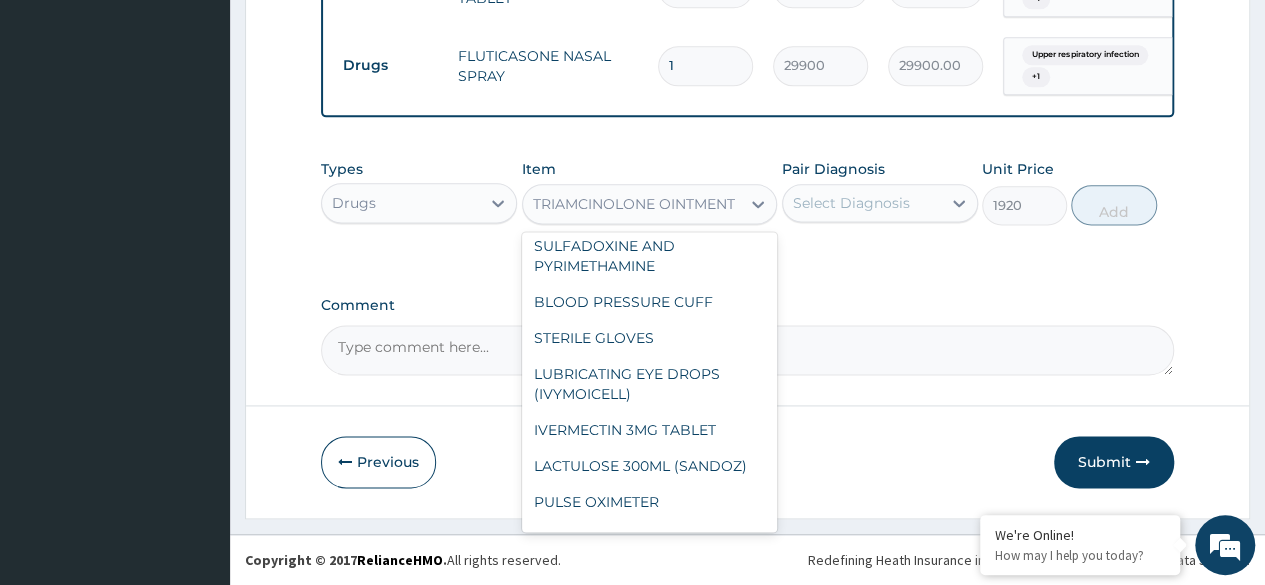 click on "TRIAMCINOLONE OINTMENT" at bounding box center [634, 204] 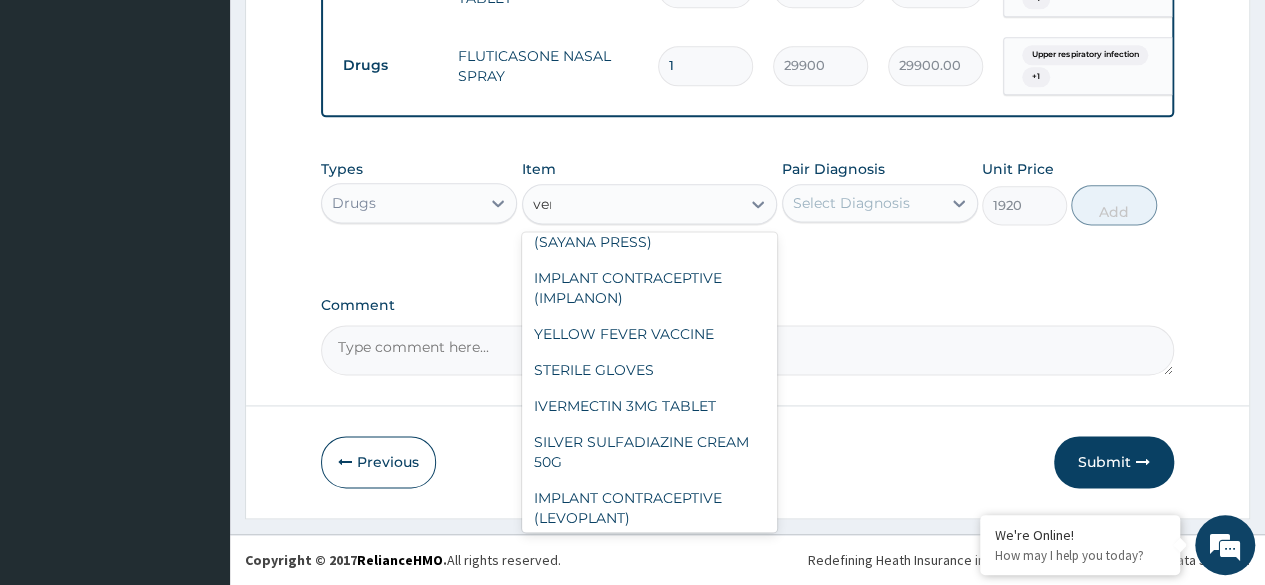 scroll, scrollTop: 0, scrollLeft: 0, axis: both 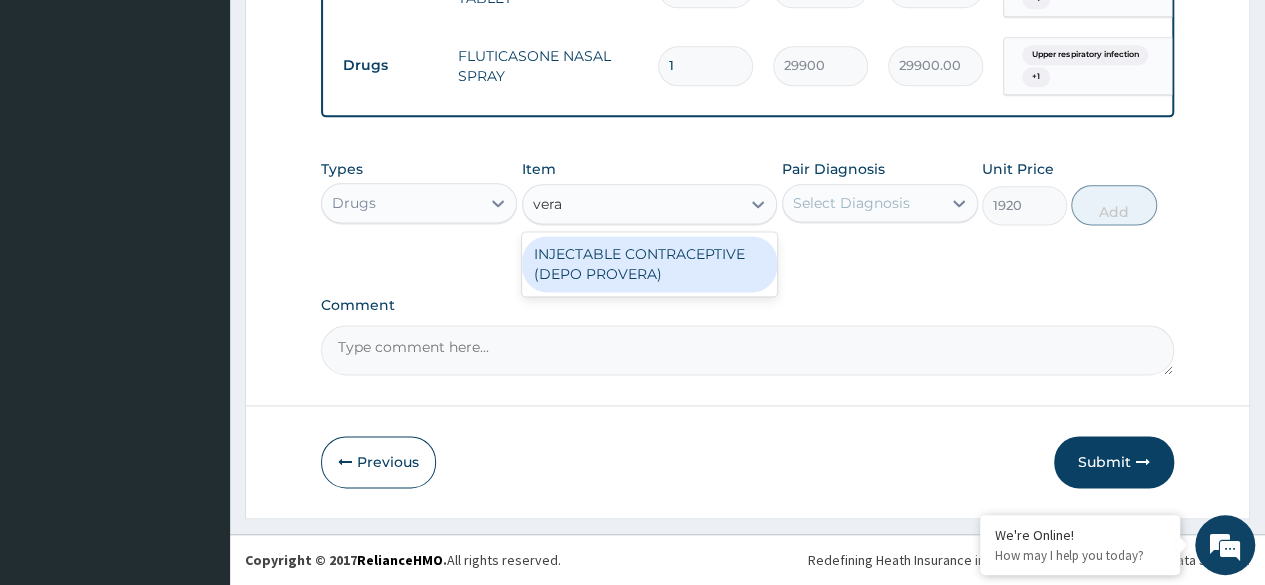 type on "vera" 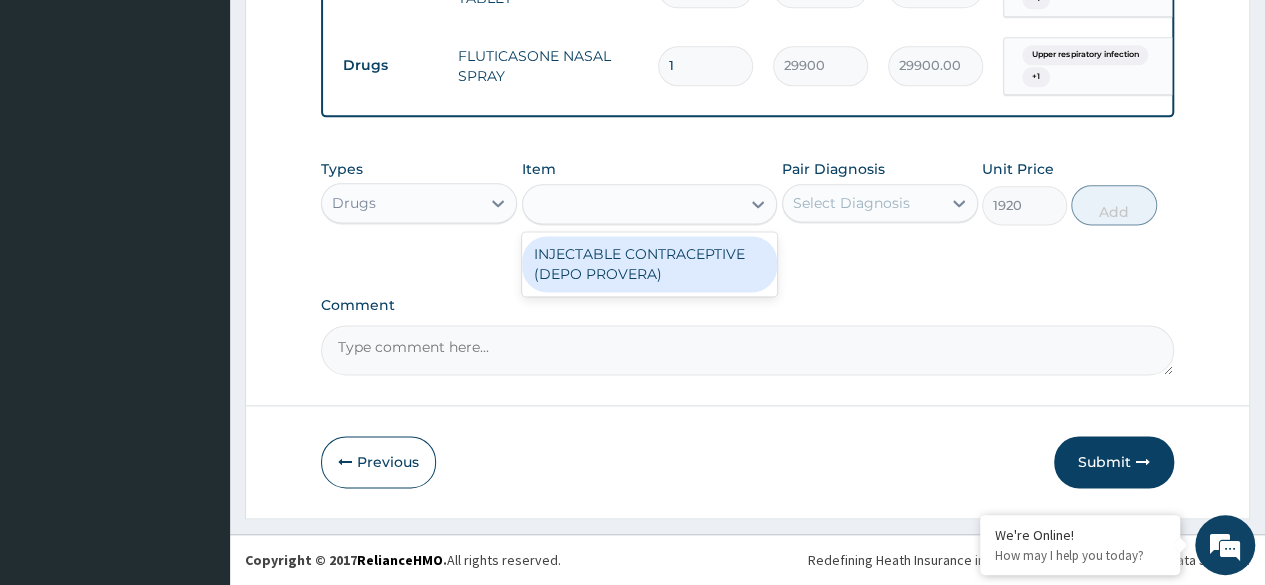 click on "PA Code / Prescription Code Enter Code(Secondary Care Only) Encounter Date 04-08-2025 Important Notice Please enter PA codes before entering items that are not attached to a PA code   All diagnoses entered must be linked to a claim item. Diagnosis & Claim Items that are visible but inactive cannot be edited because they were imported from an already approved PA code. Diagnosis Upper respiratory infection Confirmed Malaria Confirmed NB: All diagnosis must be linked to a claim item Claim Items Type Name Quantity Unit Price Total Price Pair Diagnosis Actions Procedures GENERAL PRACTITIONER CONSULTATION FIRST OUTPATIENT CONSULTATION 1 3370.125 3370.13 Upper respiratory infection  + 1 Delete Laboratory FBC CBC-COMPLETE BLOOD COUNT (HAEMOGRAM) - [BLOOD] 1 4085 4085.00 Upper respiratory infection  + 1 Delete Laboratory MALARIA PARASITE (MP) RDT 1 1531.875 1531.88 Upper respiratory infection  + 1 Delete Laboratory BLOOD SUGAR RANDOM - [PLASMA] 1 1800 1800.00 Upper respiratory infection  + 1 Delete Drugs 5 96 480.00 1" at bounding box center (747, -319) 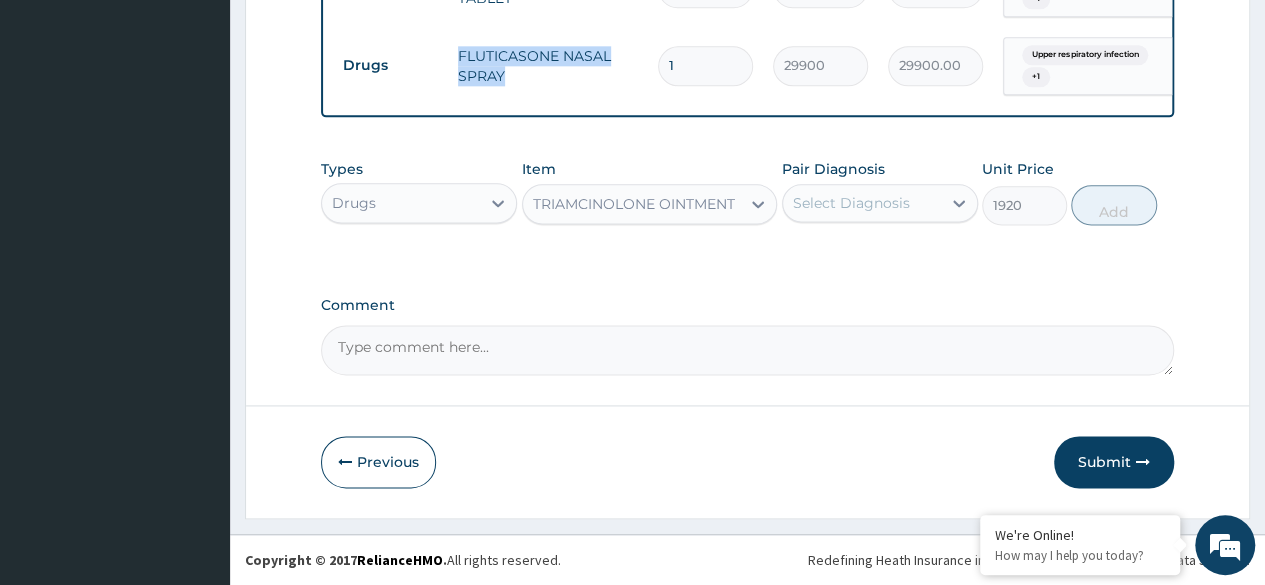 drag, startPoint x: 453, startPoint y: 33, endPoint x: 536, endPoint y: 55, distance: 85.86617 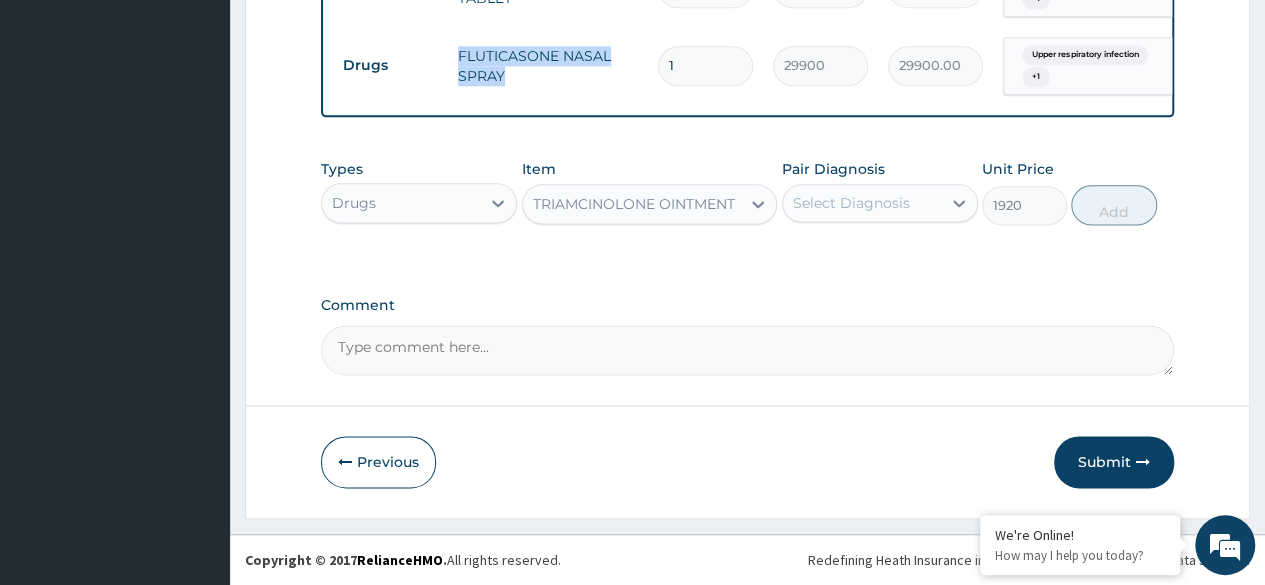 click on "FLUTICASONE NASAL SPRAY" at bounding box center [548, 66] 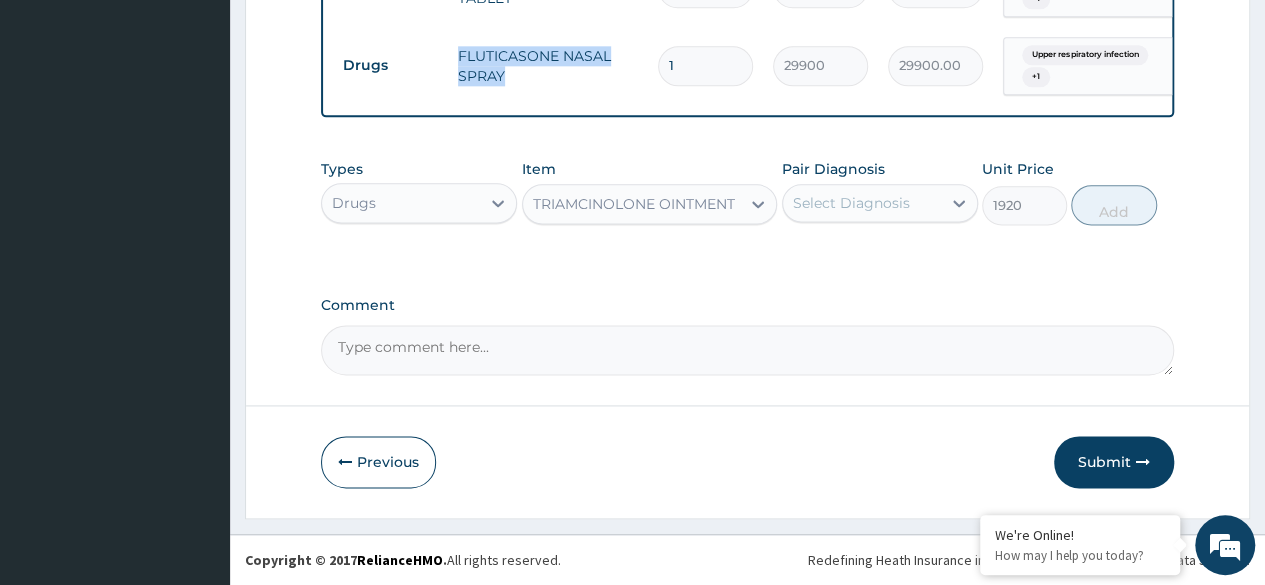 copy on "FLUTICASONE NASAL SPRAY" 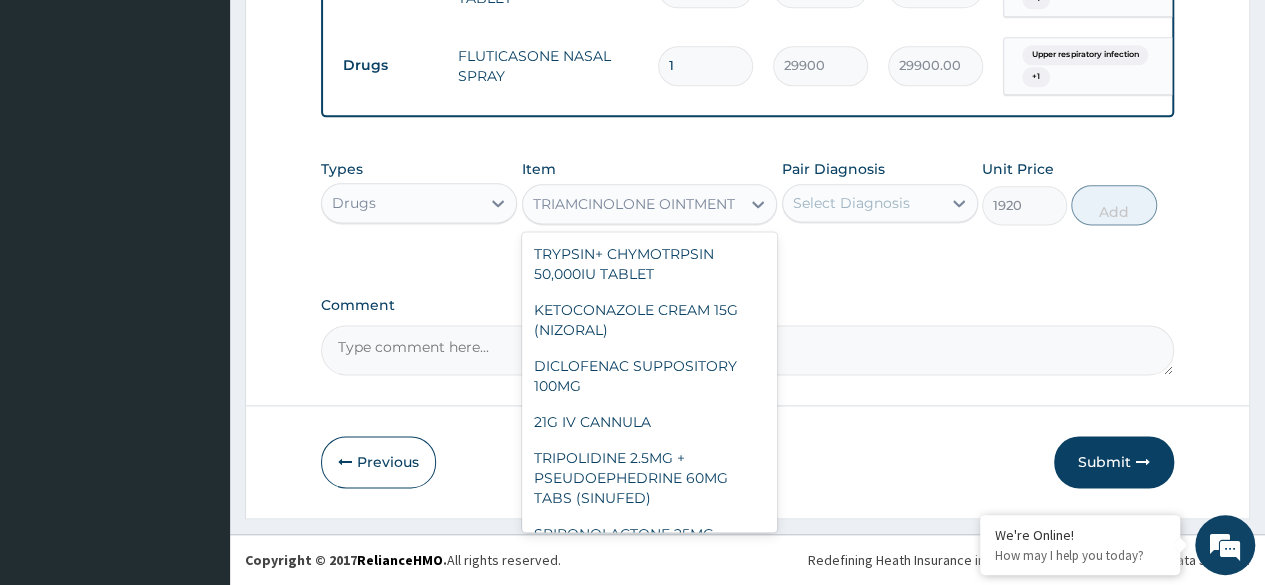 click on "TRIAMCINOLONE OINTMENT" at bounding box center (634, 204) 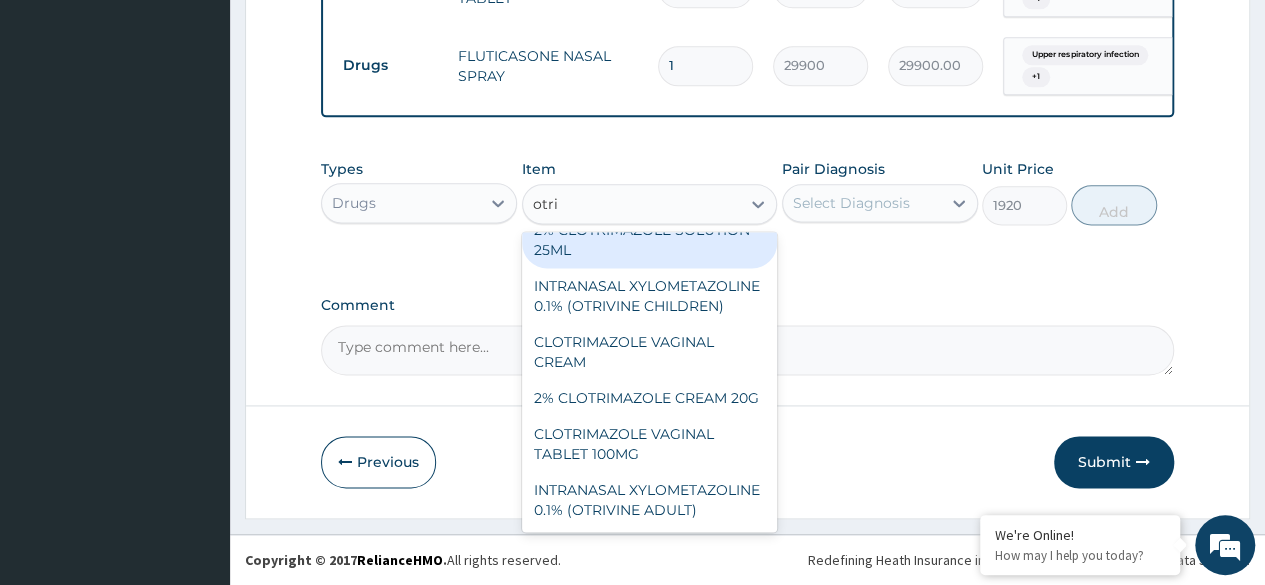 scroll, scrollTop: 84, scrollLeft: 0, axis: vertical 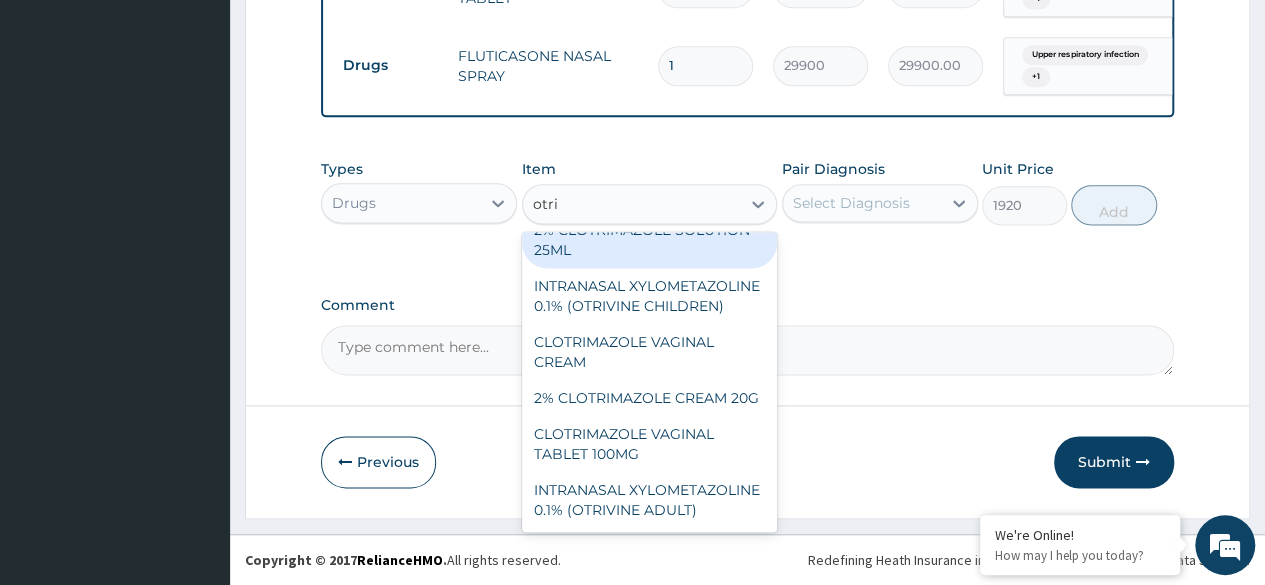 type on "otriv" 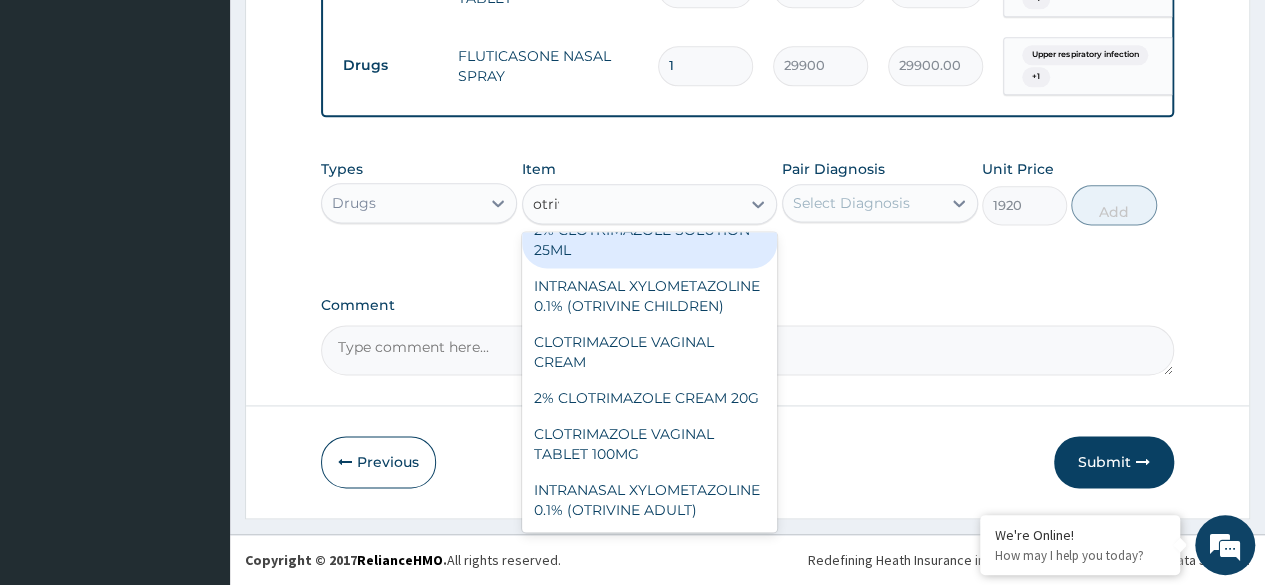 scroll, scrollTop: 0, scrollLeft: 0, axis: both 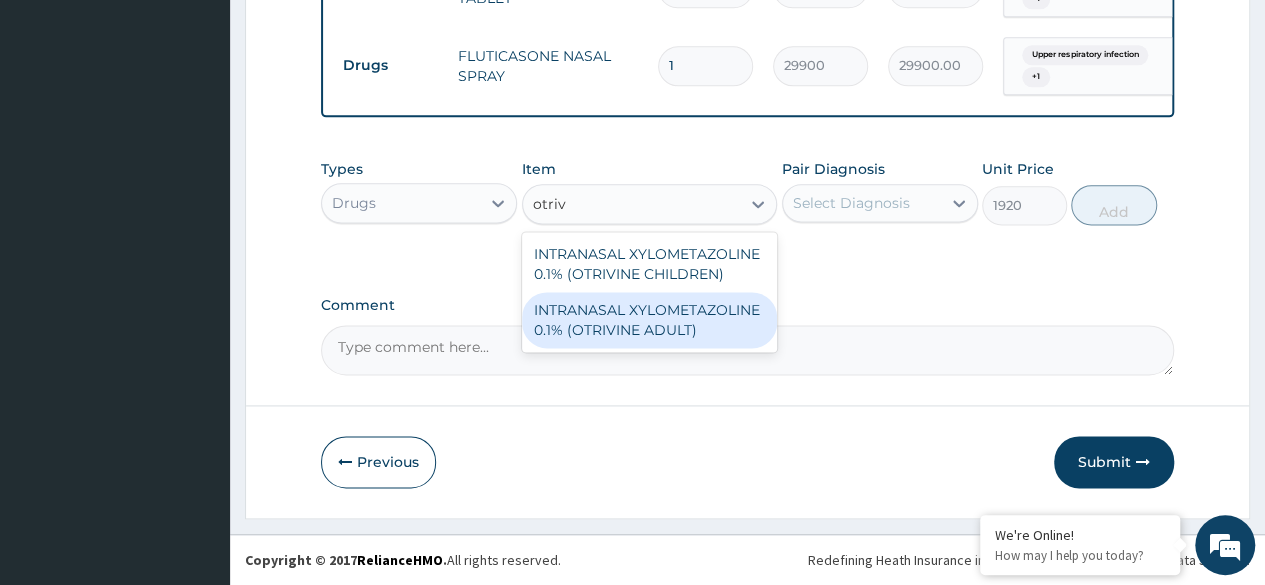 click on "INTRANASAL XYLOMETAZOLINE 0.1% (OTRIVINE ADULT)" at bounding box center (650, 320) 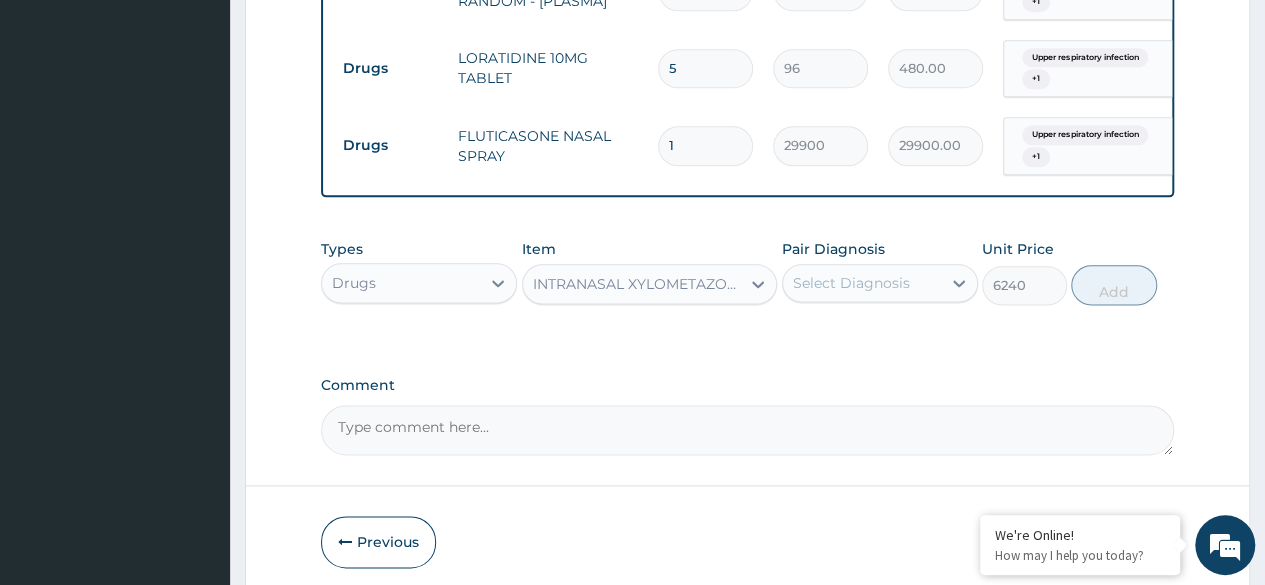 scroll, scrollTop: 1030, scrollLeft: 0, axis: vertical 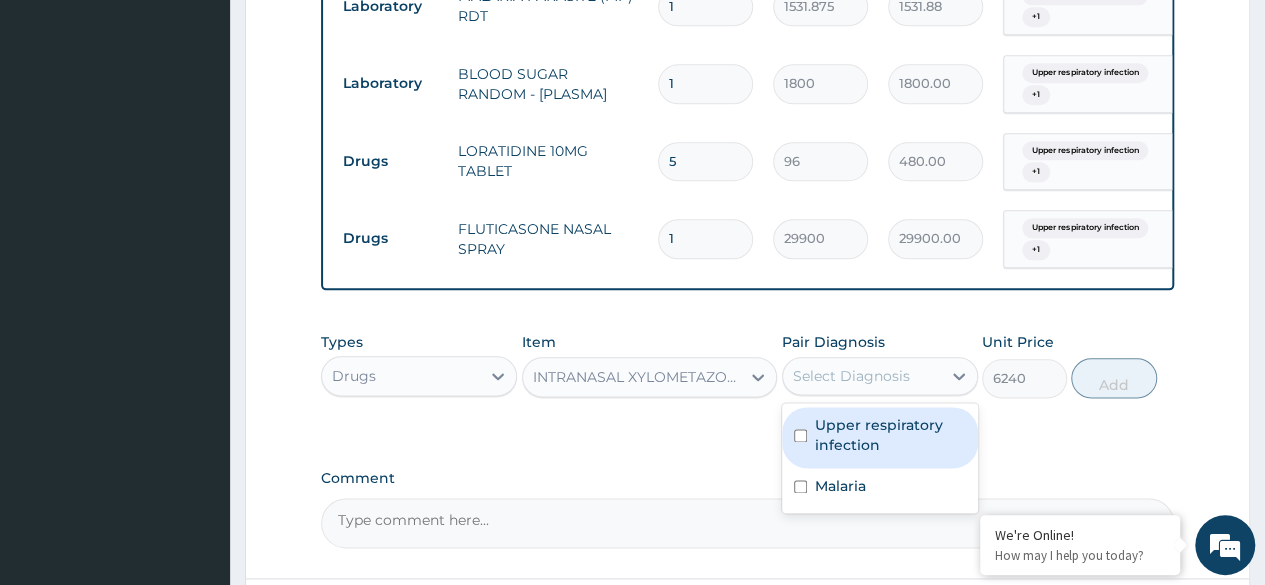 click on "Select Diagnosis" at bounding box center [851, 376] 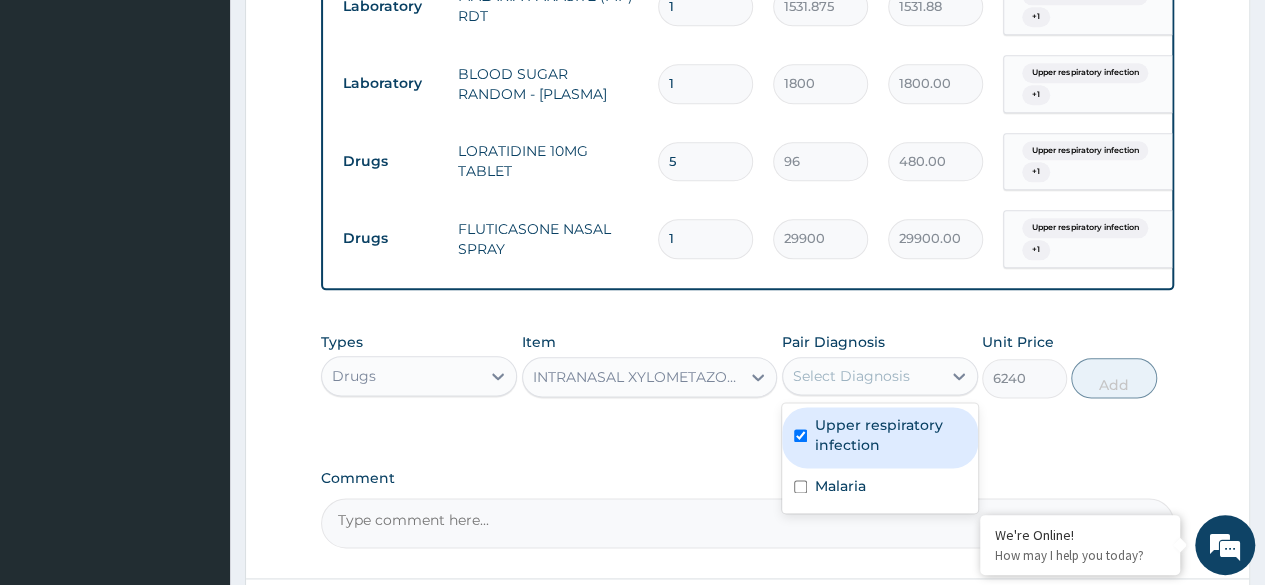 checkbox on "true" 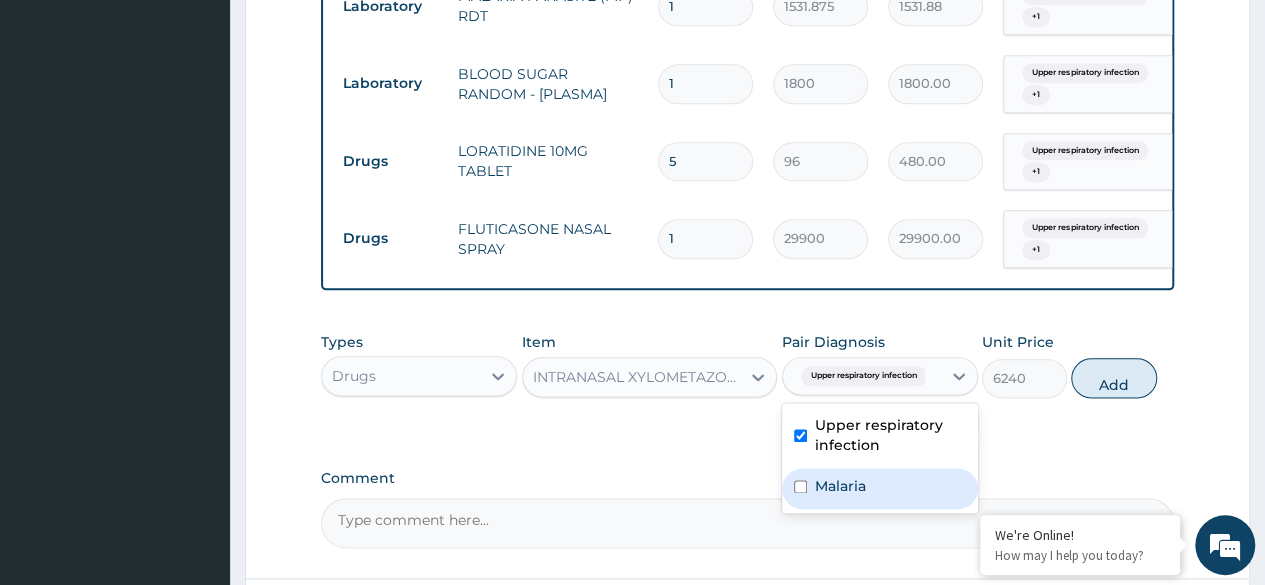 click on "Malaria" at bounding box center [840, 486] 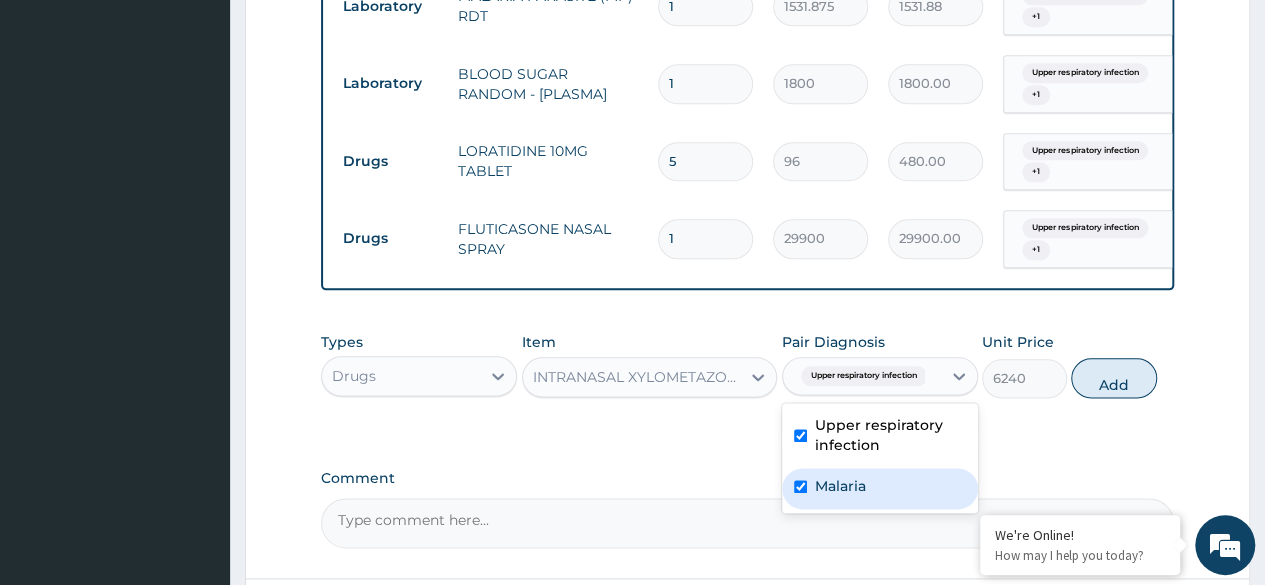 checkbox on "true" 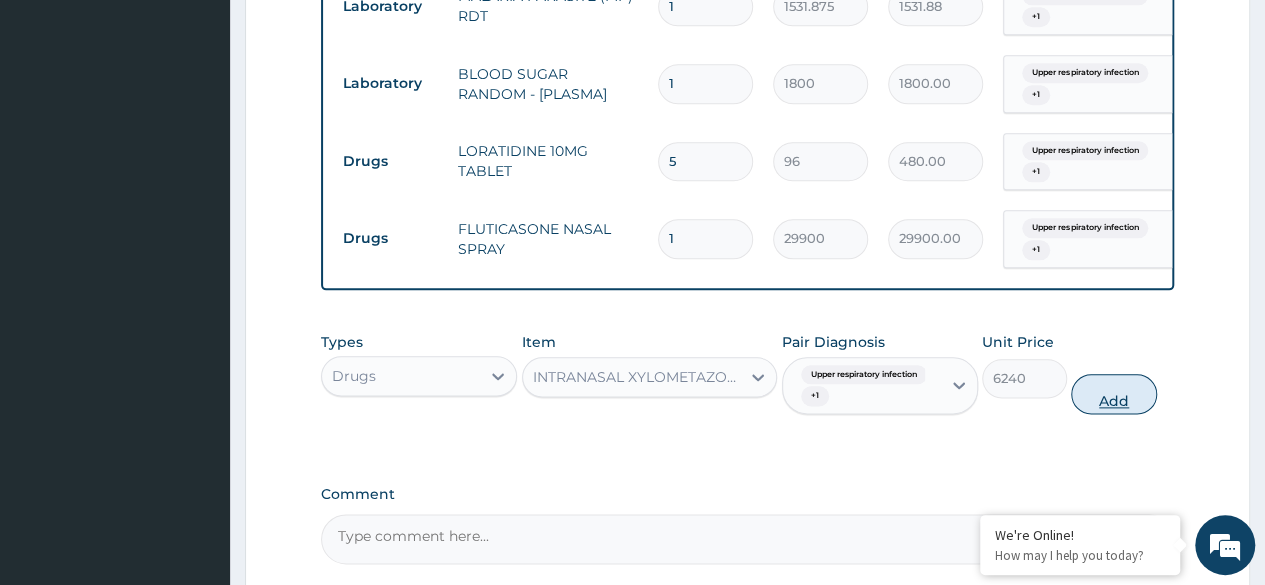 click on "Add" at bounding box center [1113, 394] 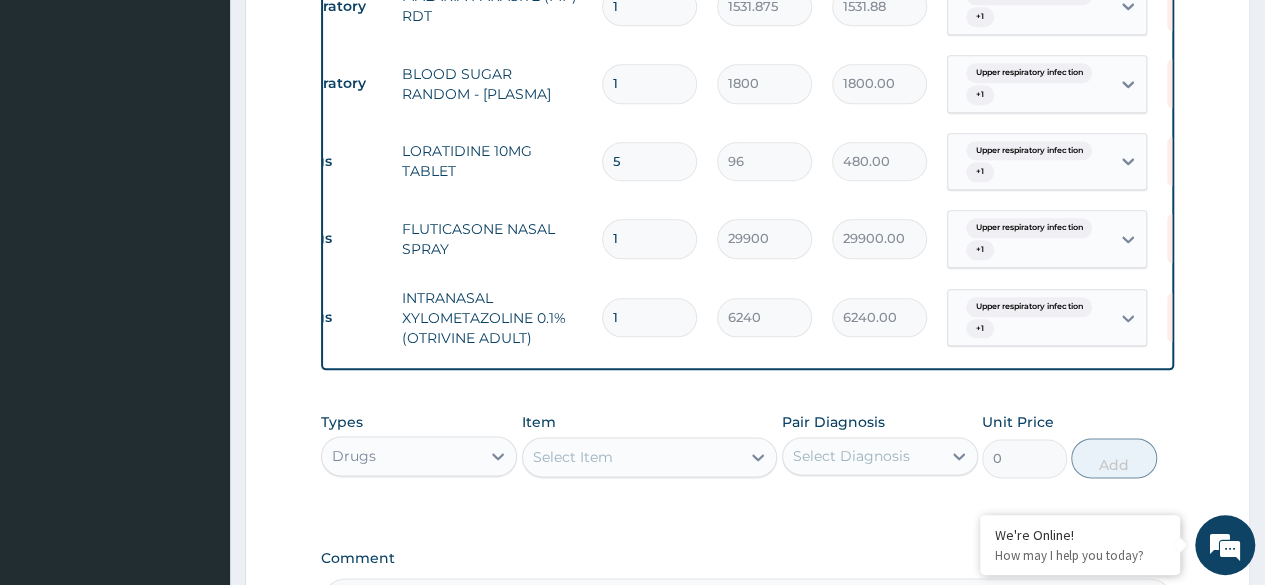 scroll, scrollTop: 0, scrollLeft: 150, axis: horizontal 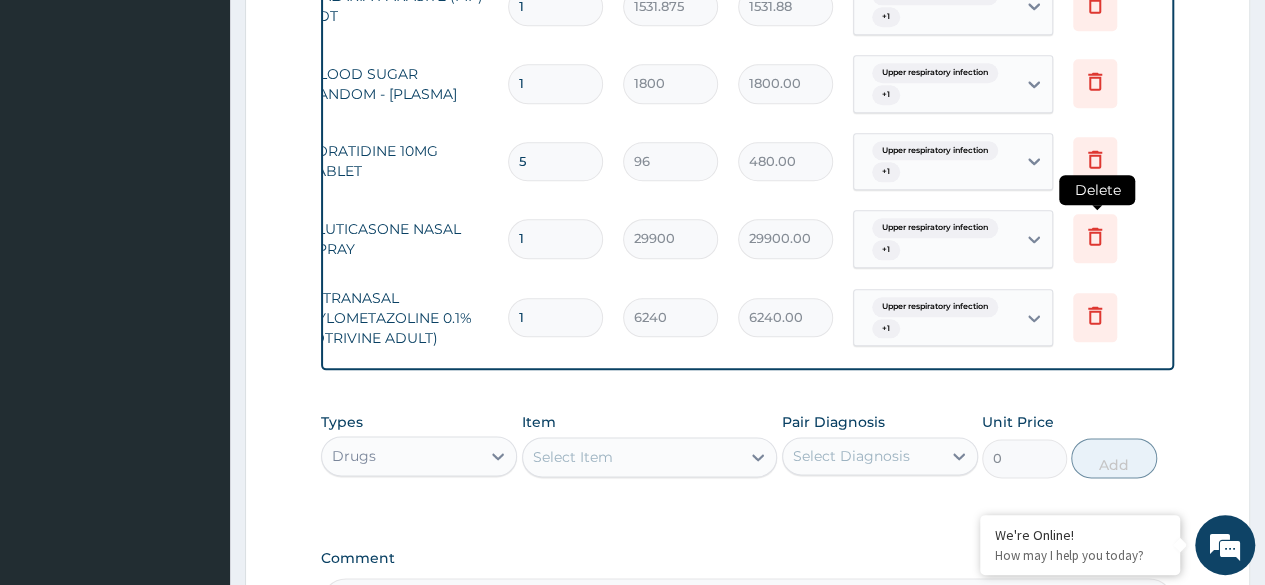 click at bounding box center [1095, 238] 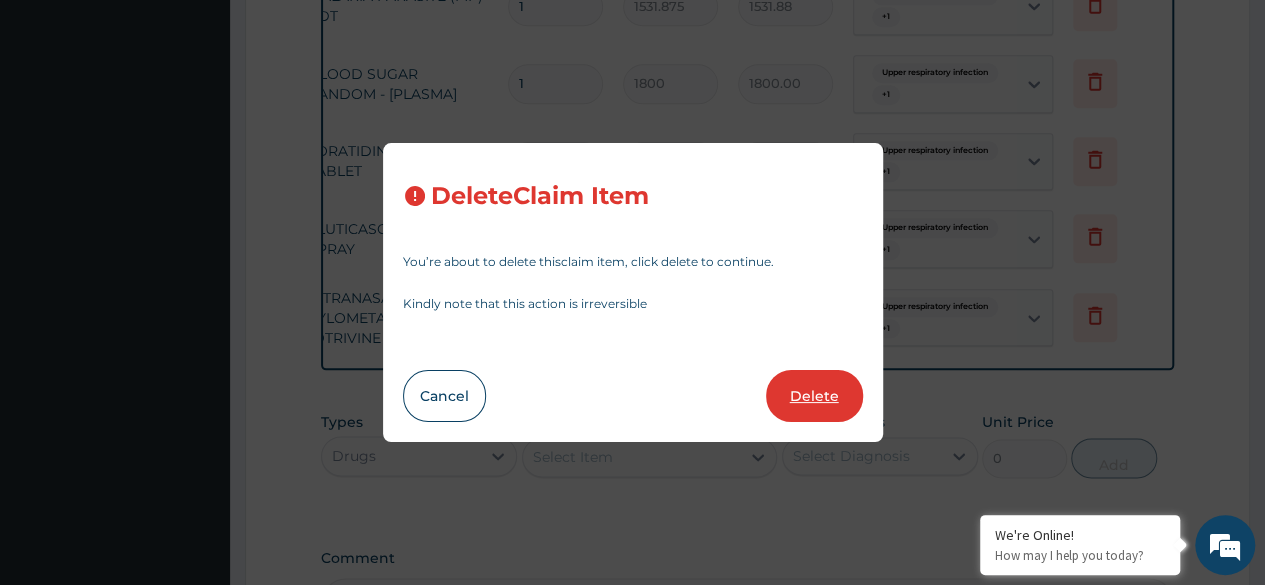 click on "Delete" at bounding box center [814, 396] 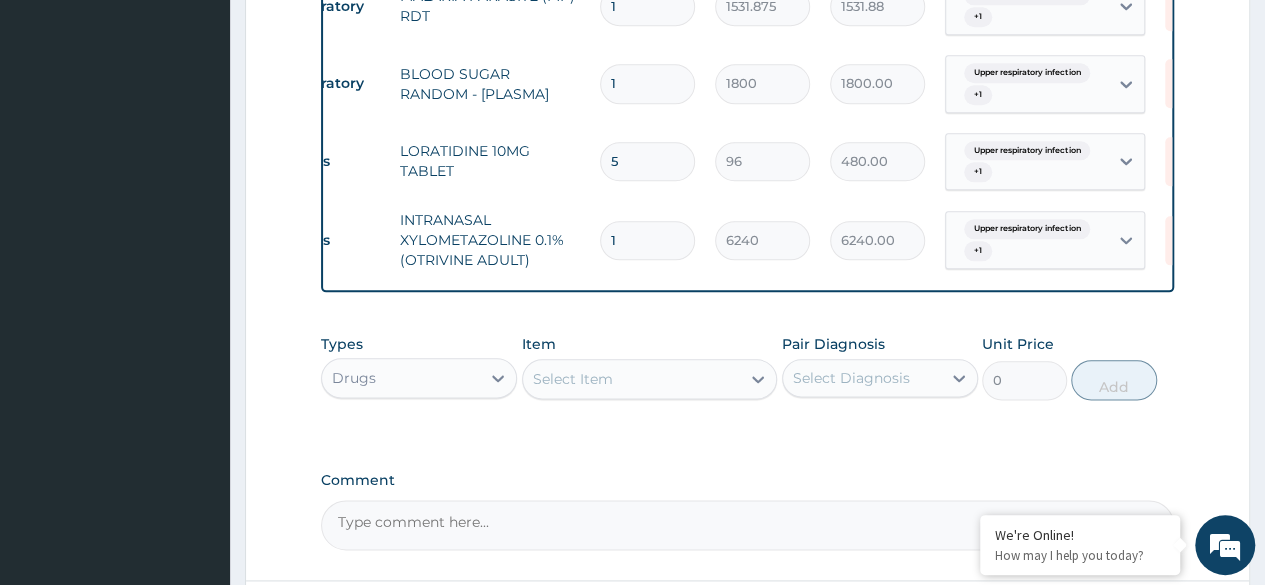 scroll, scrollTop: 0, scrollLeft: 0, axis: both 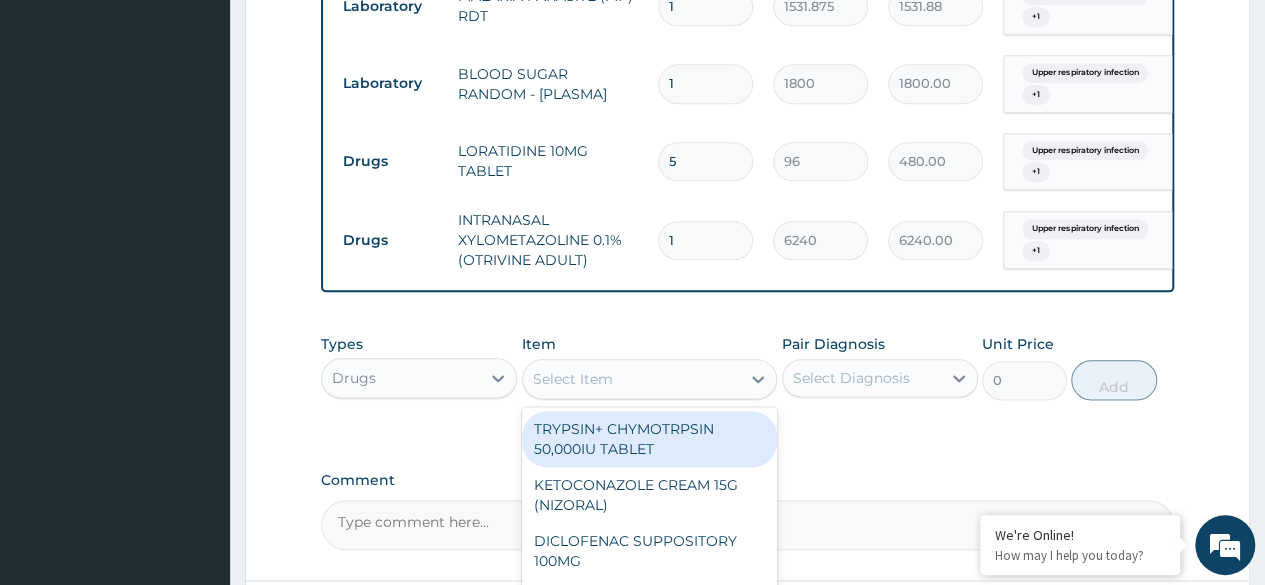 click on "Select Item" at bounding box center [573, 379] 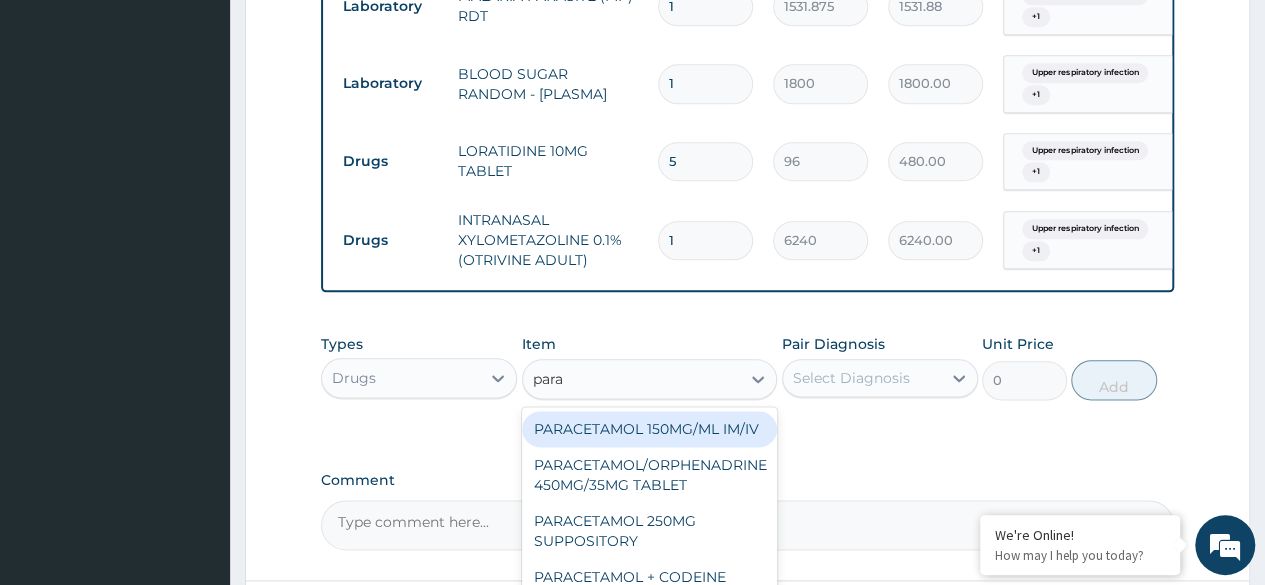 type on "parac" 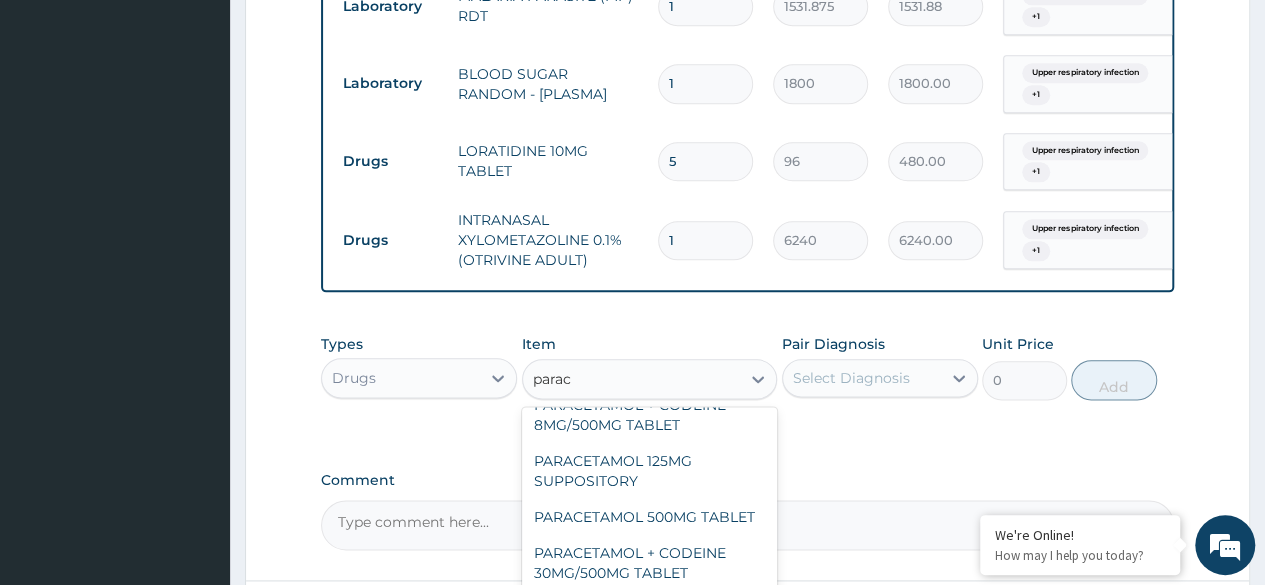 scroll, scrollTop: 227, scrollLeft: 0, axis: vertical 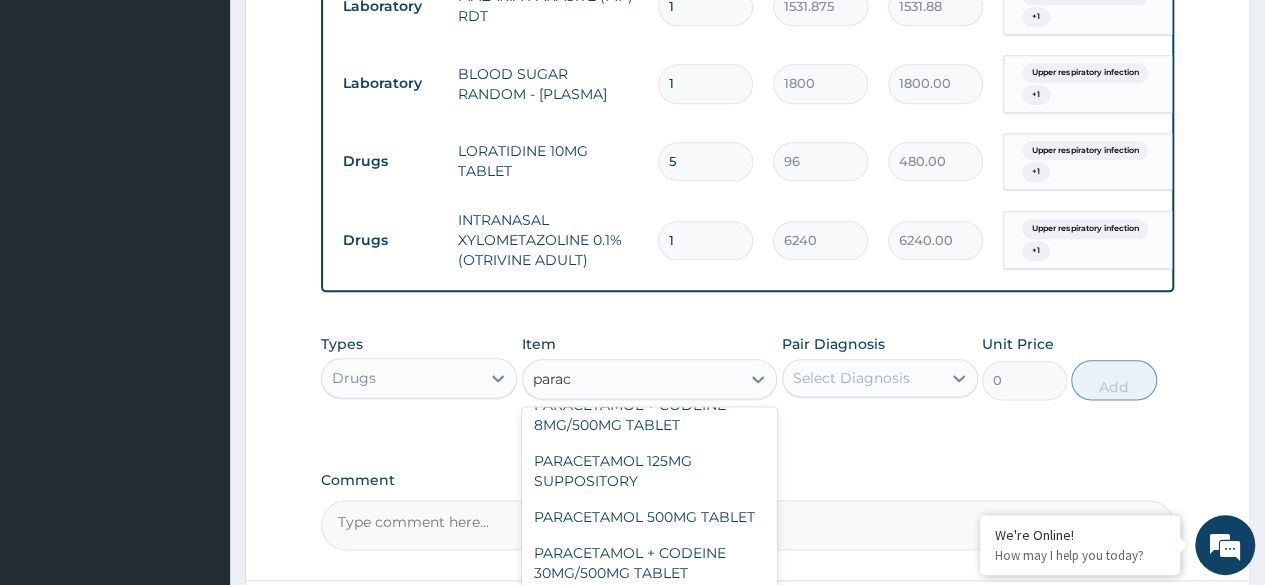 click on "PARACETAMOL 500MG TABLET" at bounding box center (650, 517) 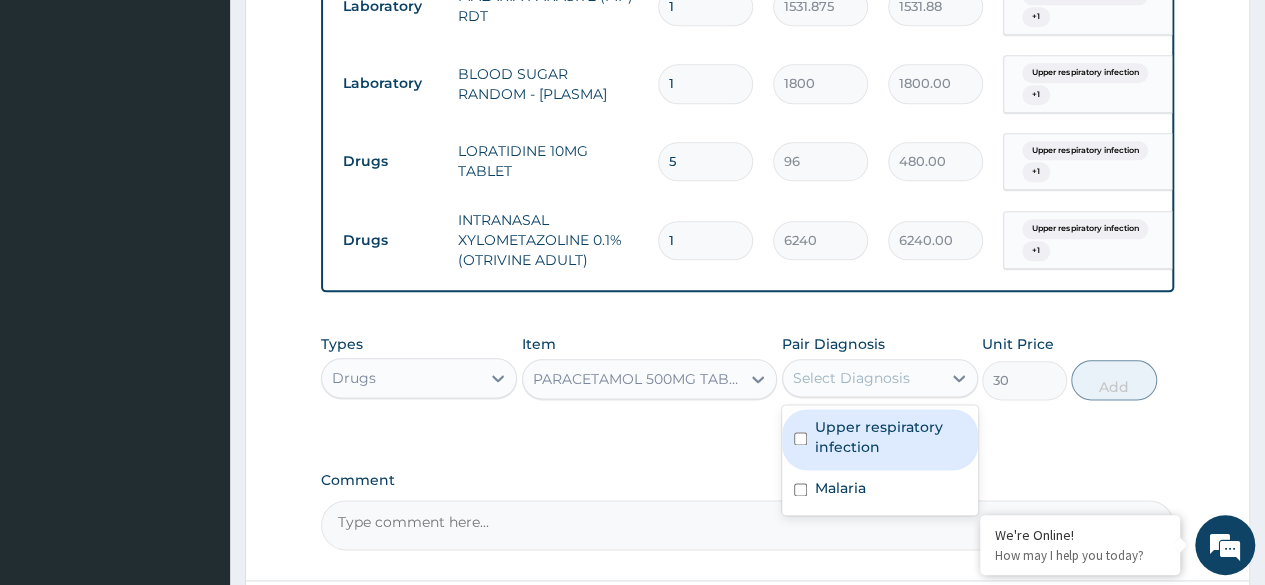 click on "Upper respiratory infection" at bounding box center [890, 437] 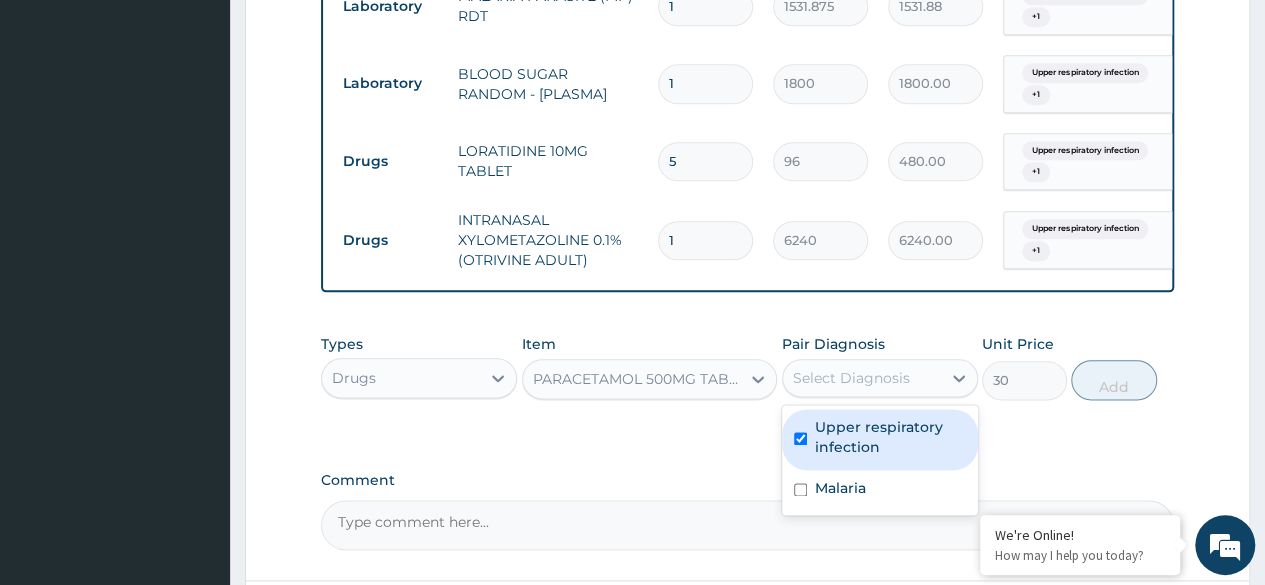 checkbox on "true" 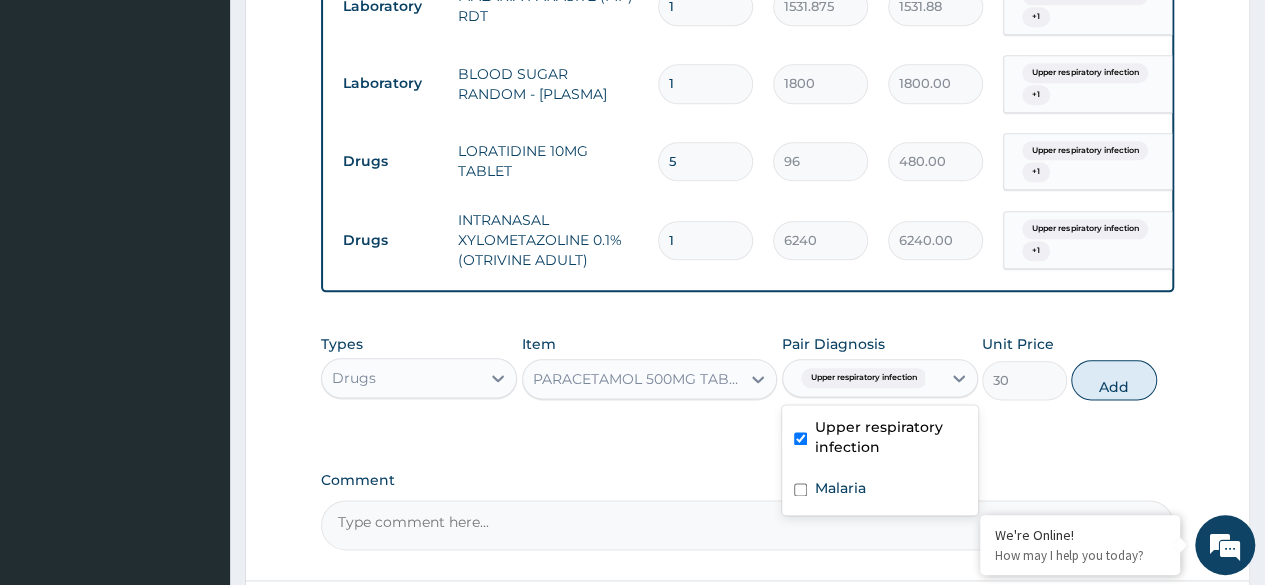 click on "Malaria" at bounding box center [880, 490] 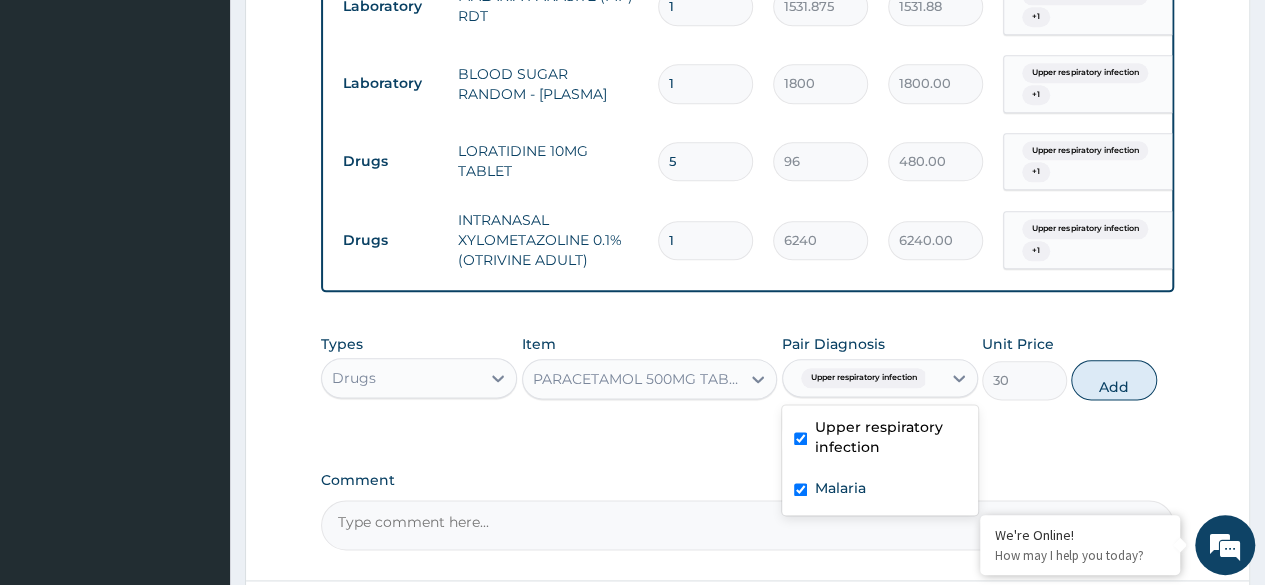 checkbox on "true" 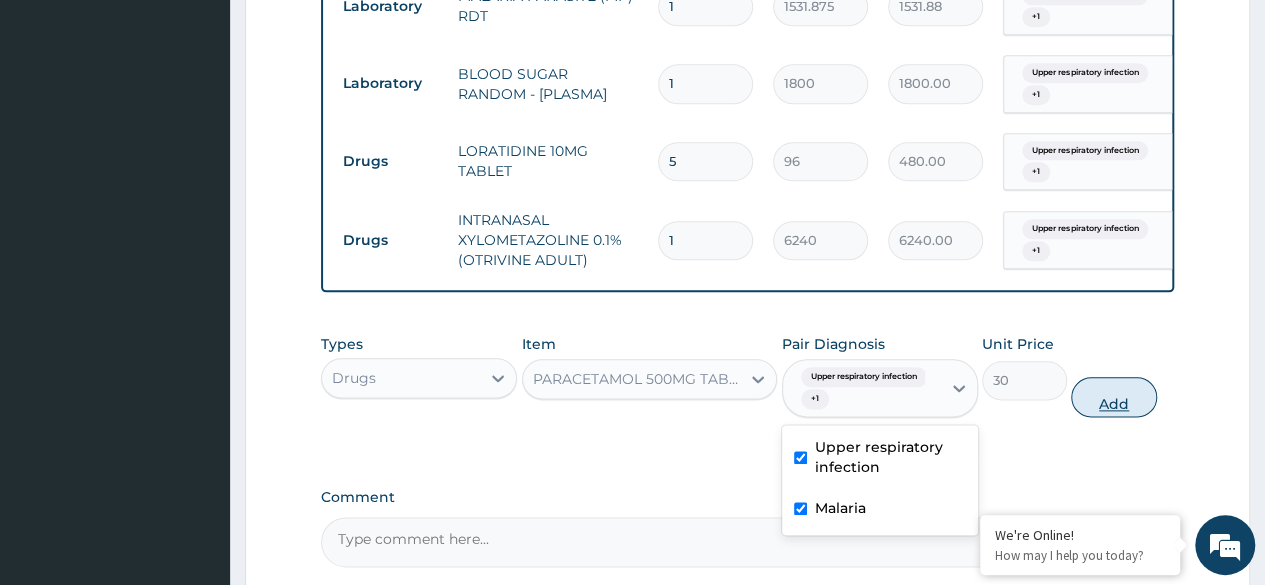 click on "Add" at bounding box center (1113, 397) 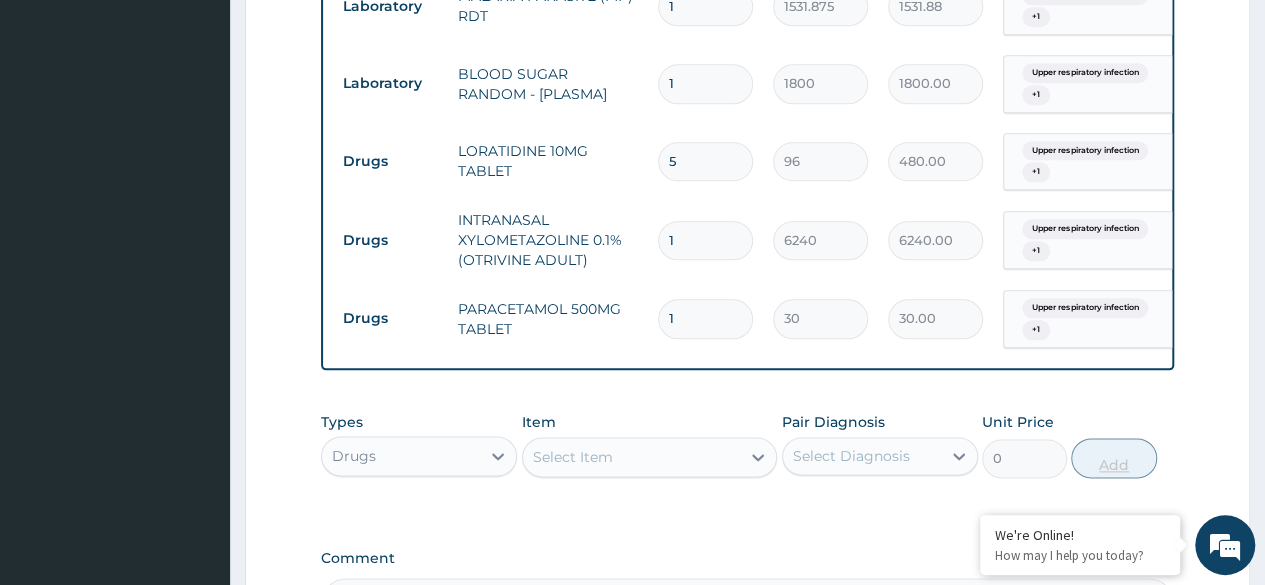 type on "18" 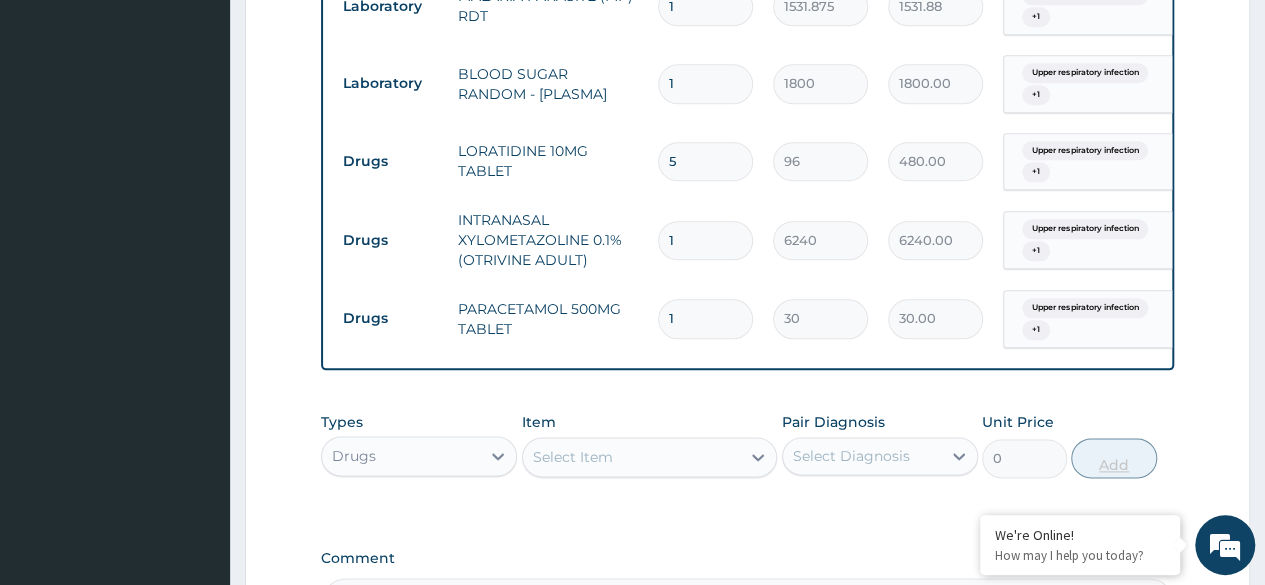 type on "540.00" 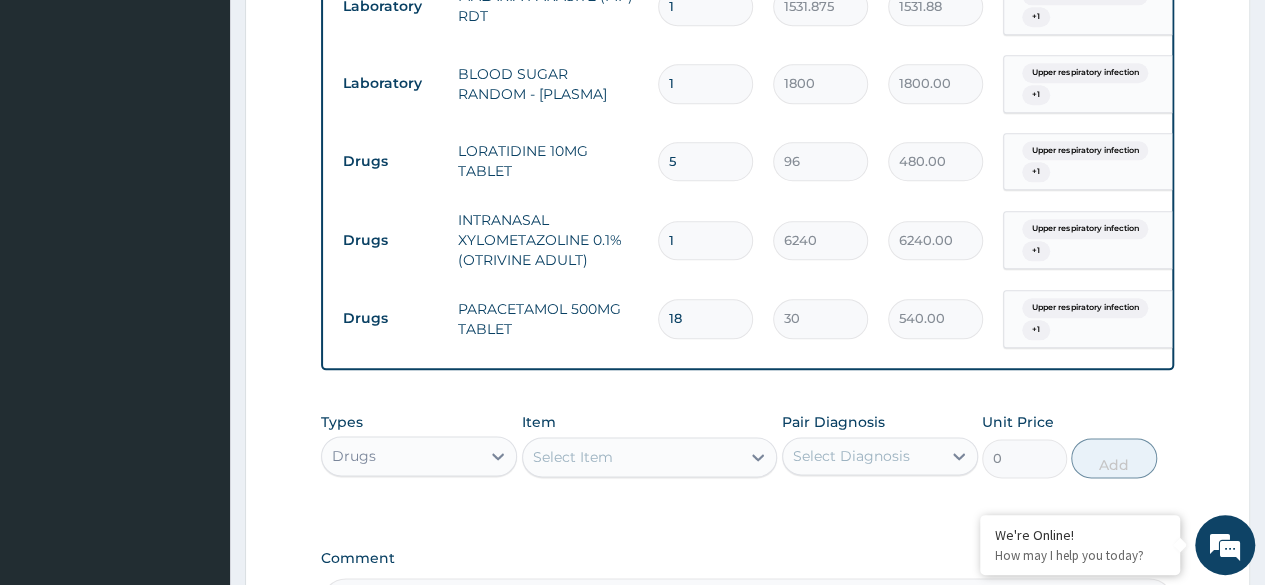 type on "18" 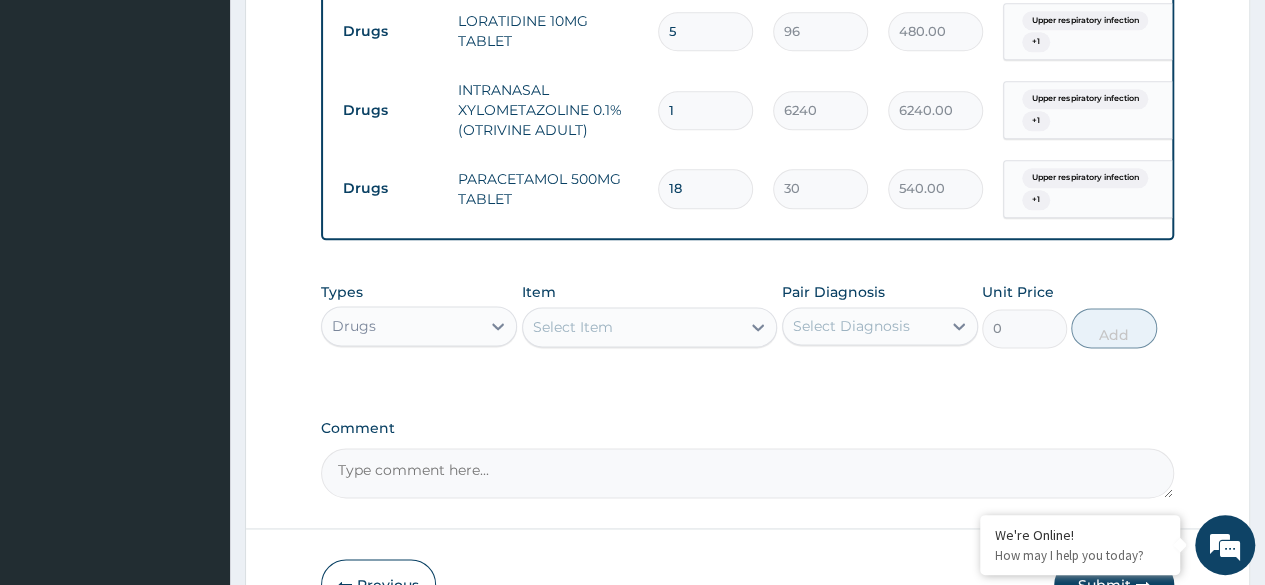 scroll, scrollTop: 1292, scrollLeft: 0, axis: vertical 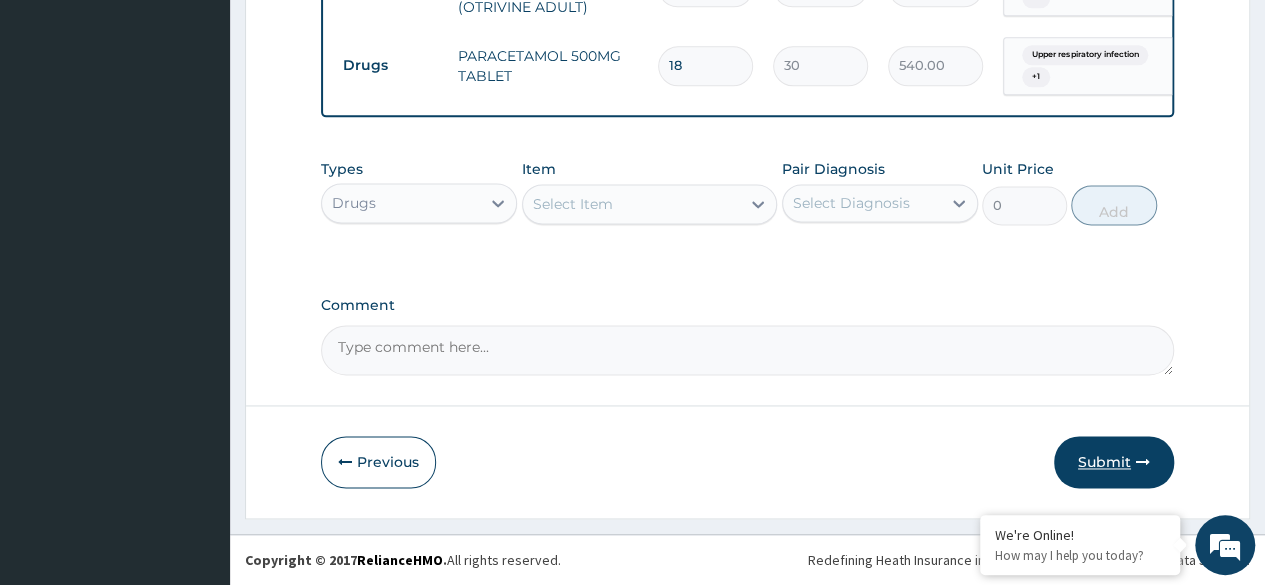 click on "Submit" at bounding box center (1114, 462) 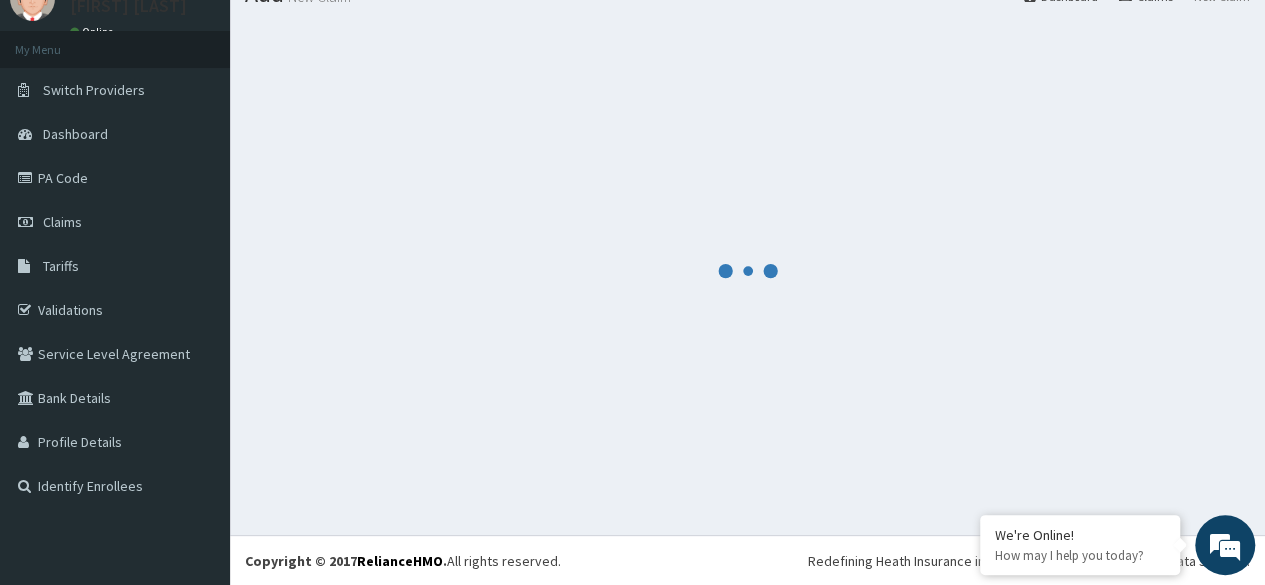 scroll, scrollTop: 1292, scrollLeft: 0, axis: vertical 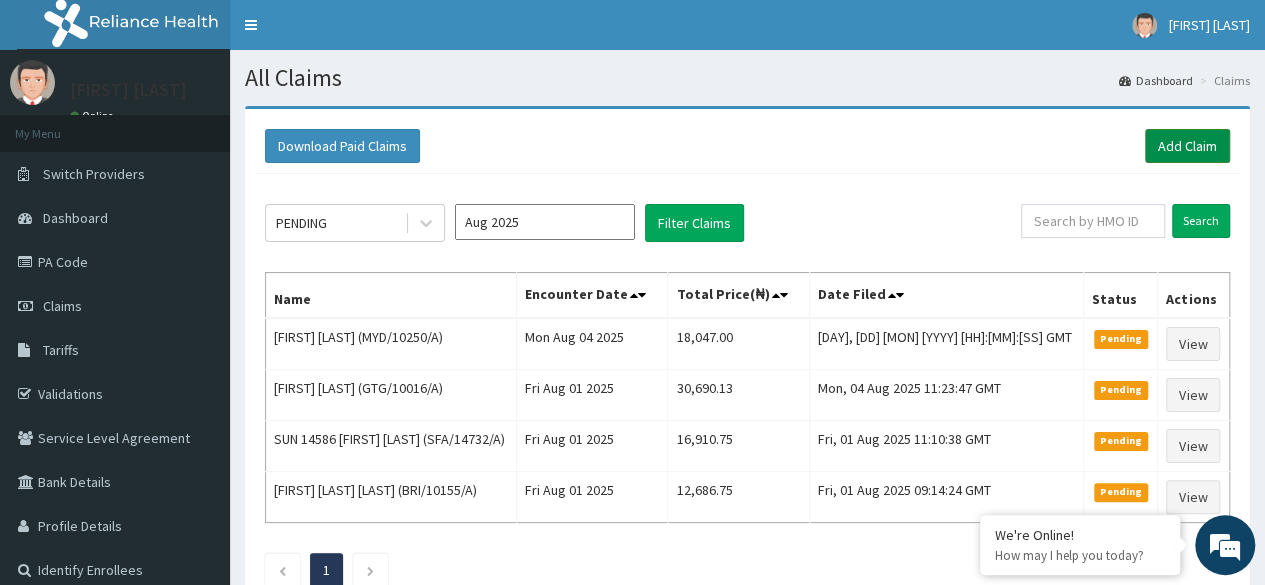 click on "Add Claim" at bounding box center [1187, 146] 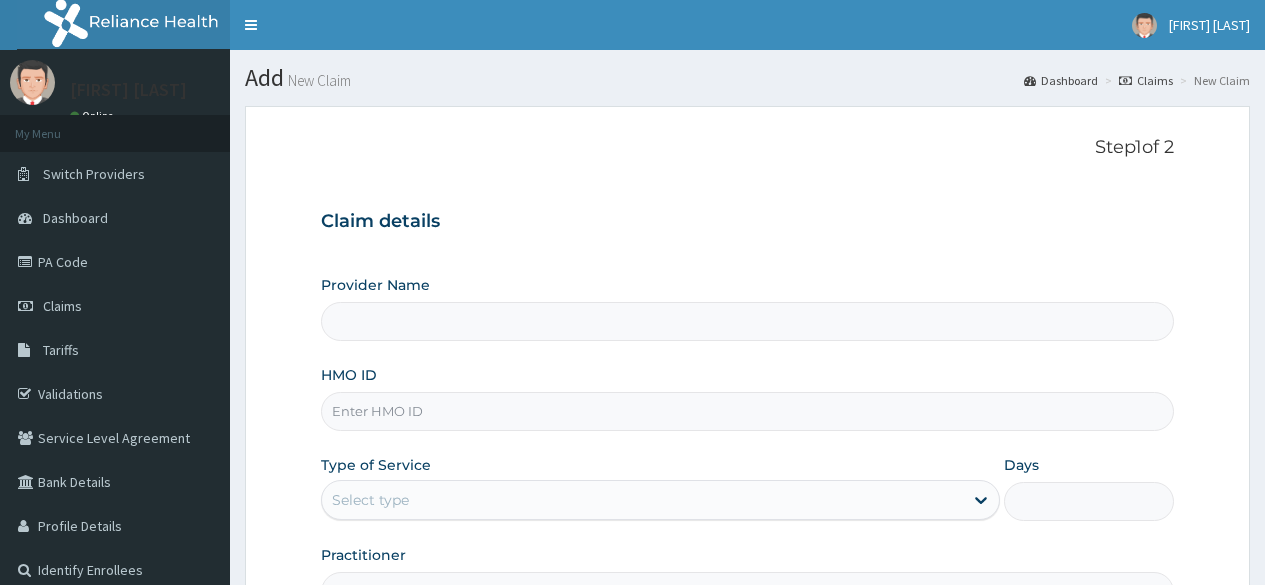 scroll, scrollTop: 0, scrollLeft: 0, axis: both 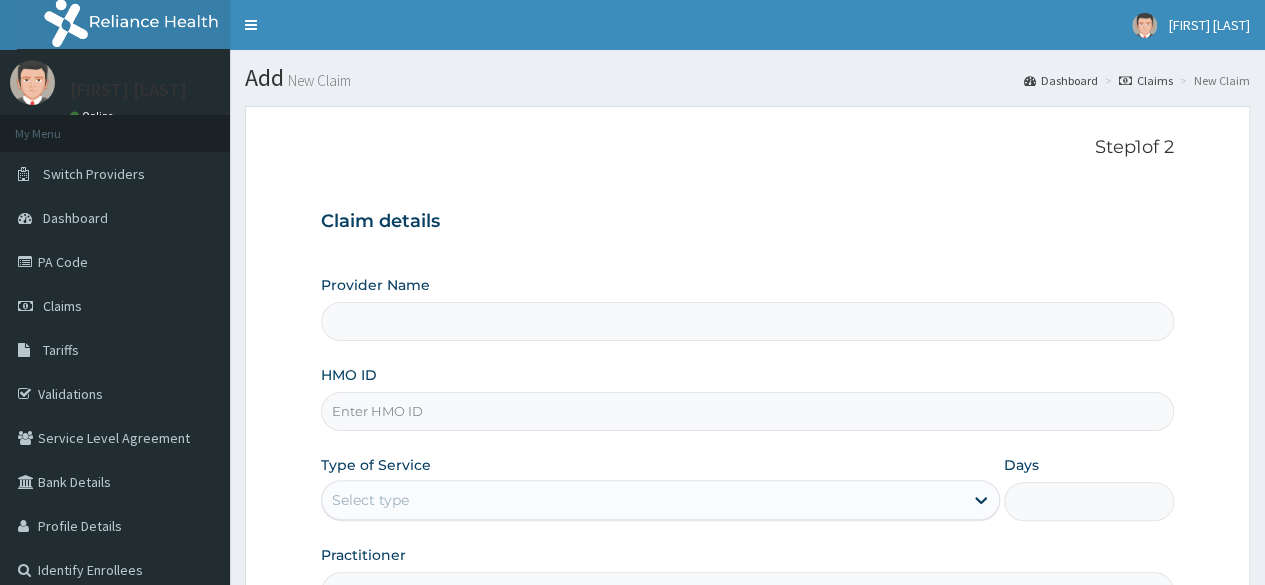 click on "HMO ID" at bounding box center (747, 411) 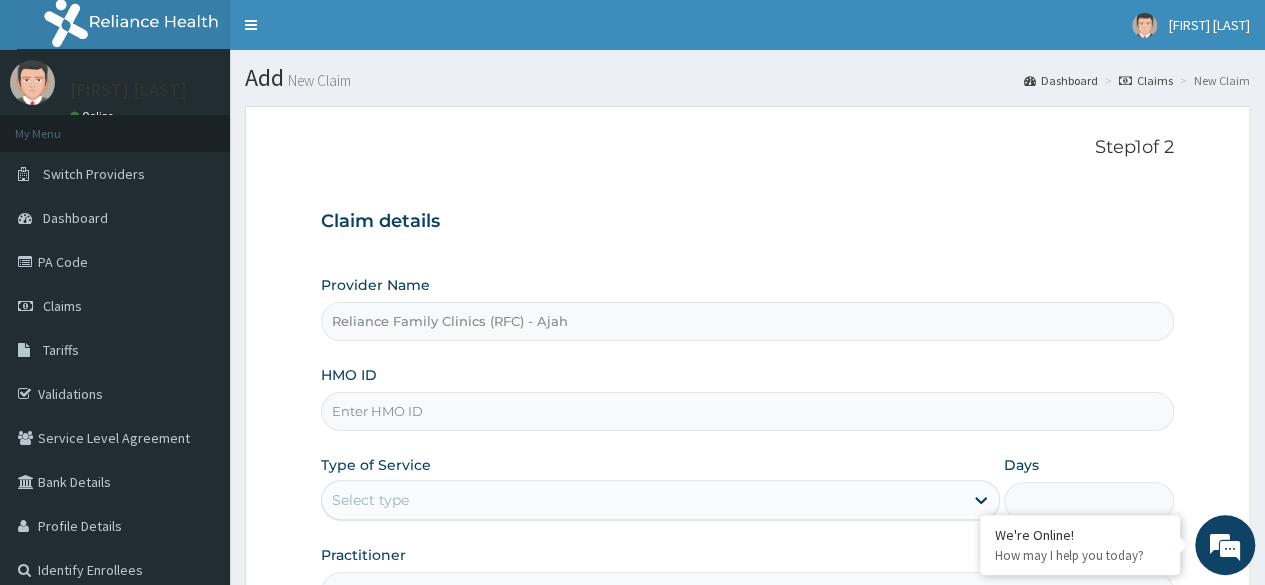 paste on "NTH/10021/A" 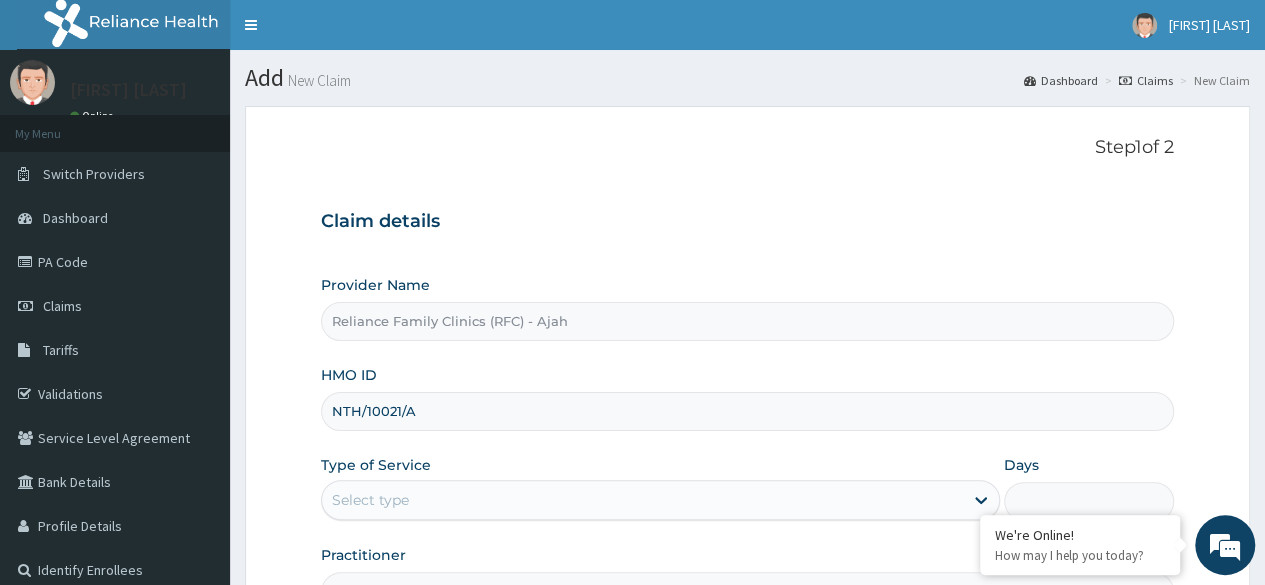 type on "NTH/10021/A" 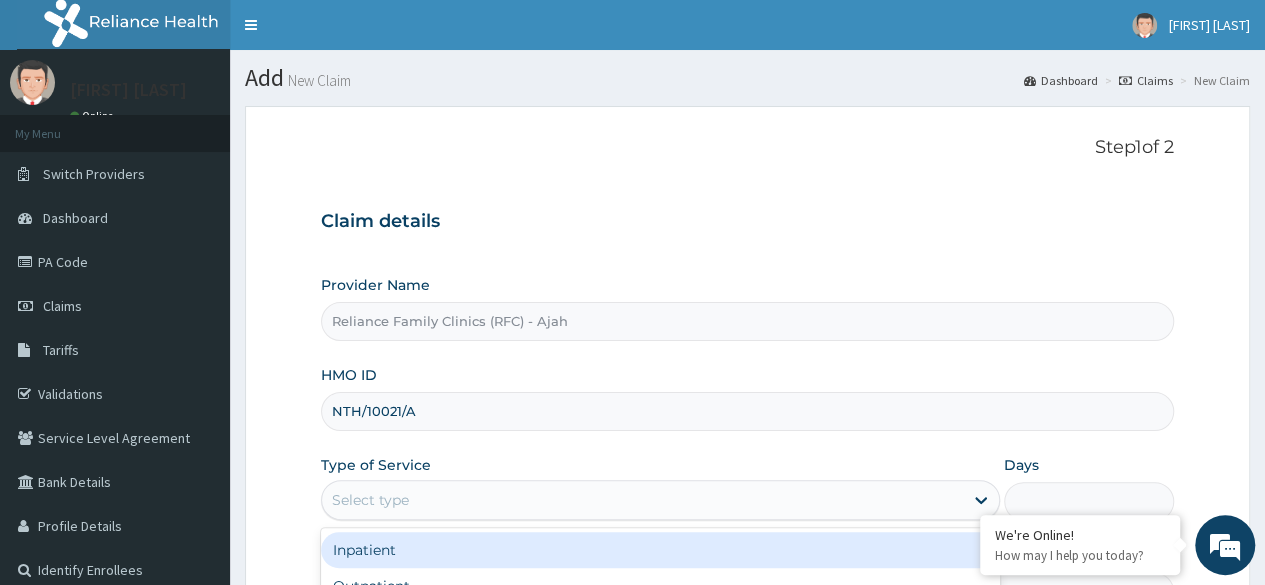 click on "Select type" at bounding box center (642, 500) 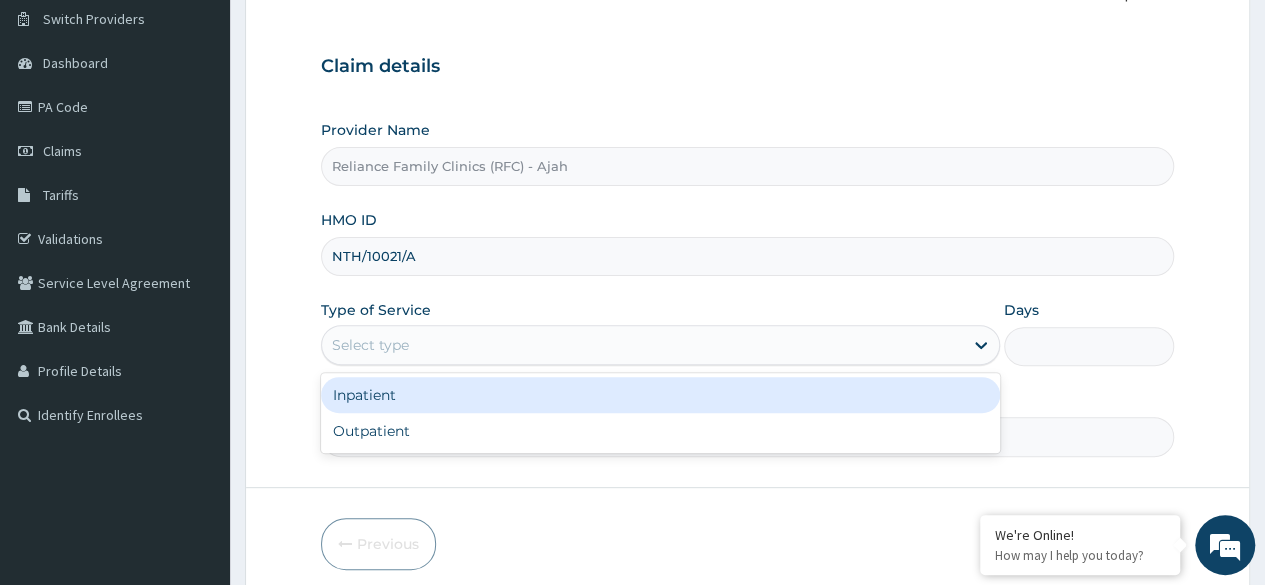 scroll, scrollTop: 232, scrollLeft: 0, axis: vertical 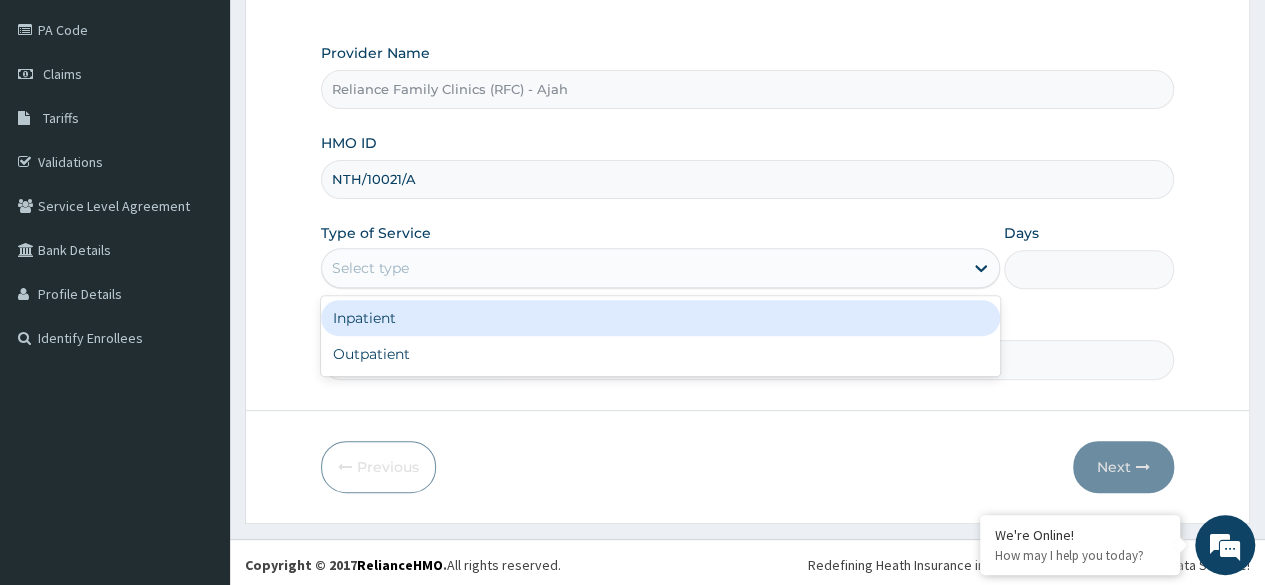 click on "Outpatient" at bounding box center [660, 354] 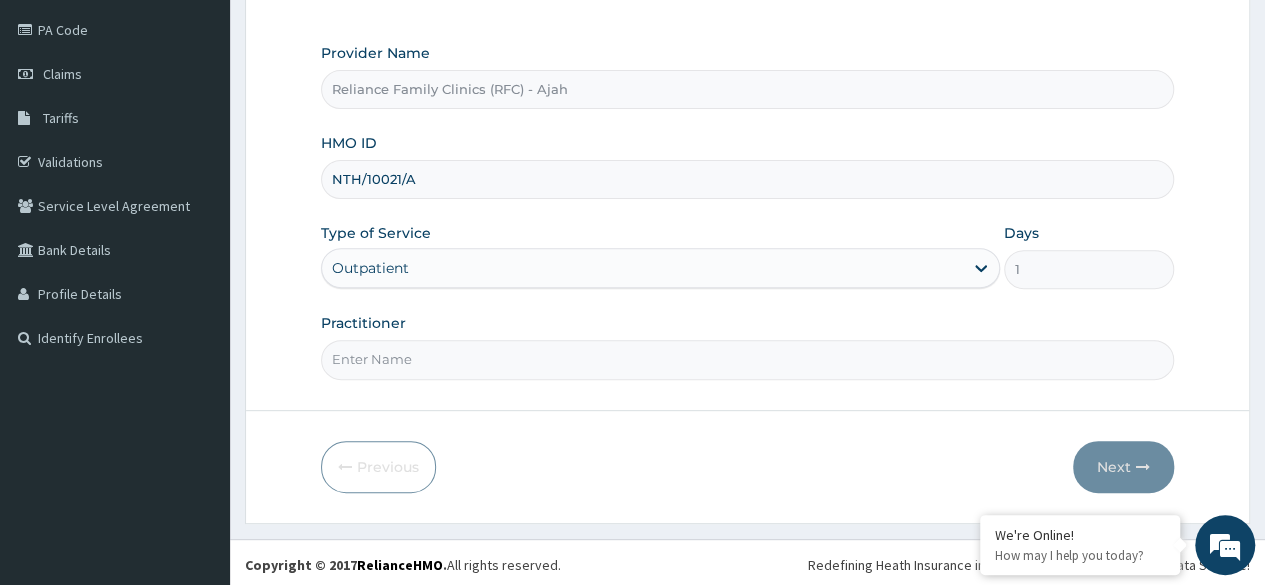 click on "Practitioner" at bounding box center [747, 359] 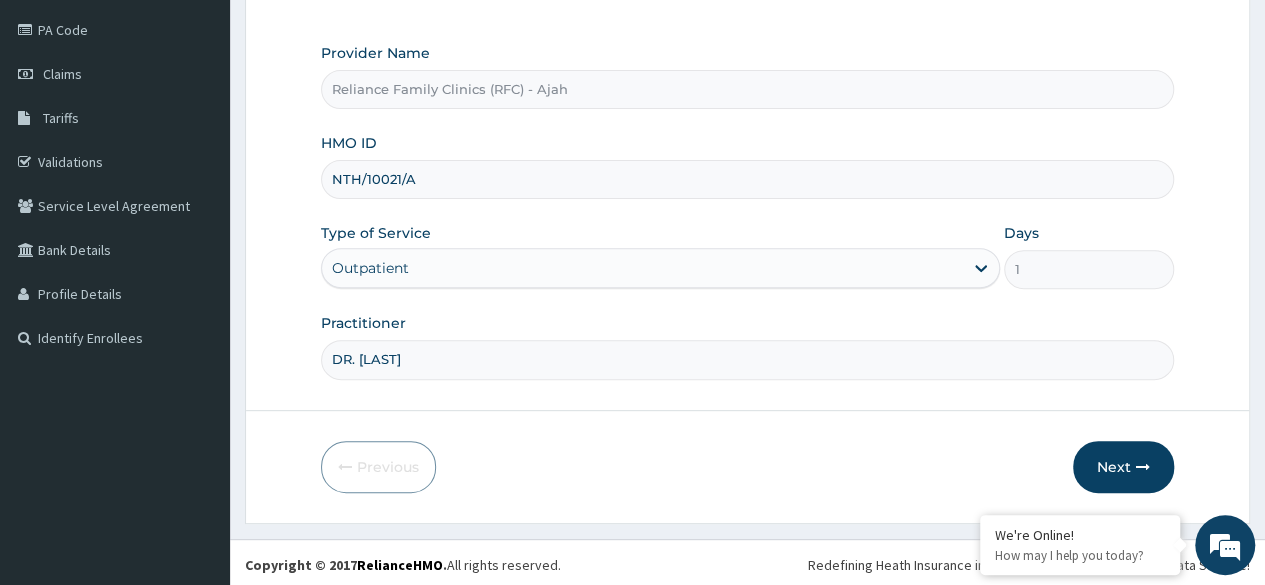 type on "DR. LOCUM" 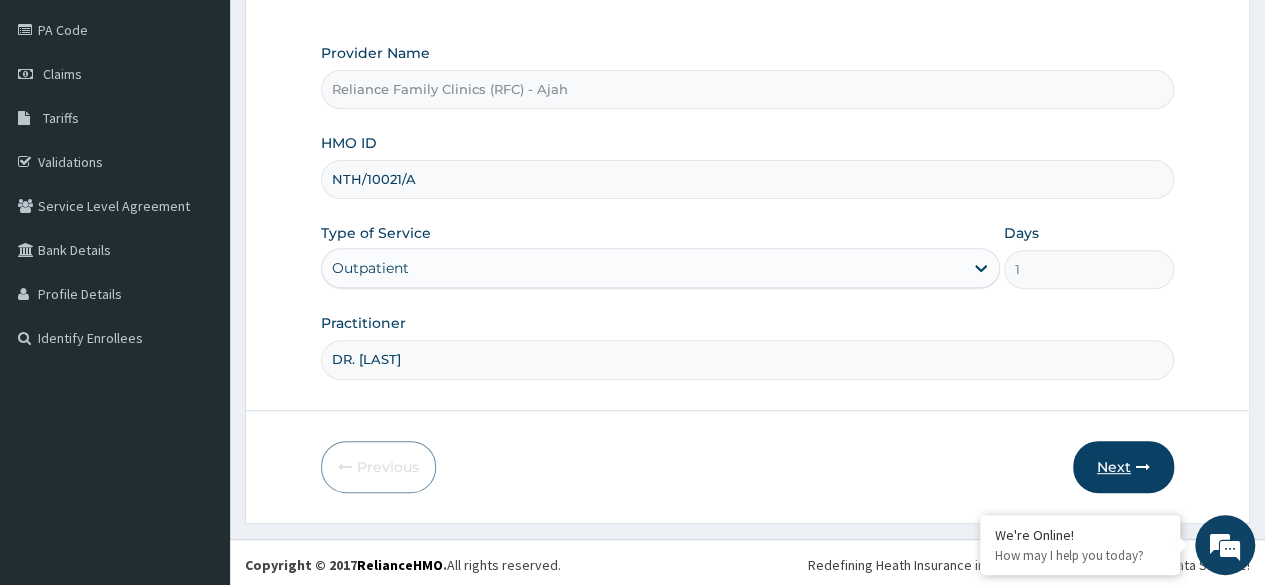 click on "Next" at bounding box center [1123, 467] 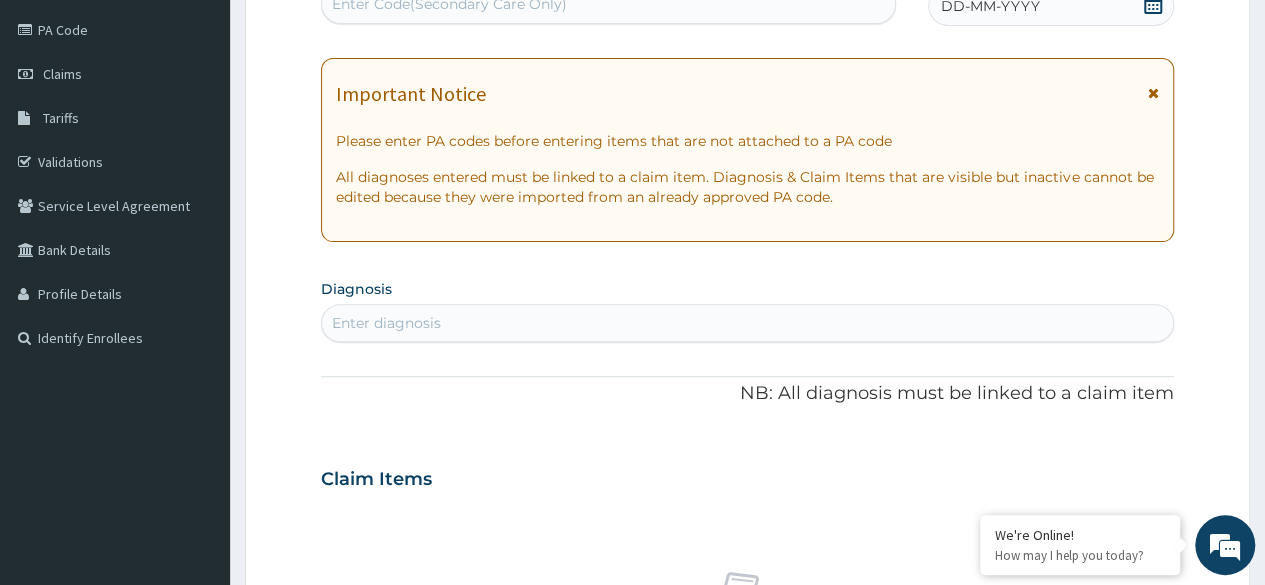 scroll, scrollTop: 0, scrollLeft: 0, axis: both 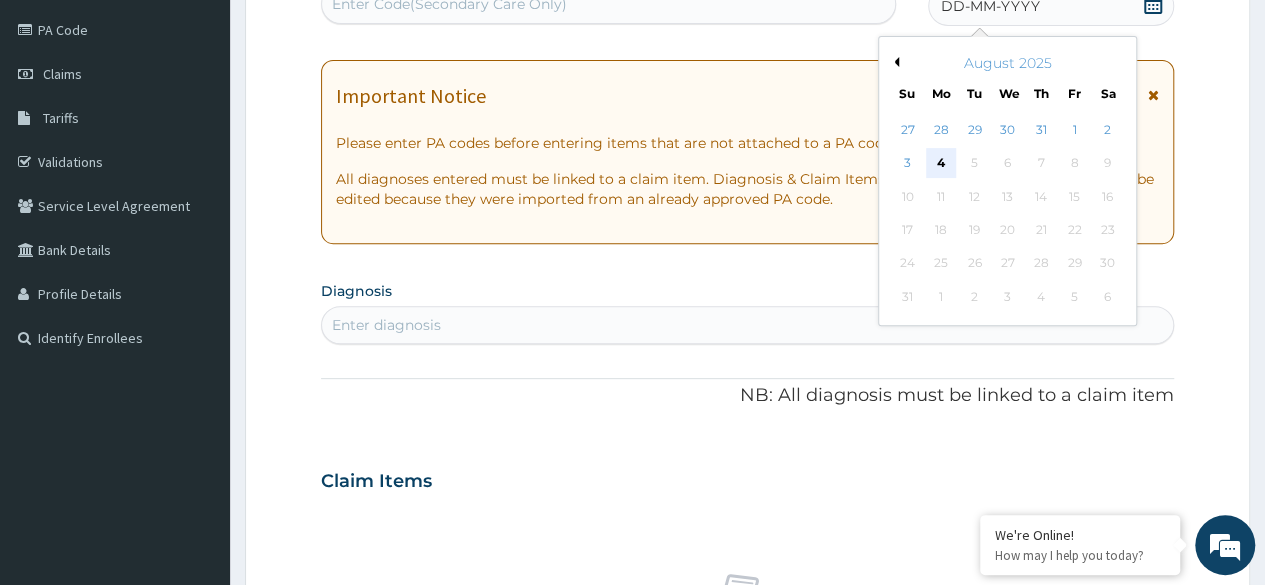 click on "4" at bounding box center [941, 164] 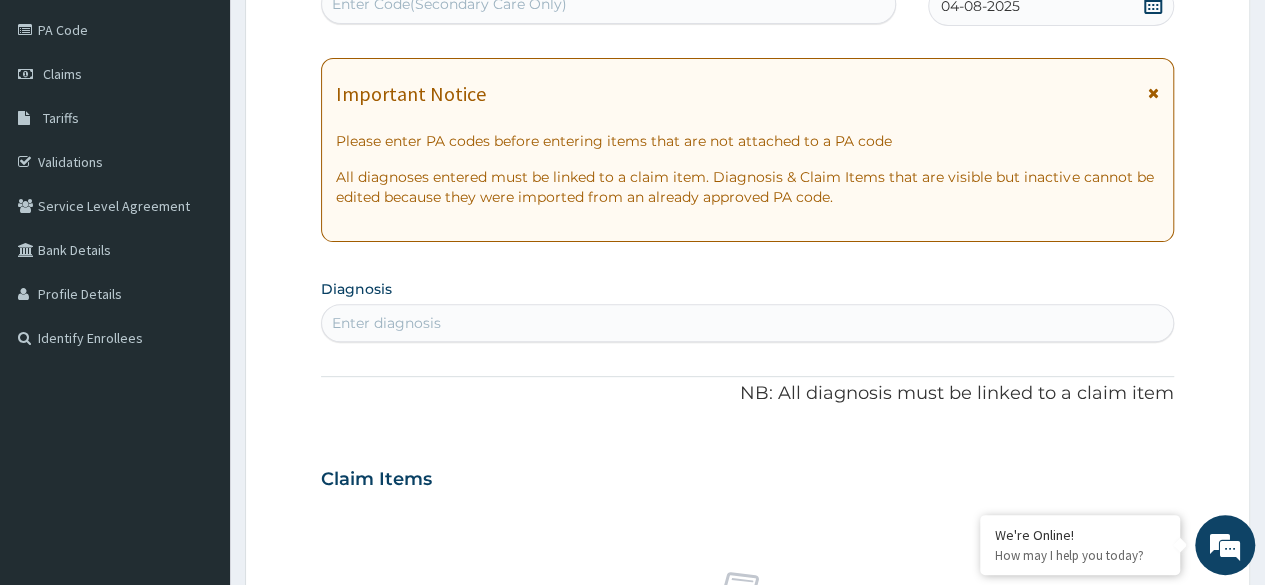 click on "Enter diagnosis" at bounding box center (747, 323) 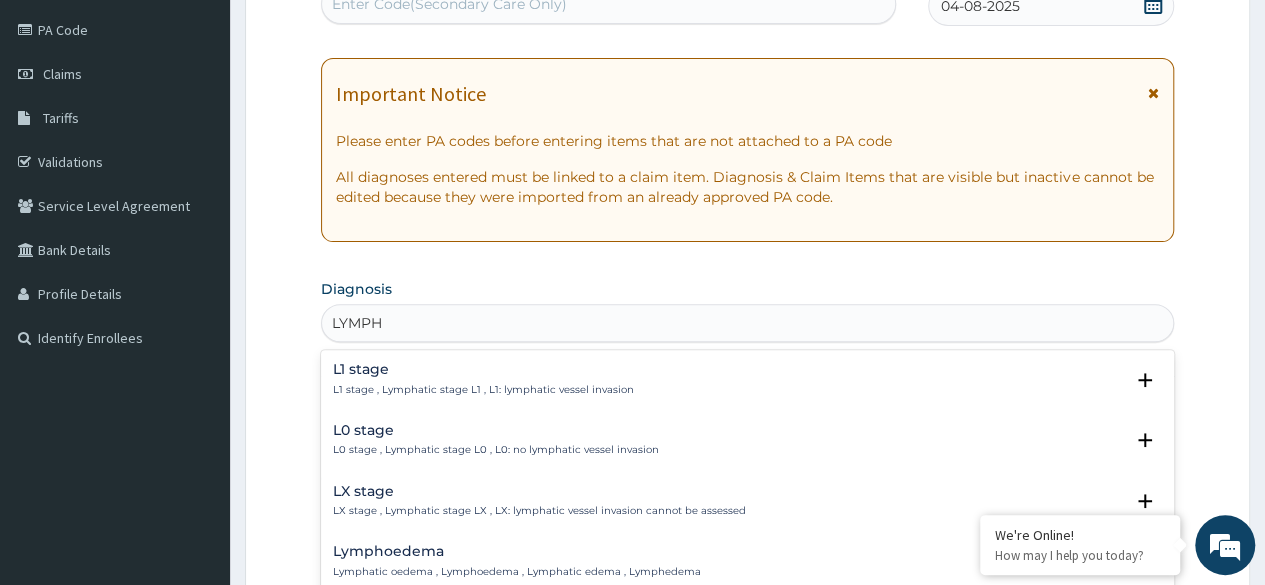 type on "LYMPH" 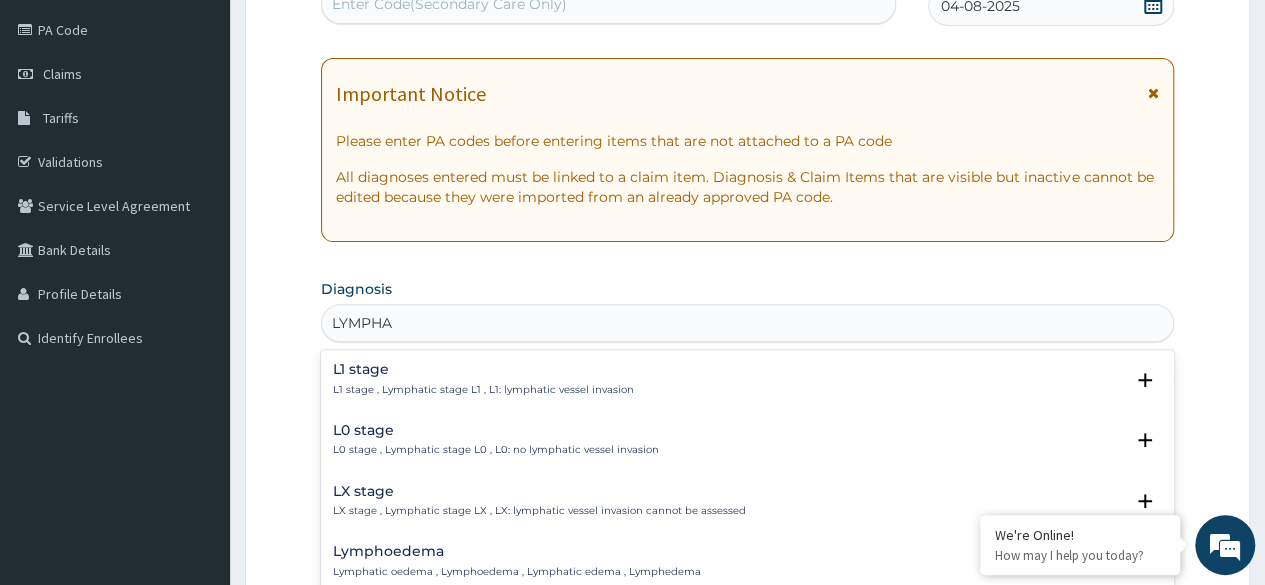 type on "LYMPHAD" 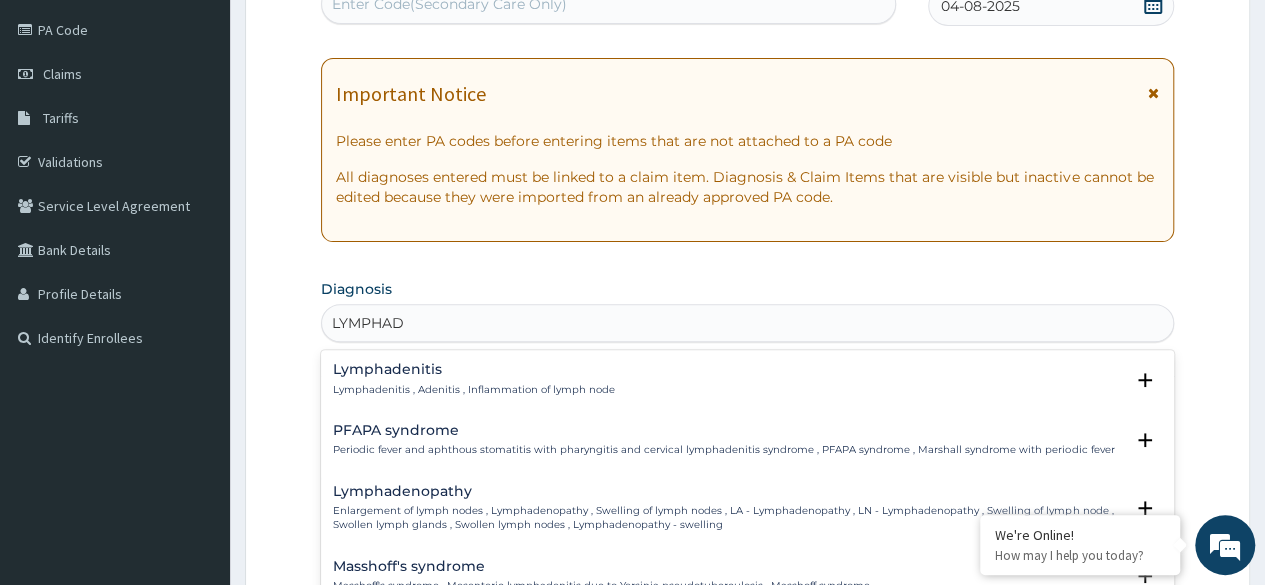 click on "Lymphadenitis , Adenitis , Inflammation of lymph node" at bounding box center (474, 390) 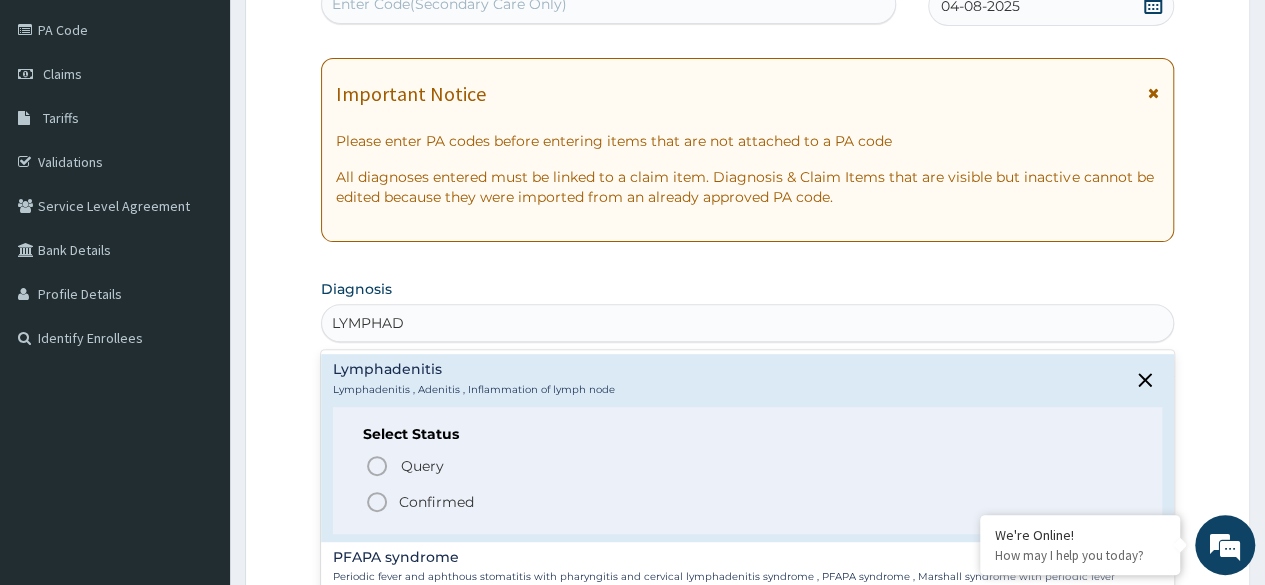 click 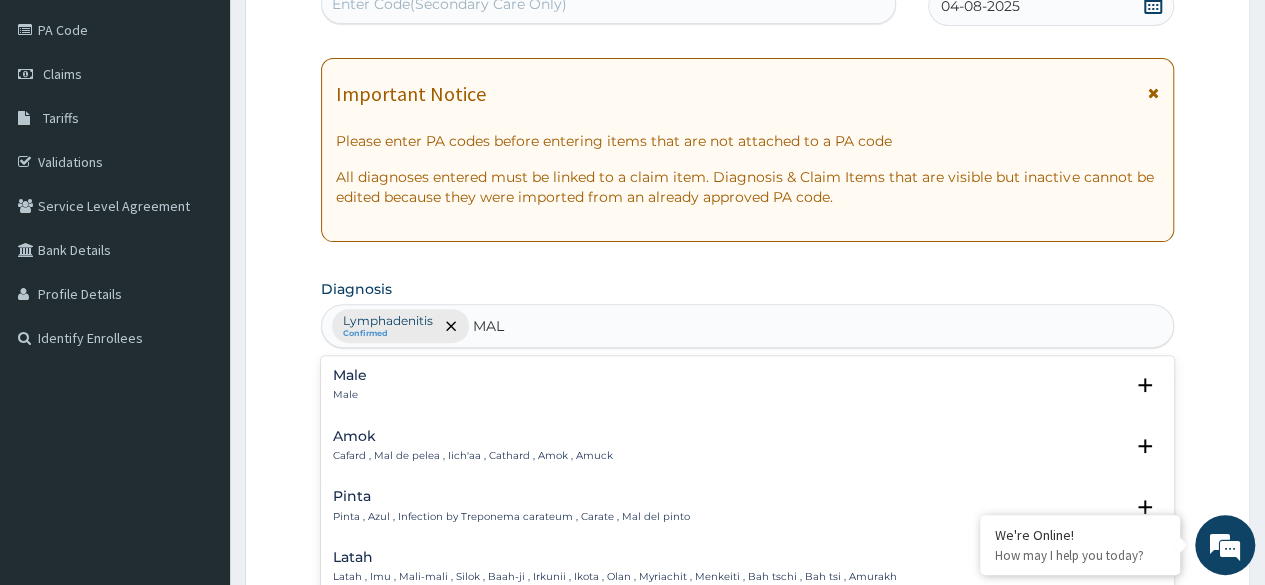 type on "MALA" 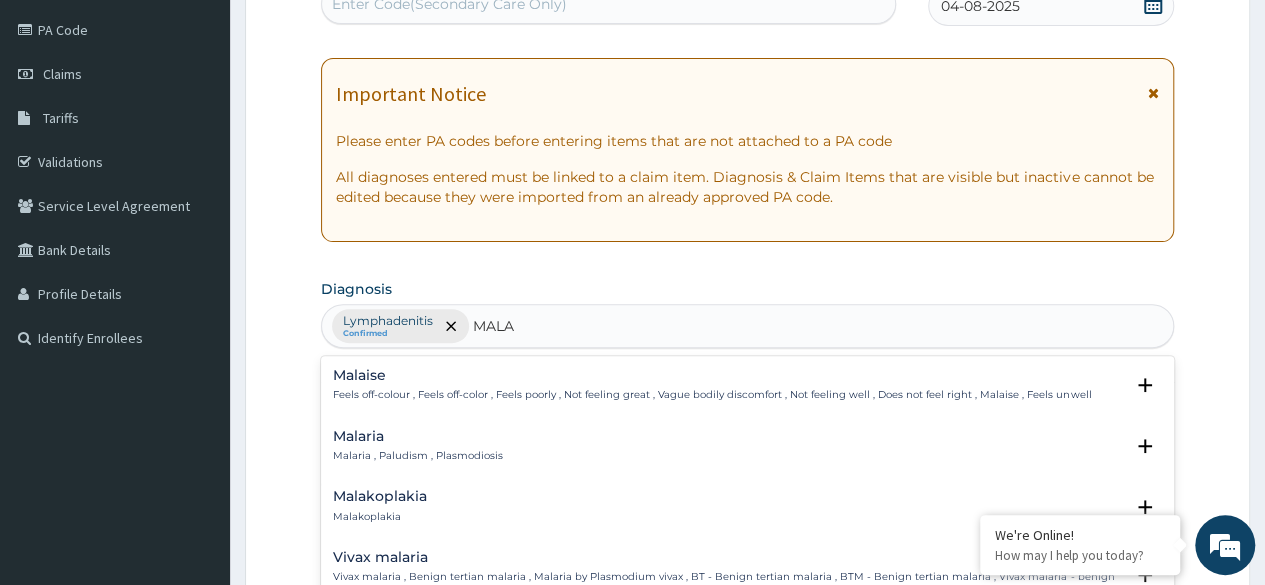 click on "Malaria , Paludism , Plasmodiosis" at bounding box center (418, 456) 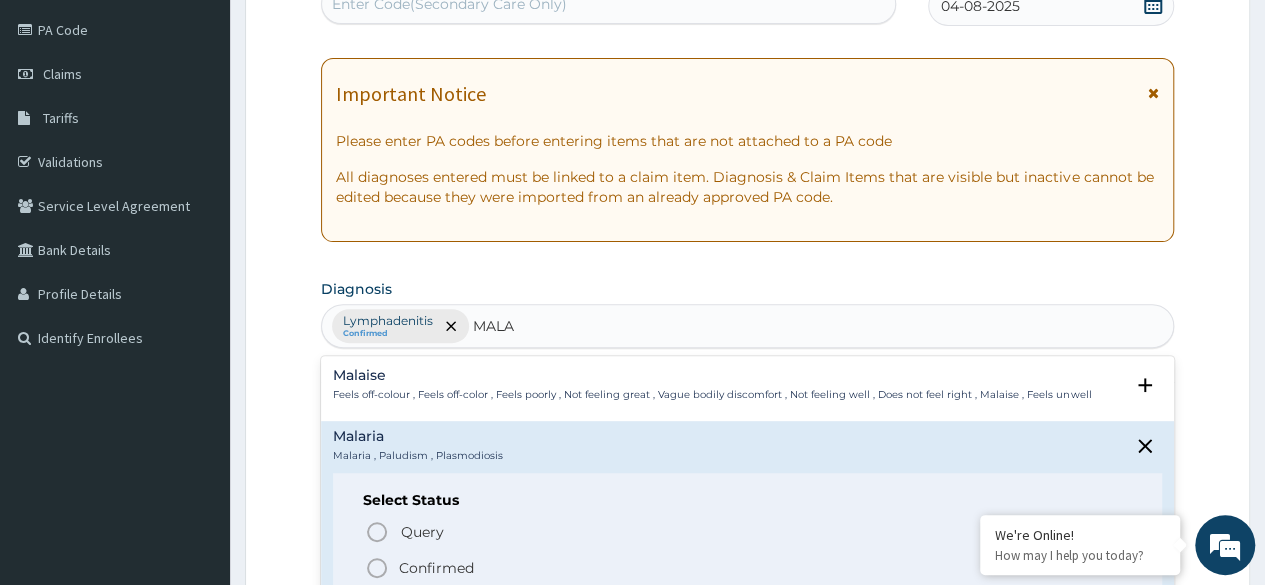 click 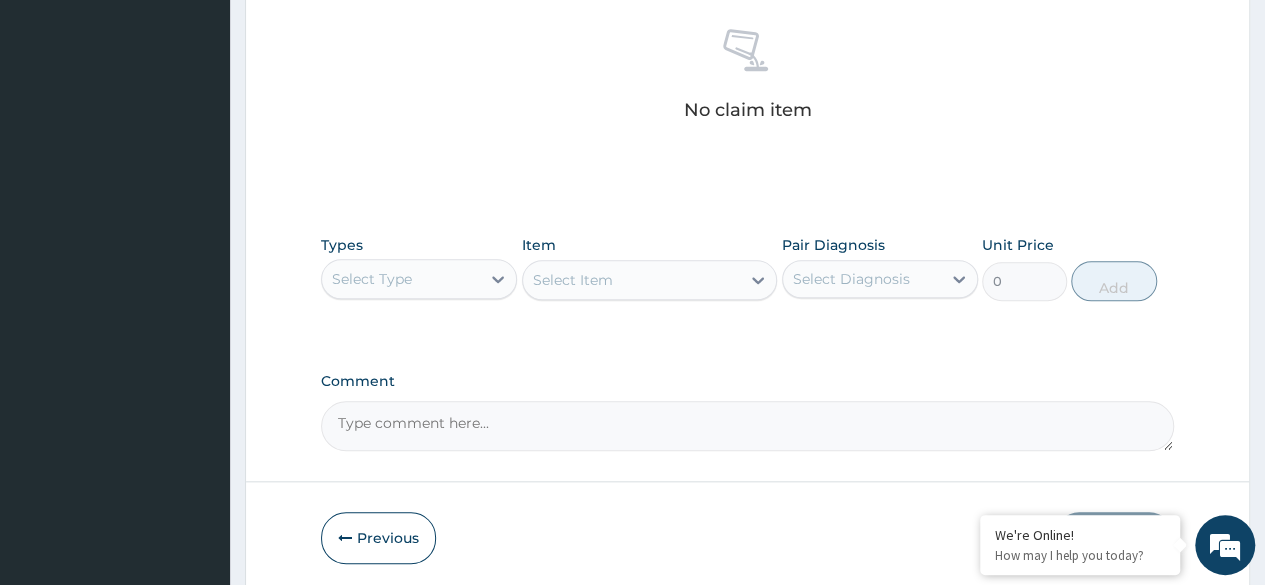 scroll, scrollTop: 786, scrollLeft: 0, axis: vertical 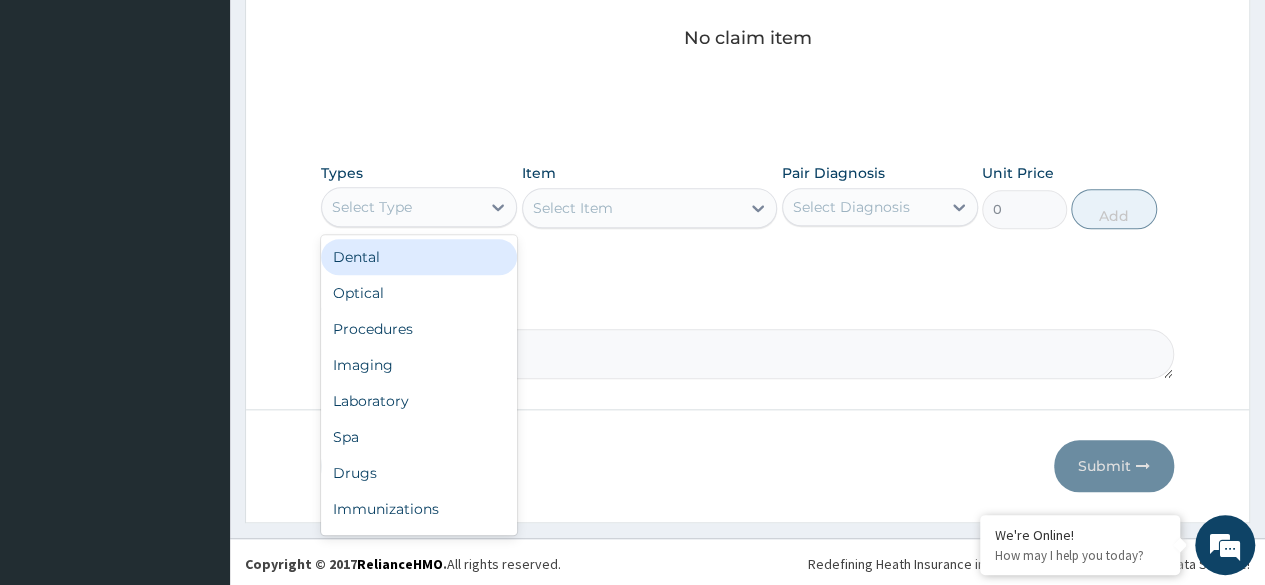 click on "Procedures" at bounding box center [419, 329] 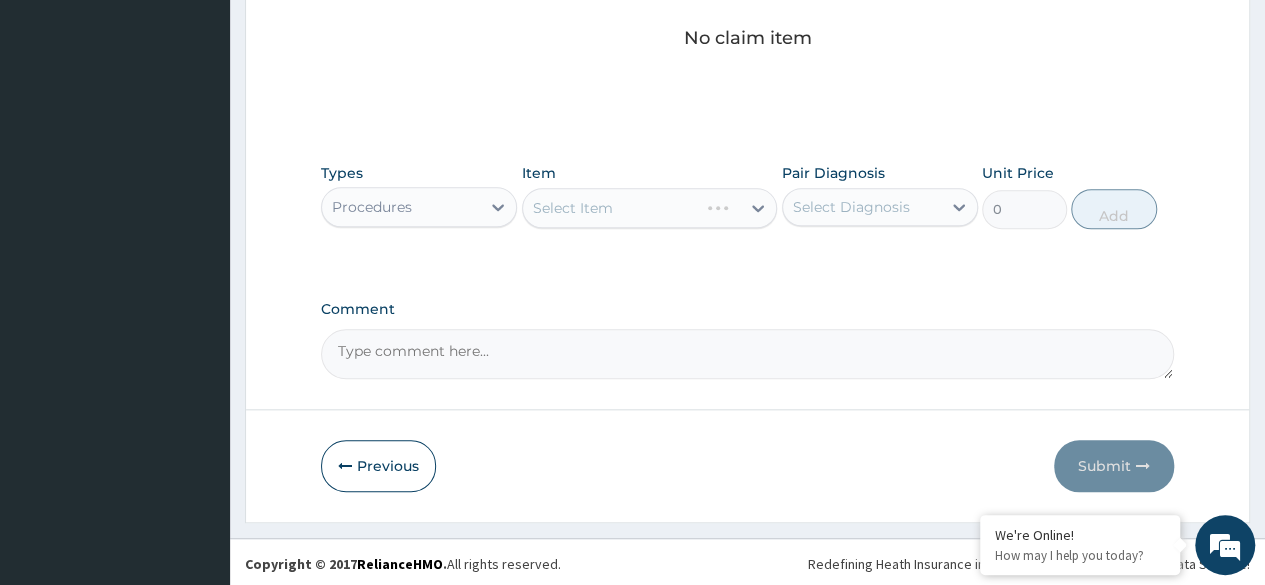 click on "Select Item" at bounding box center [650, 208] 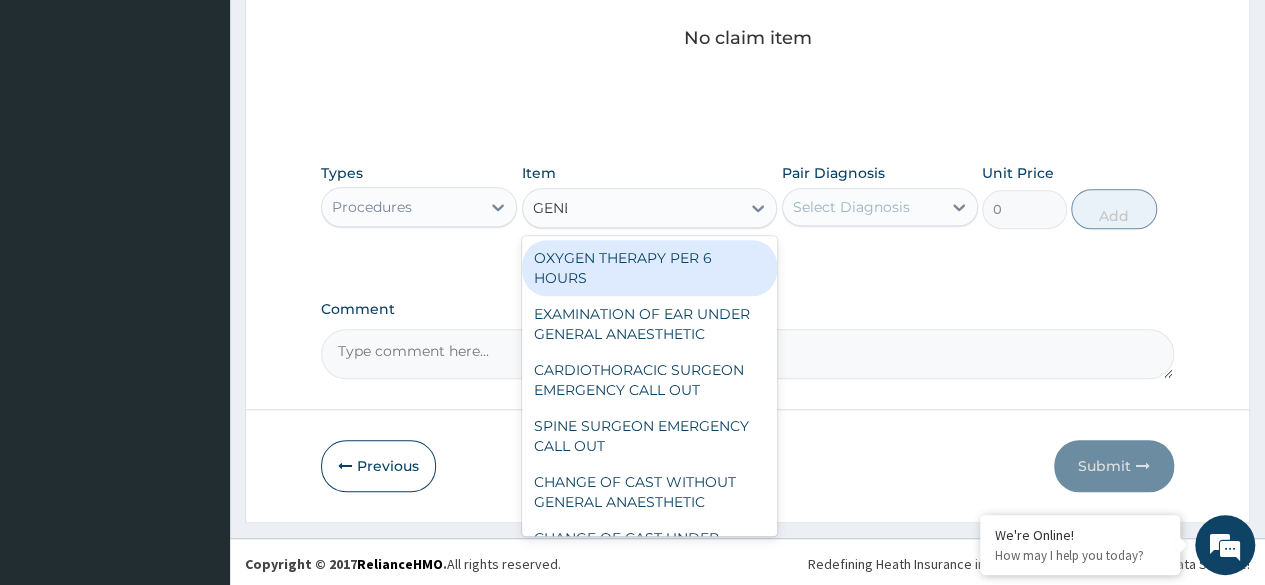 type on "GENER" 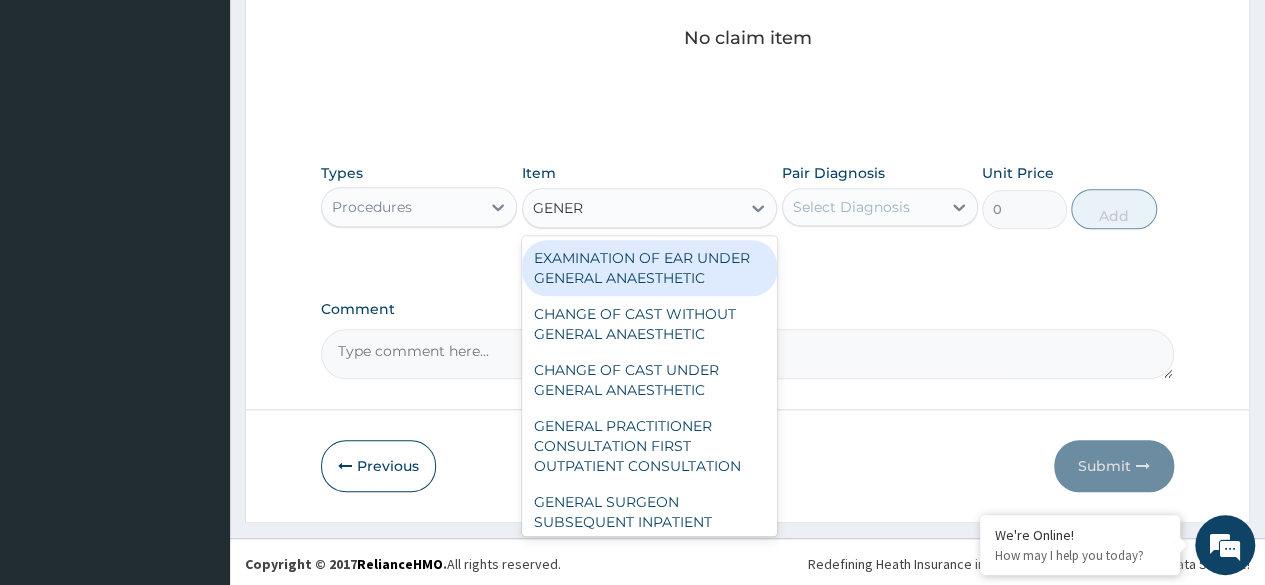 click on "GENERAL PRACTITIONER CONSULTATION FIRST OUTPATIENT CONSULTATION" at bounding box center (650, 446) 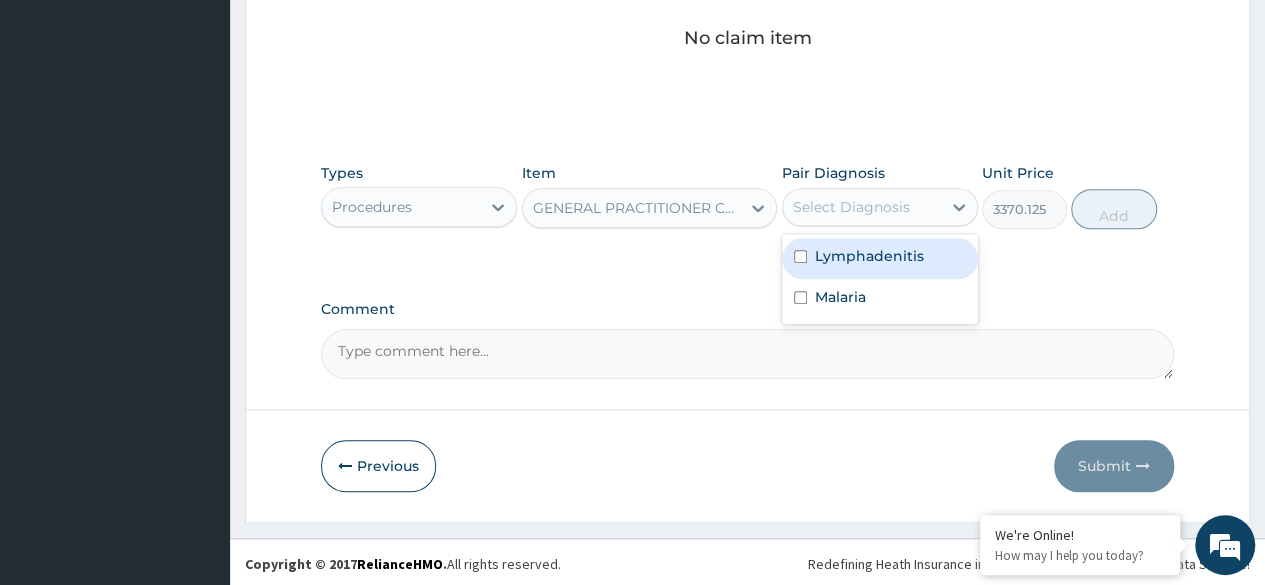 click on "Lymphadenitis" at bounding box center (869, 256) 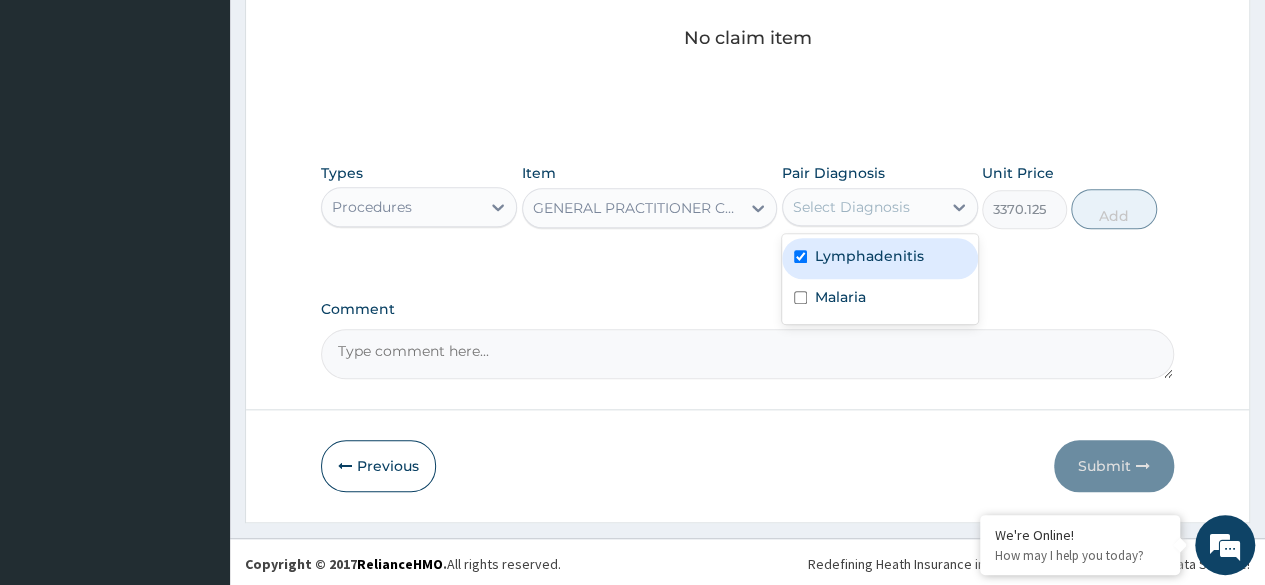 checkbox on "true" 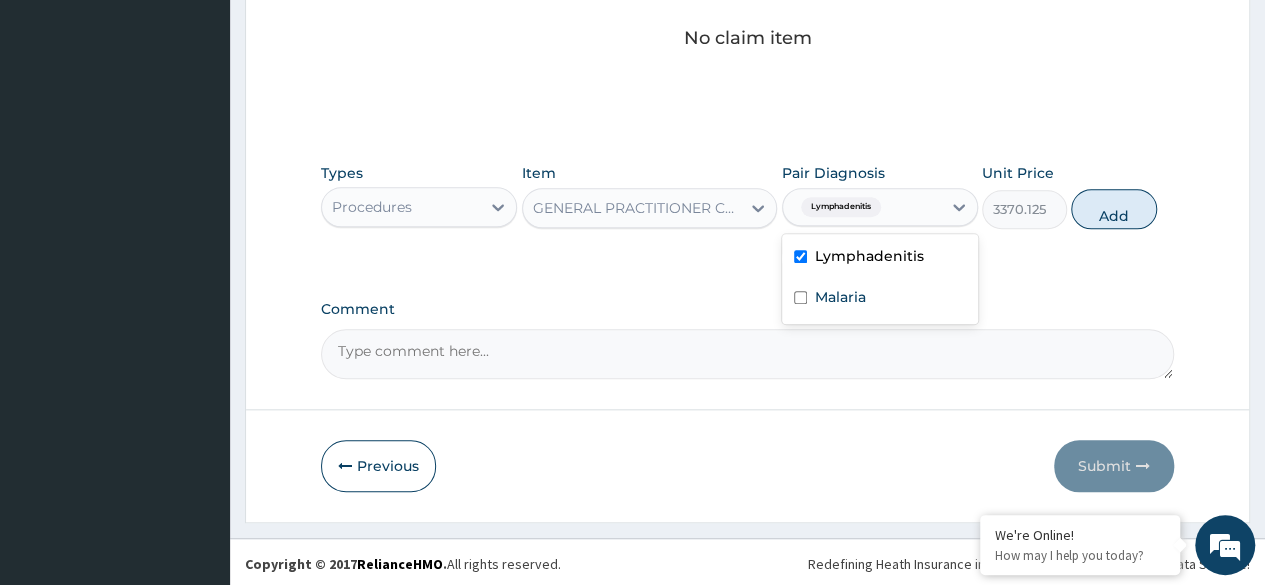 click on "Malaria" at bounding box center [880, 299] 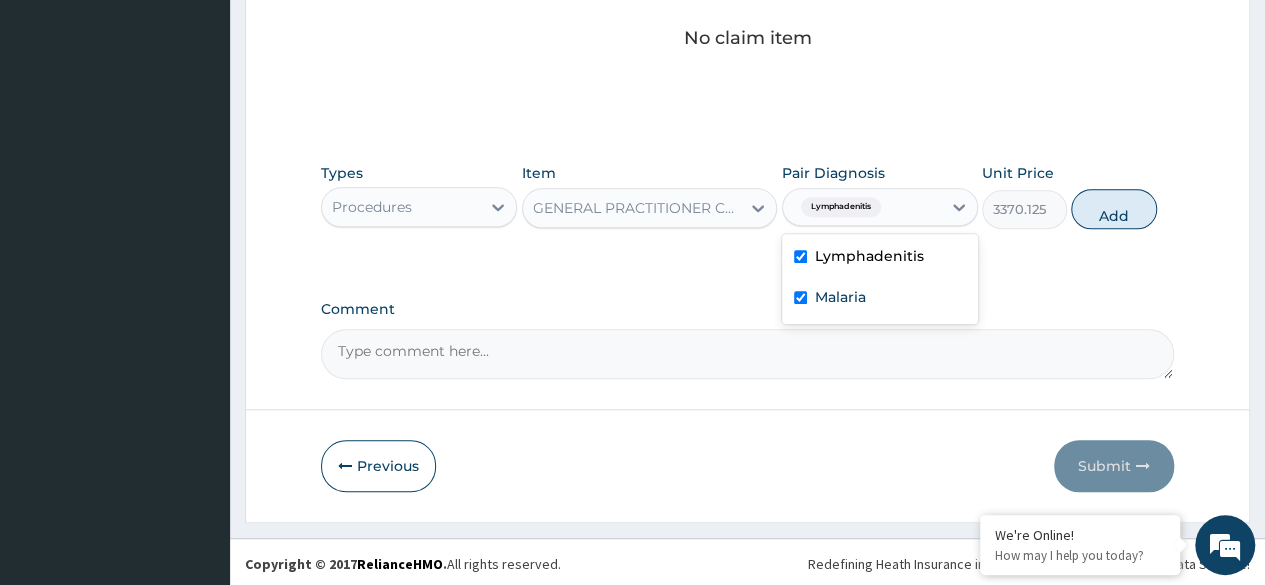 checkbox on "true" 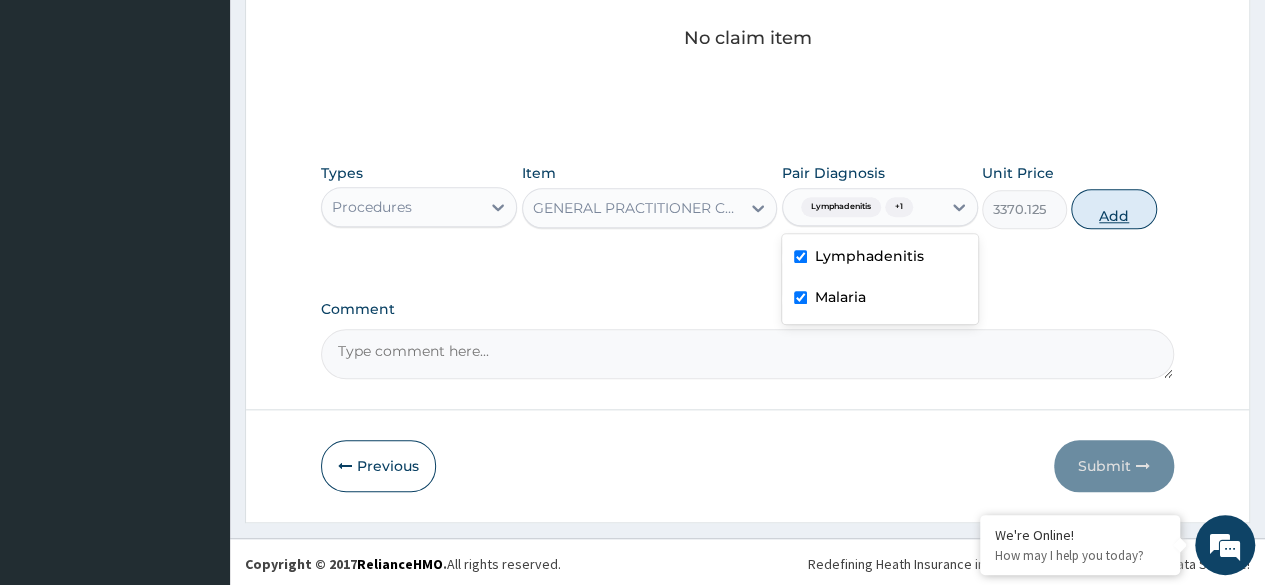 click on "Add" at bounding box center (1113, 209) 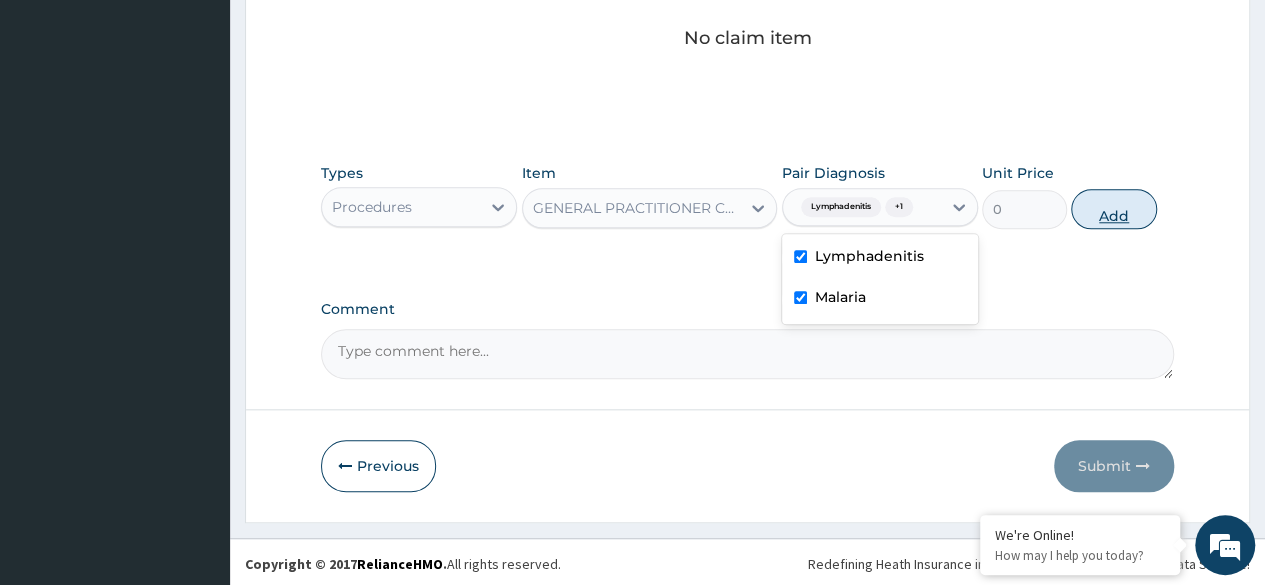 scroll, scrollTop: 804, scrollLeft: 0, axis: vertical 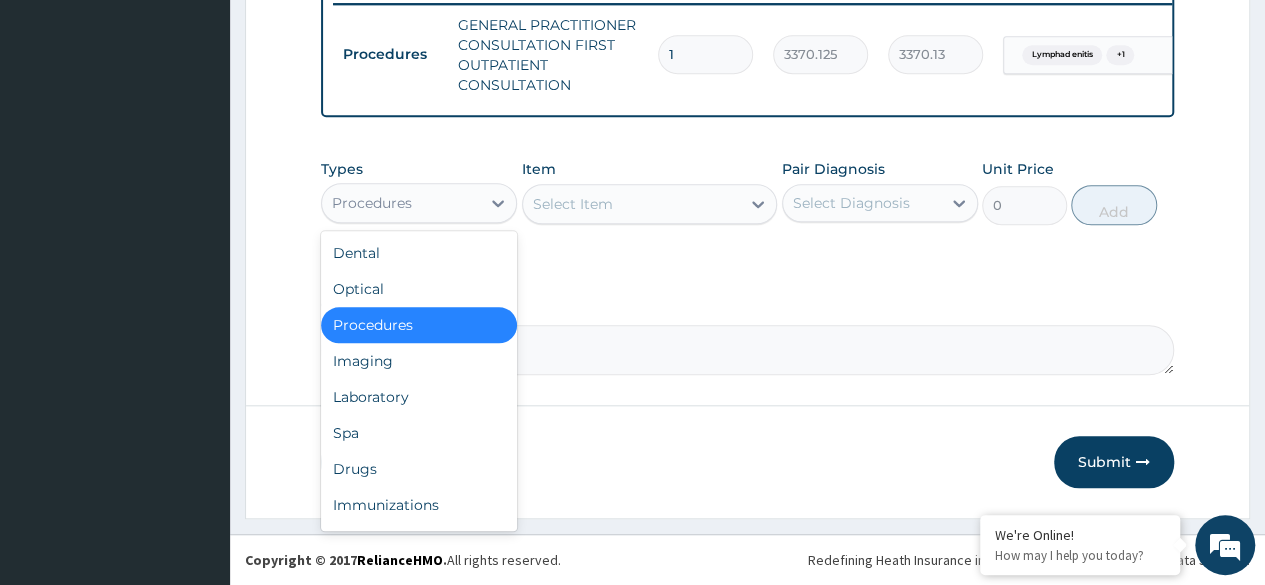 click on "Laboratory" at bounding box center (419, 397) 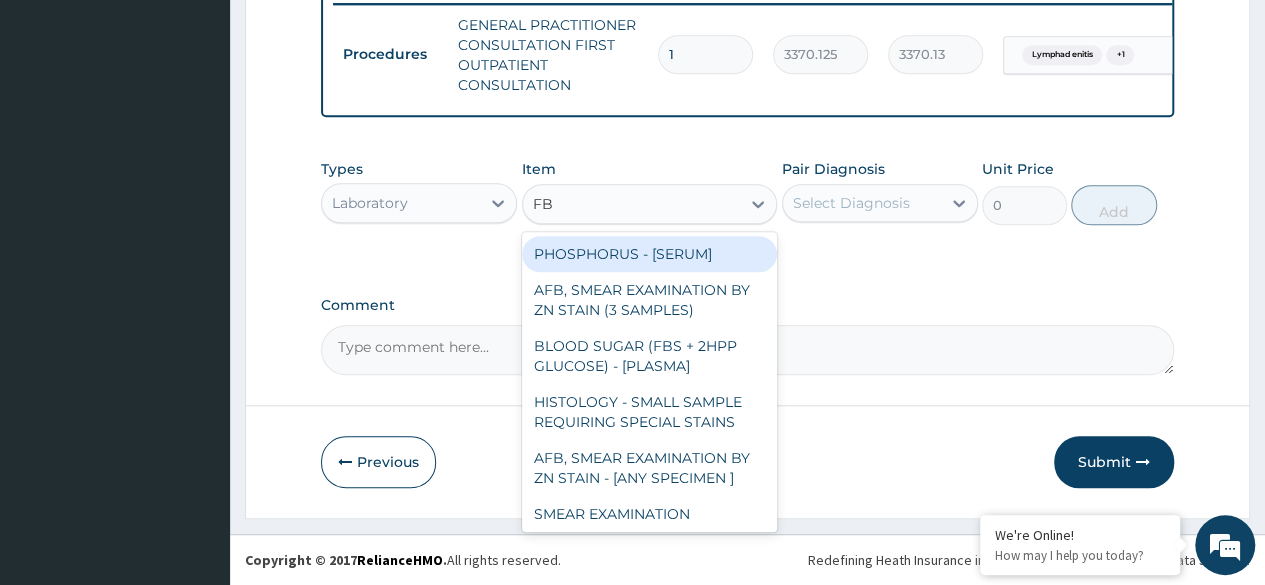 type on "FBC" 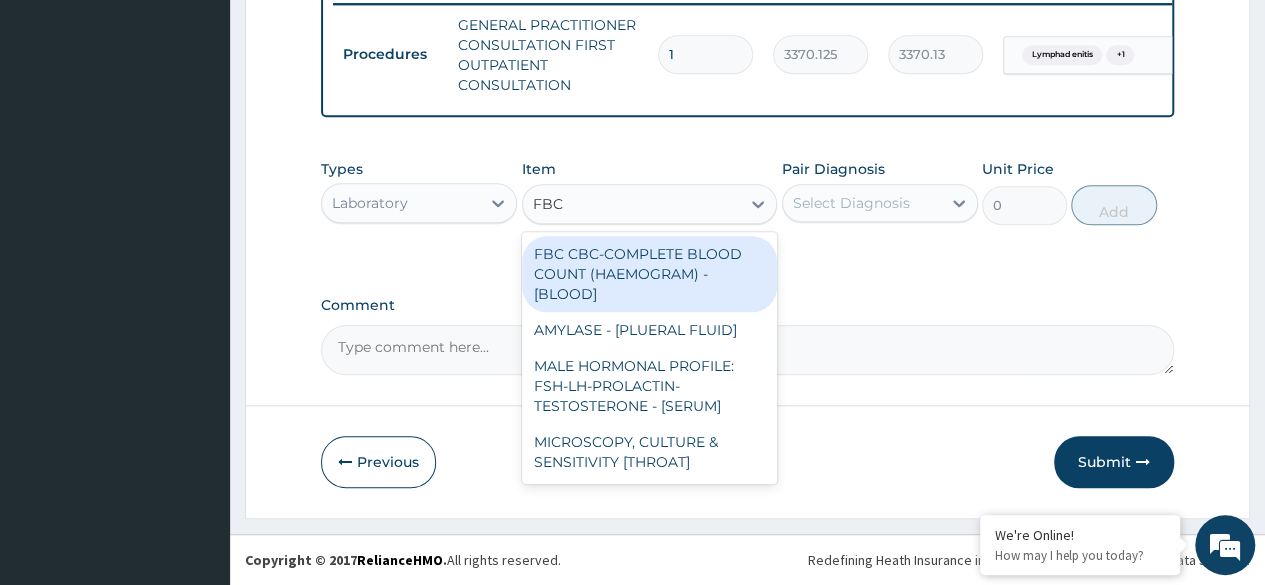 click on "FBC CBC-COMPLETE BLOOD COUNT (HAEMOGRAM) - [BLOOD]" at bounding box center [650, 274] 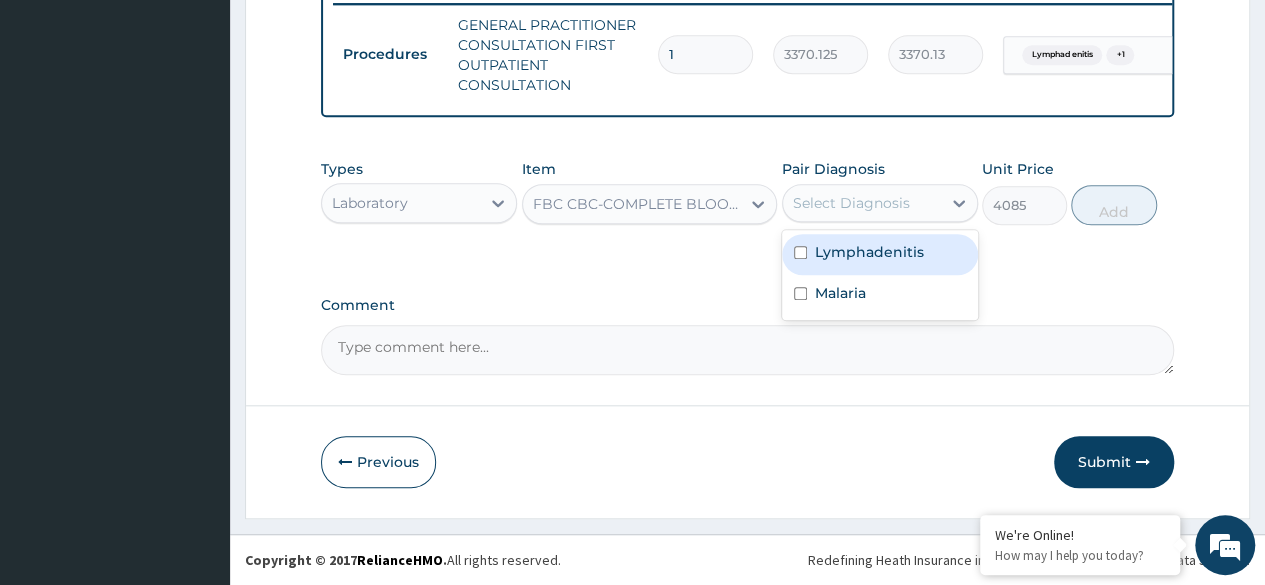 click on "Lymphadenitis" at bounding box center (880, 254) 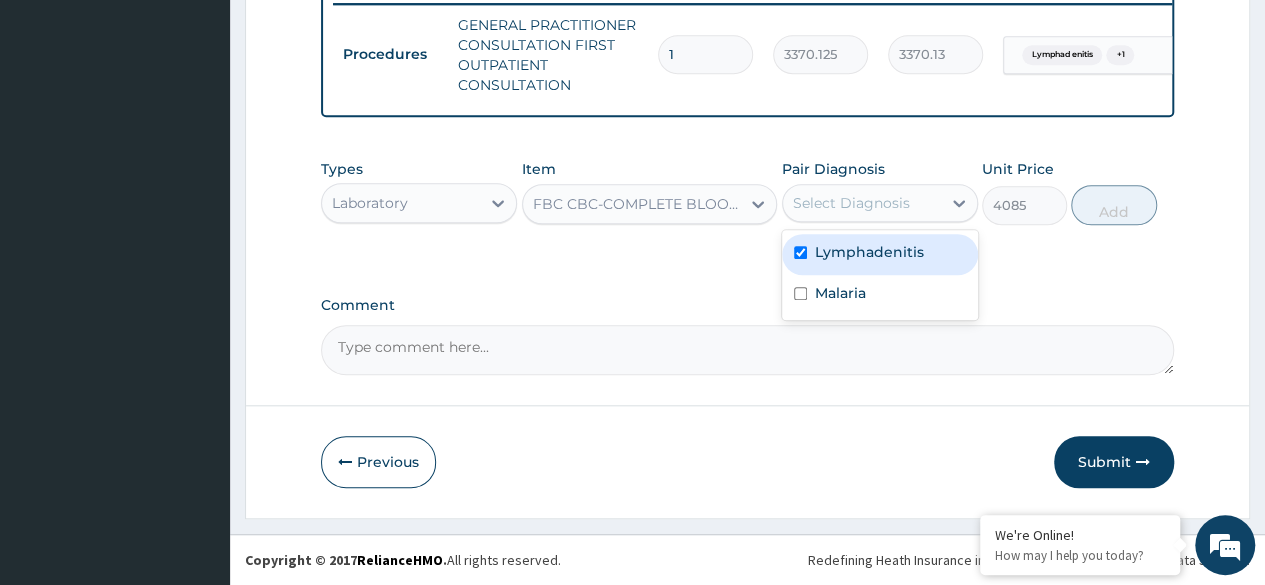 checkbox on "true" 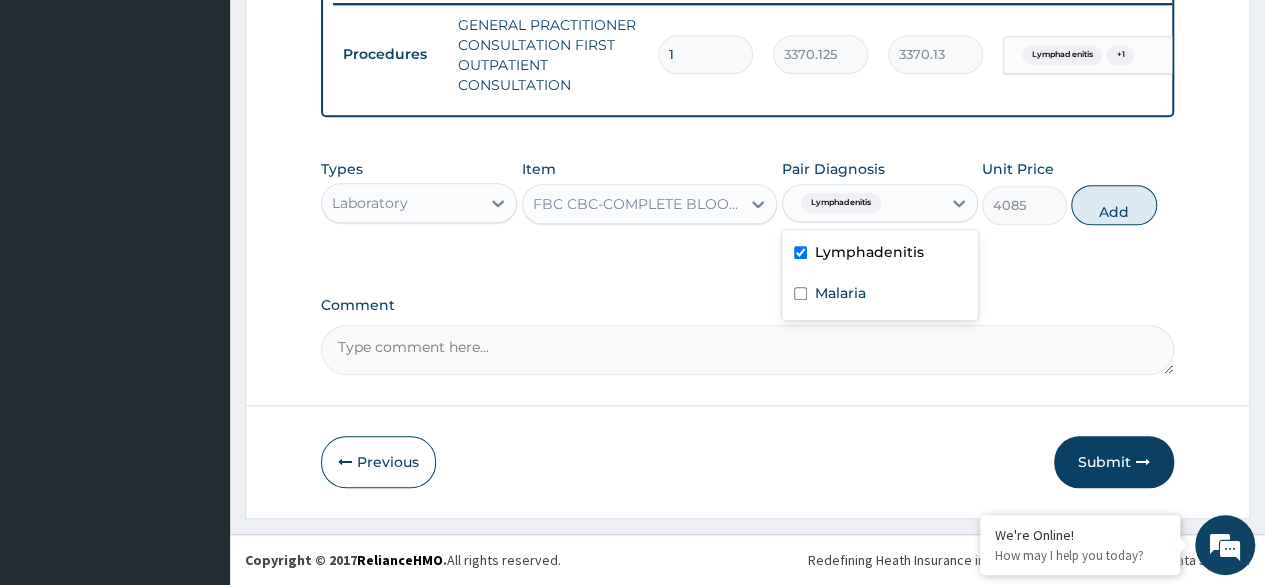 click on "Malaria" at bounding box center (880, 295) 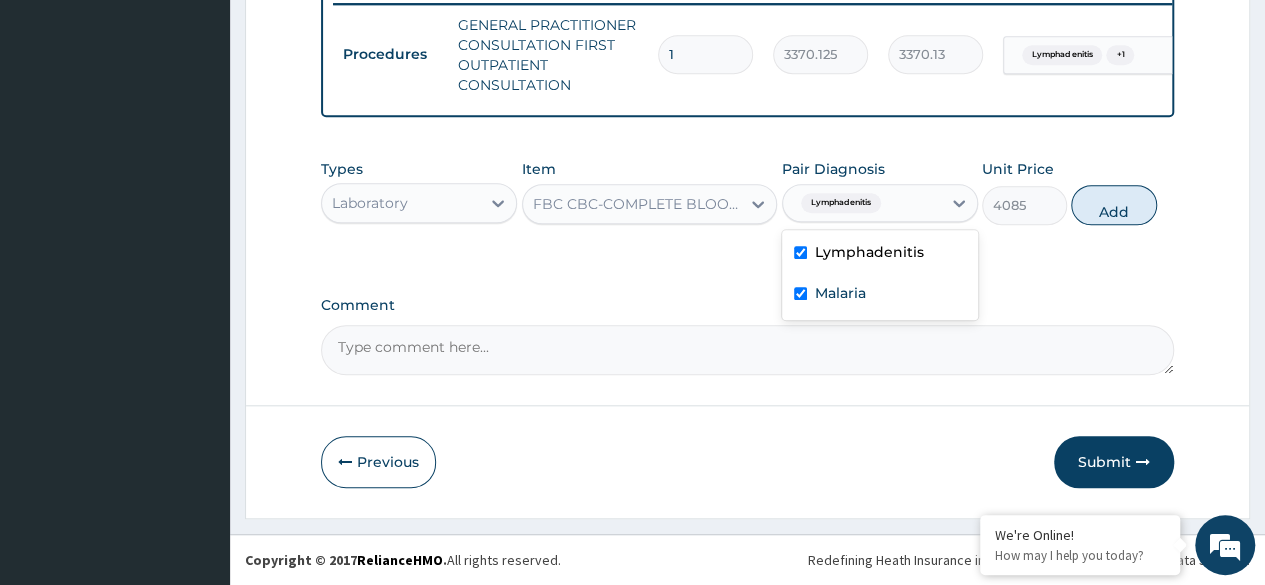 checkbox on "true" 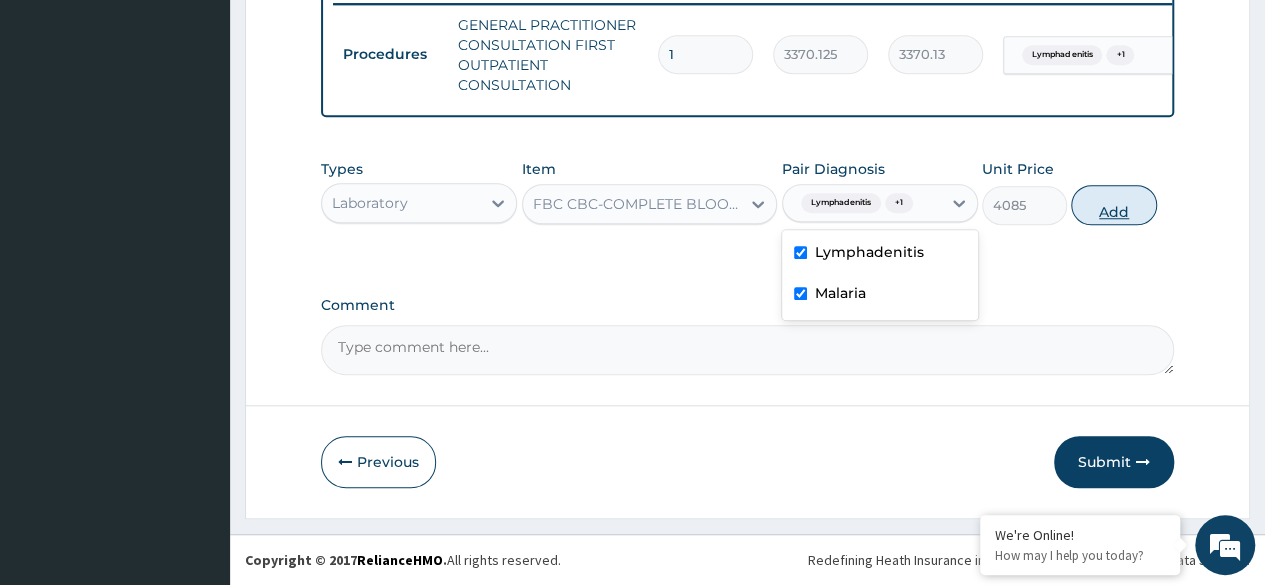 click on "Add" at bounding box center [1113, 205] 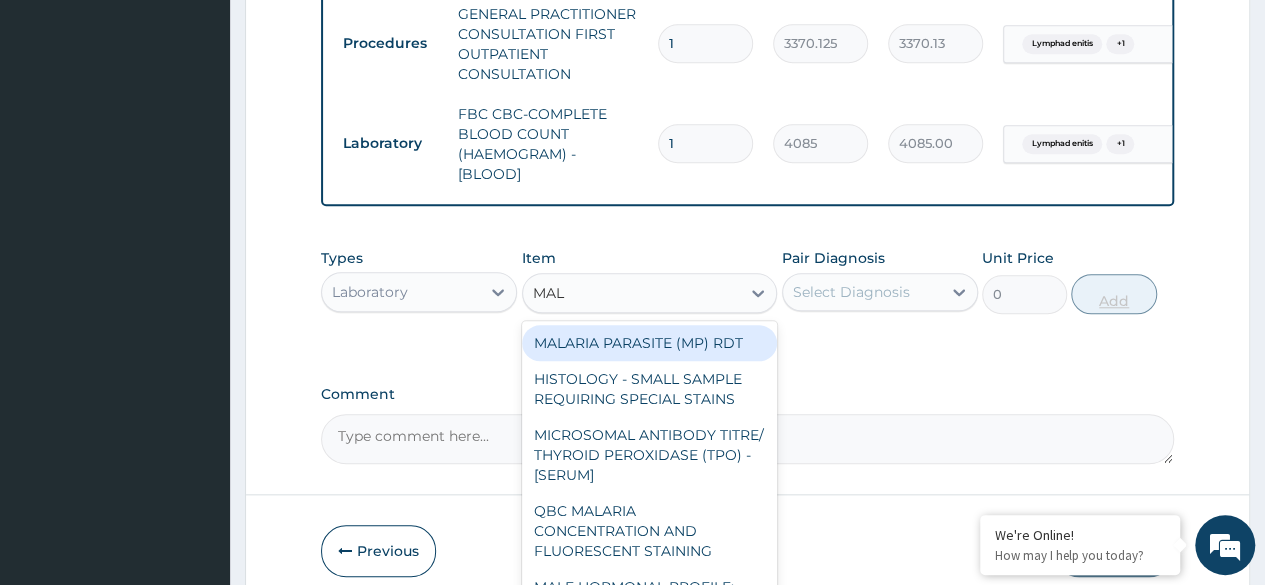 type on "MALA" 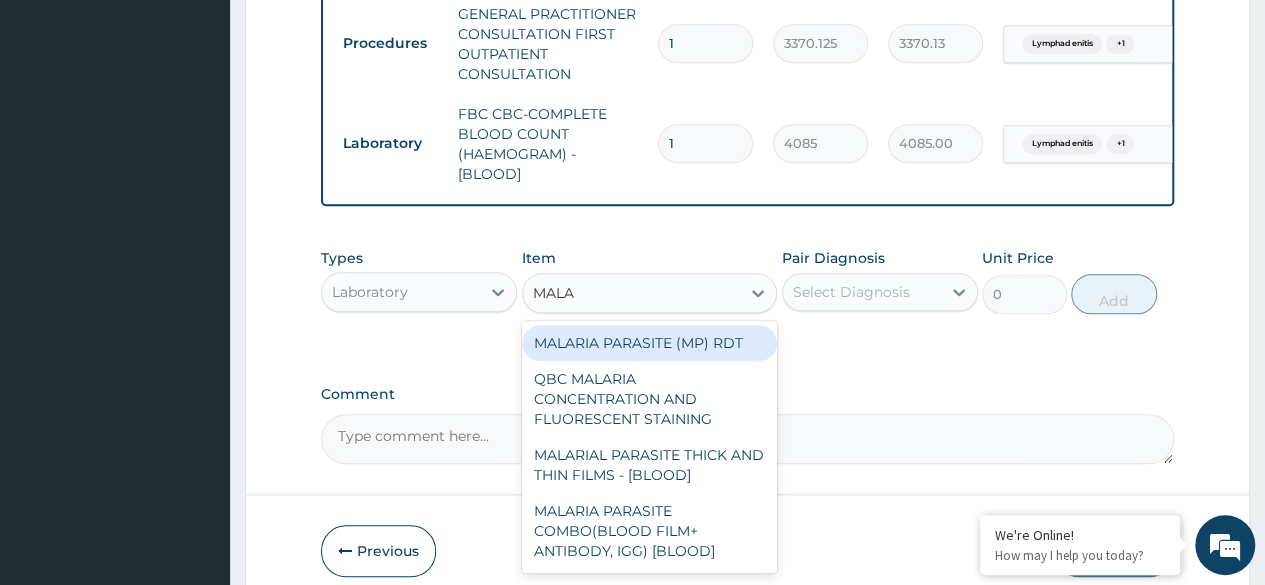 click on "MALARIA PARASITE (MP) RDT" at bounding box center (650, 343) 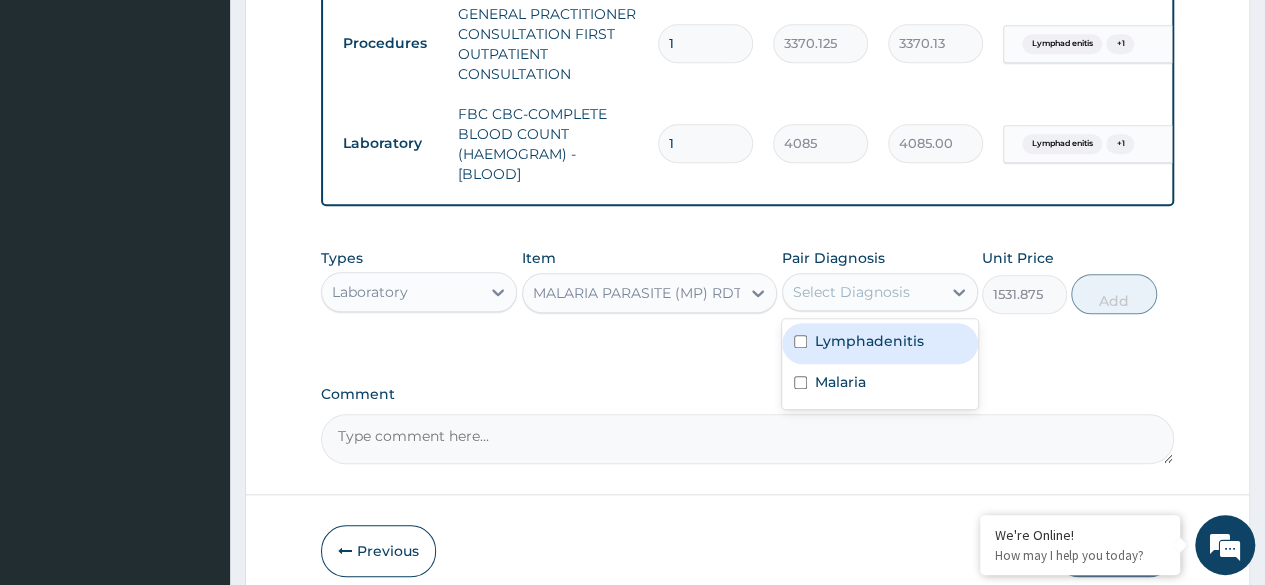 click on "Lymphadenitis" at bounding box center (869, 341) 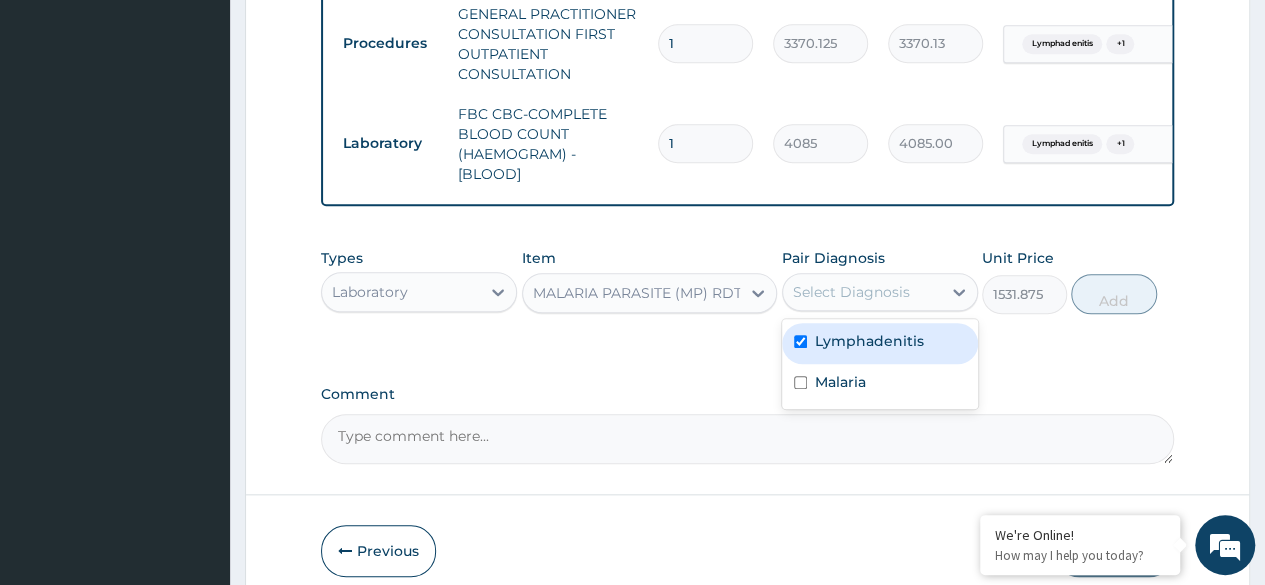 checkbox on "true" 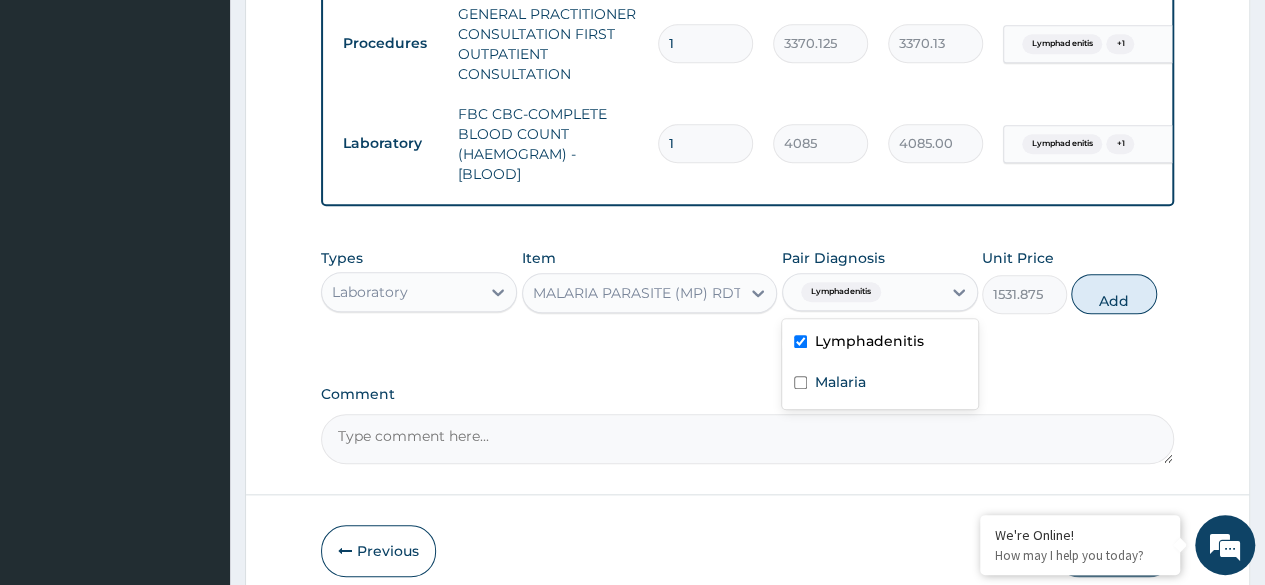 click on "Malaria" at bounding box center (880, 384) 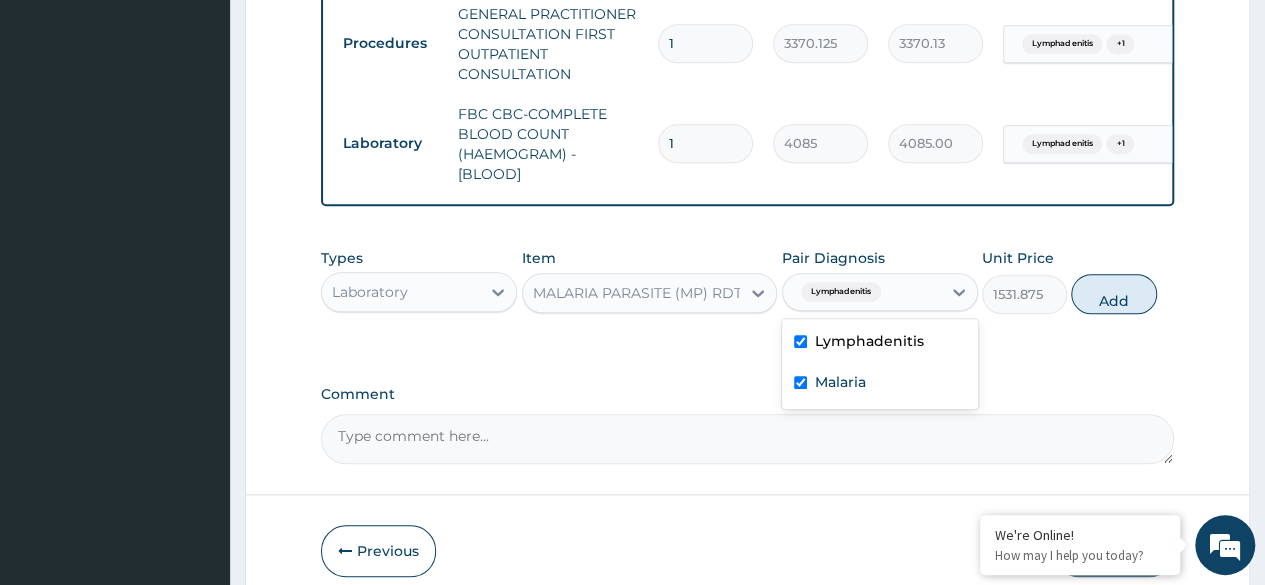 checkbox on "true" 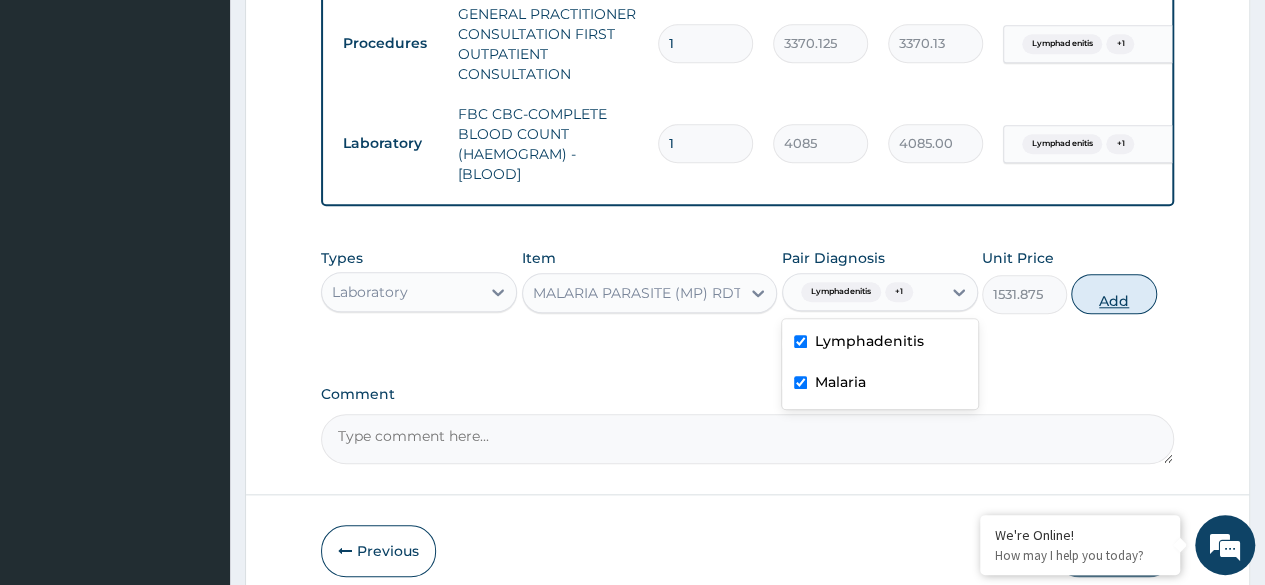 click on "Add" at bounding box center (1113, 294) 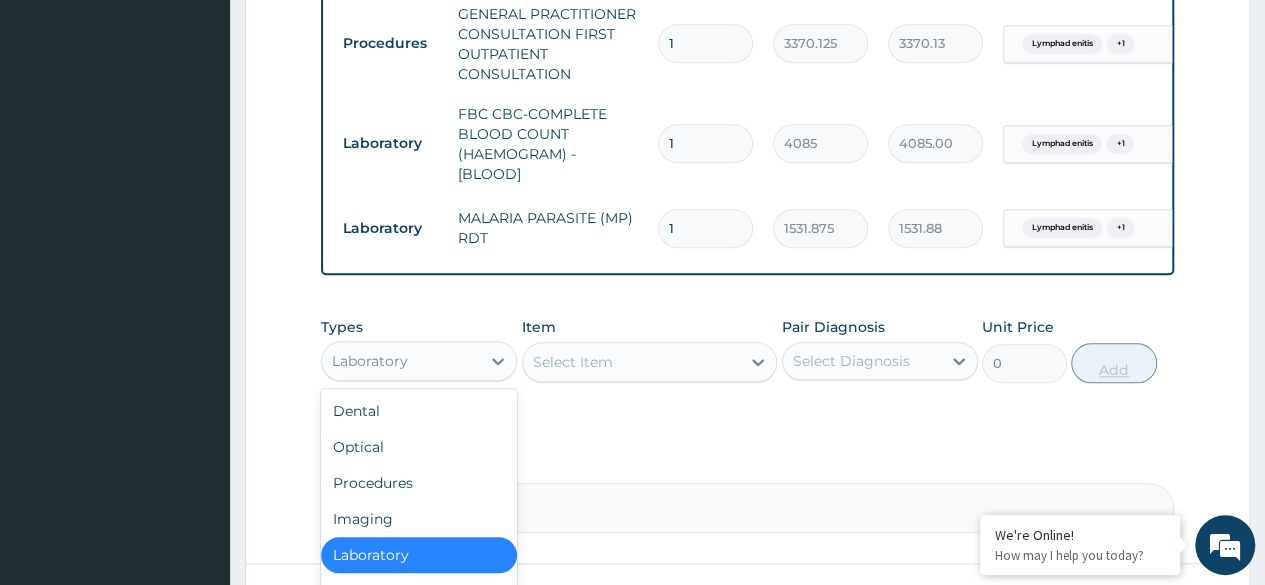 scroll, scrollTop: 68, scrollLeft: 0, axis: vertical 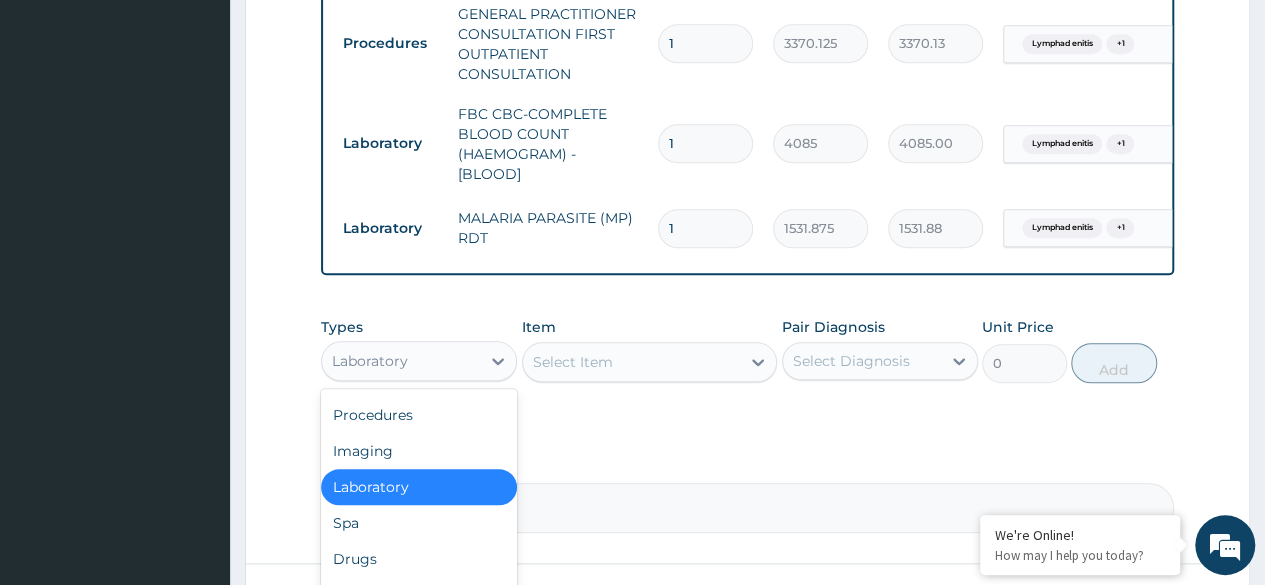 click on "Drugs" at bounding box center (419, 559) 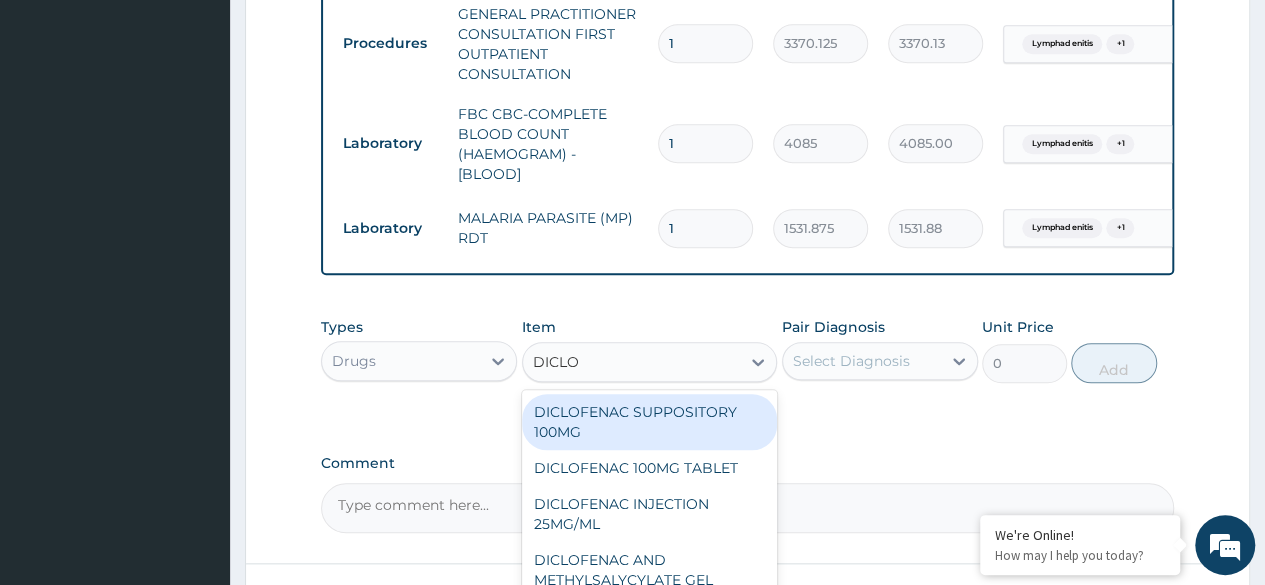 type on "DICLOF" 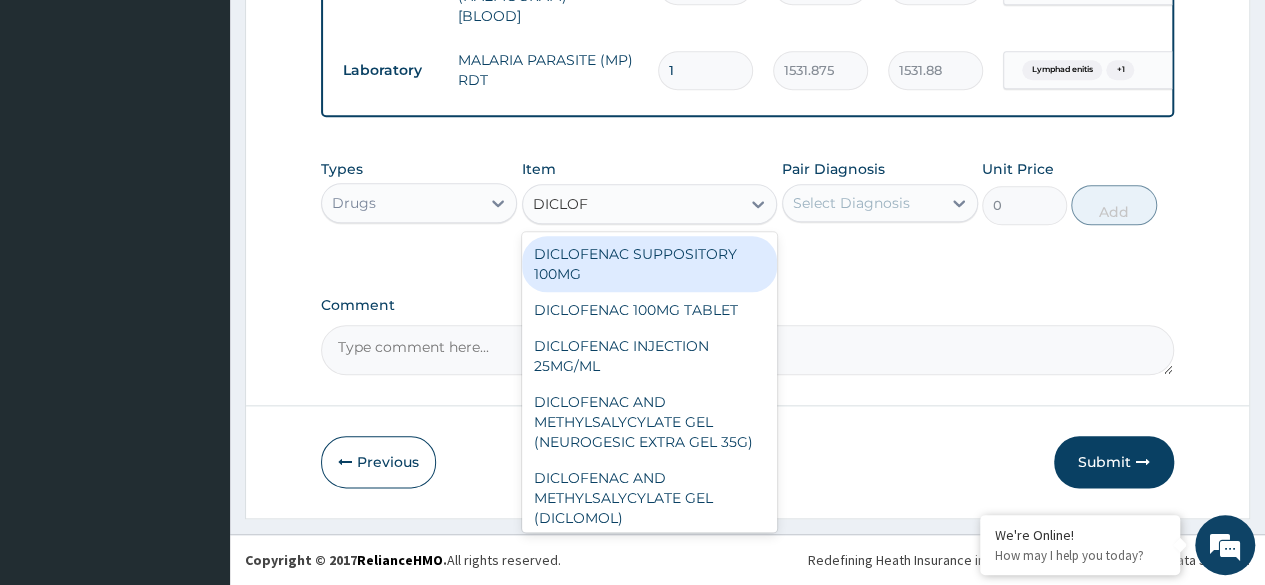 scroll, scrollTop: 973, scrollLeft: 0, axis: vertical 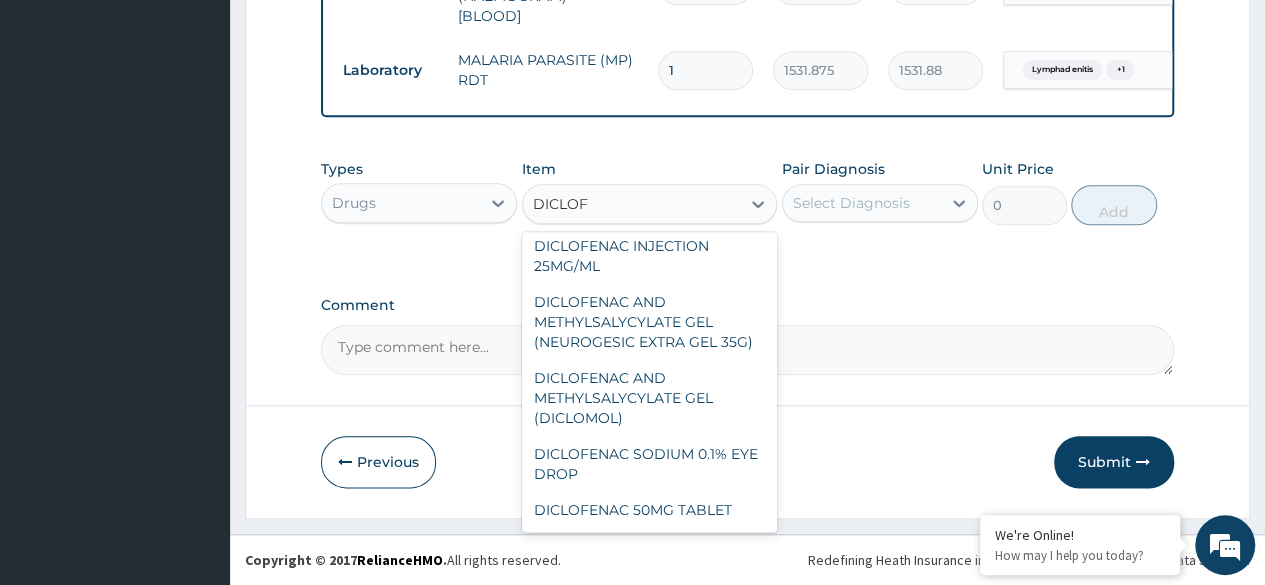 click on "DICLOFENAC 50MG TABLET" at bounding box center (650, 510) 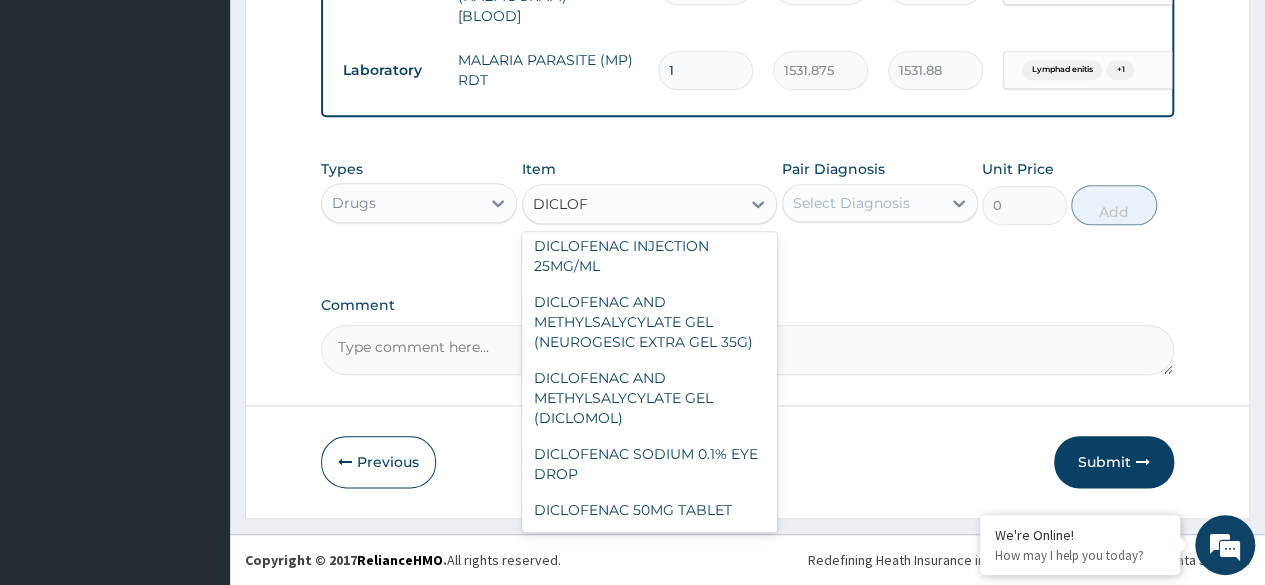 type 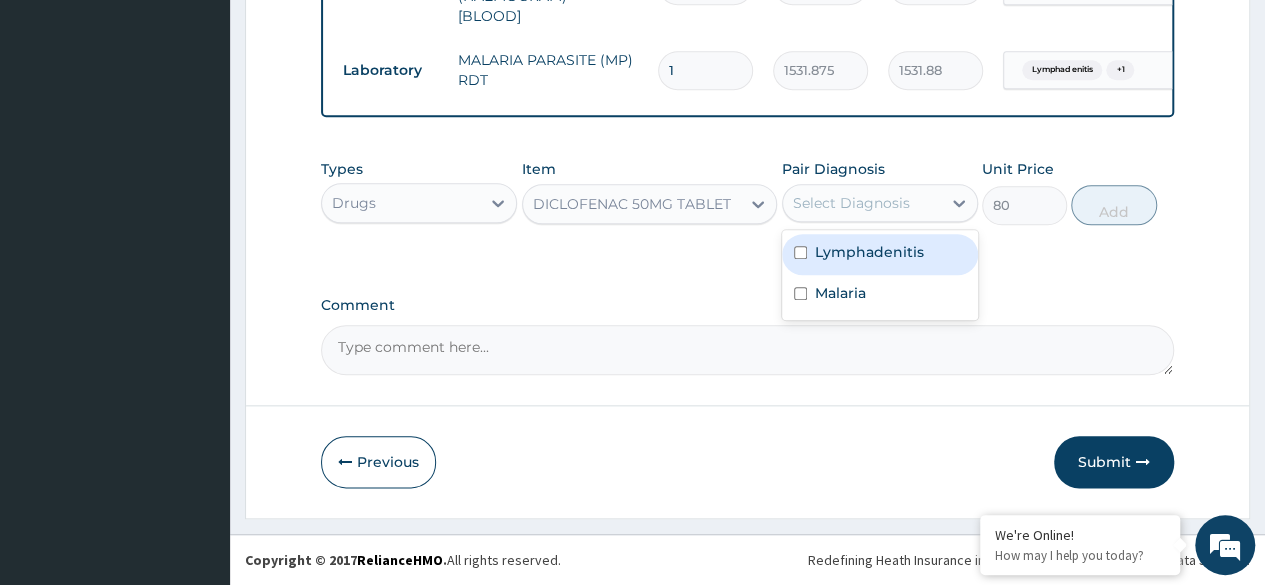 click on "Lymphadenitis" at bounding box center [880, 254] 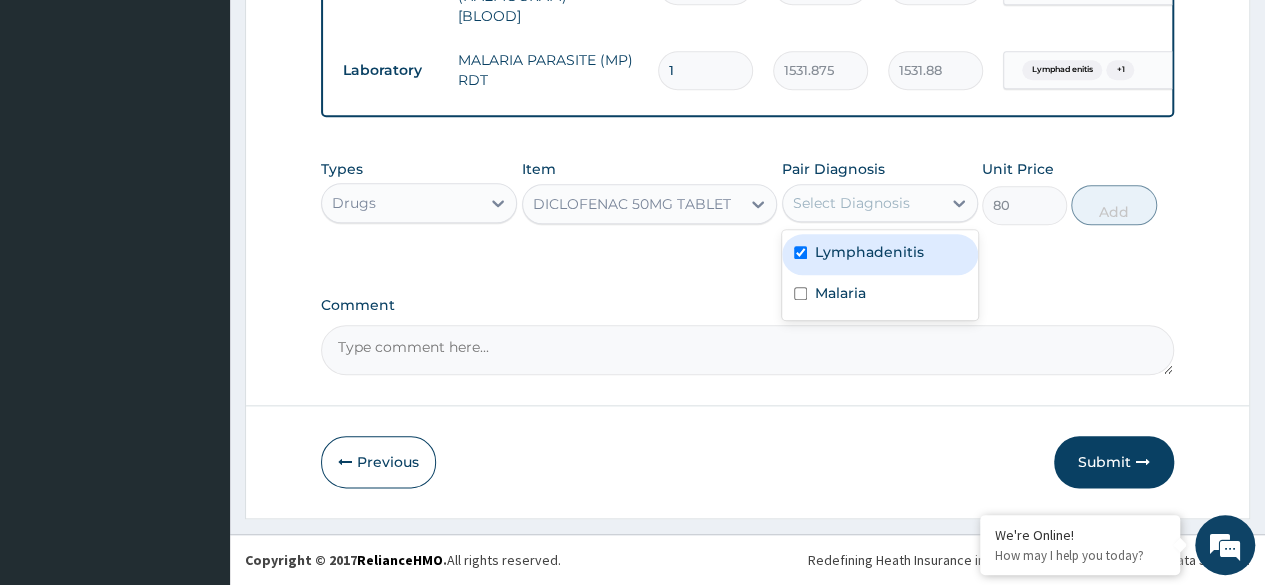 checkbox on "true" 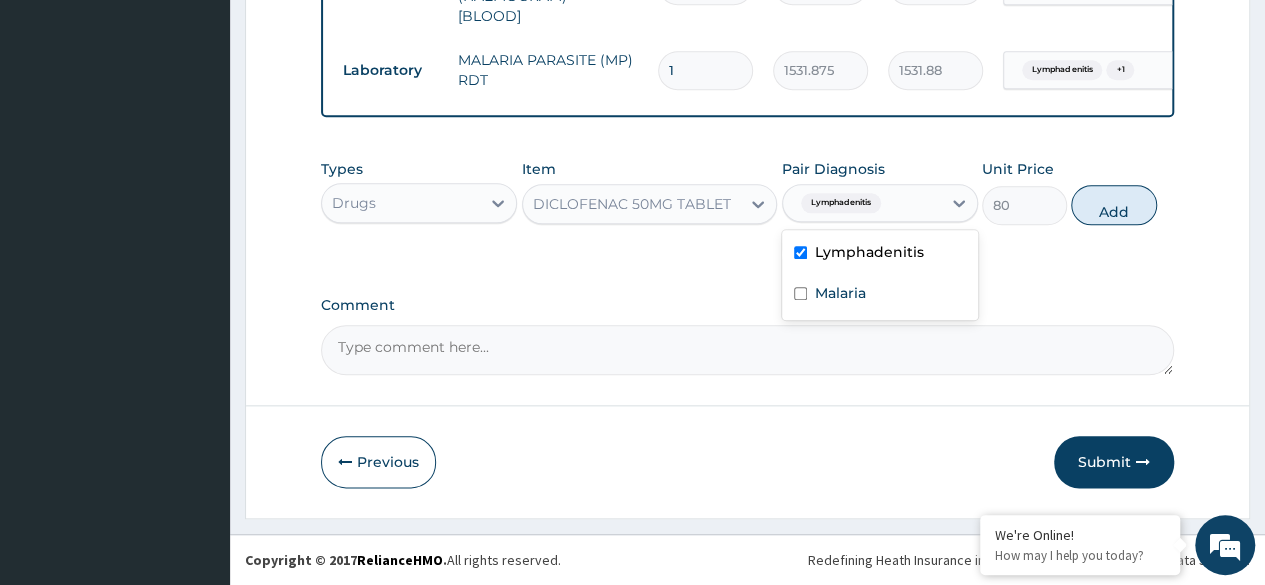 click on "Malaria" at bounding box center (880, 295) 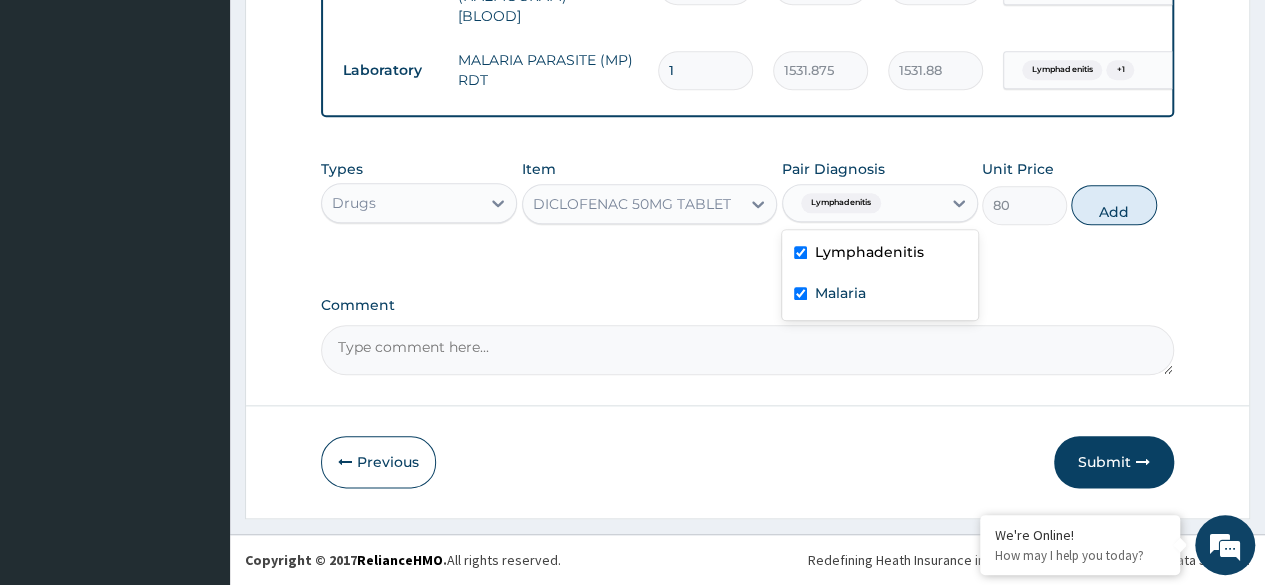 checkbox on "true" 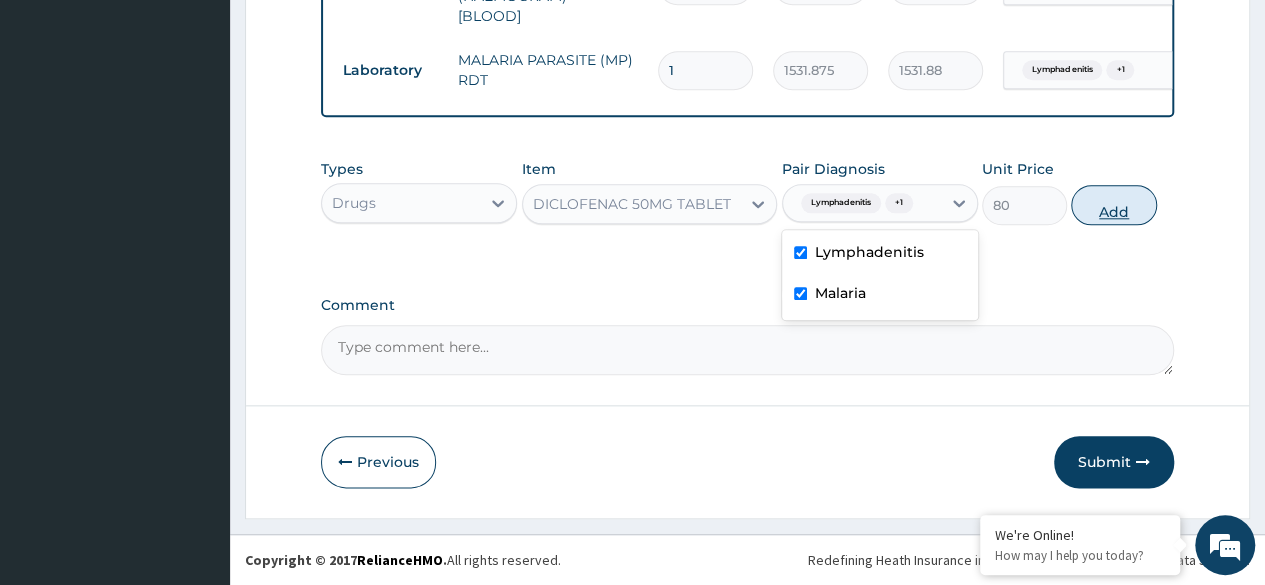 click on "Add" at bounding box center (1113, 205) 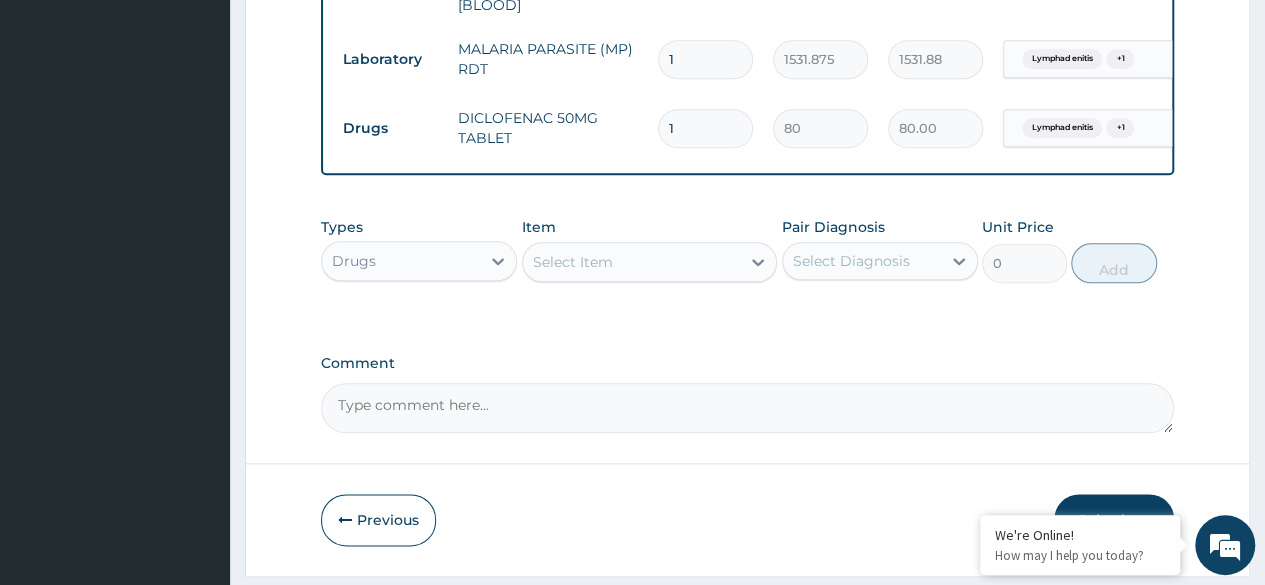 click on "1" at bounding box center [705, 128] 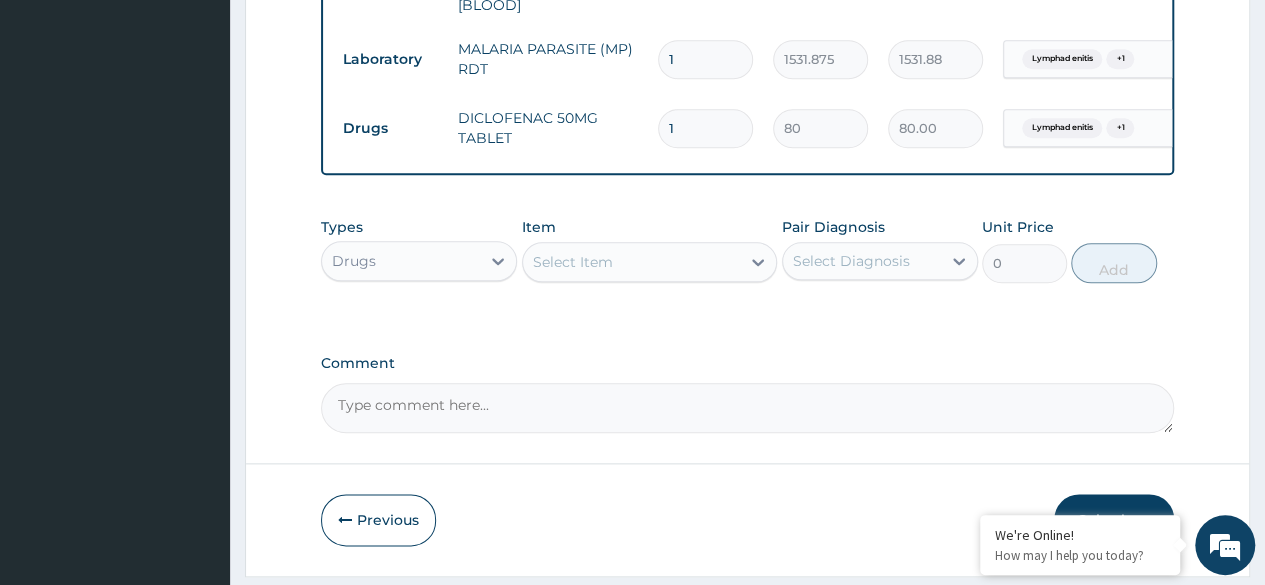 type on "800.00" 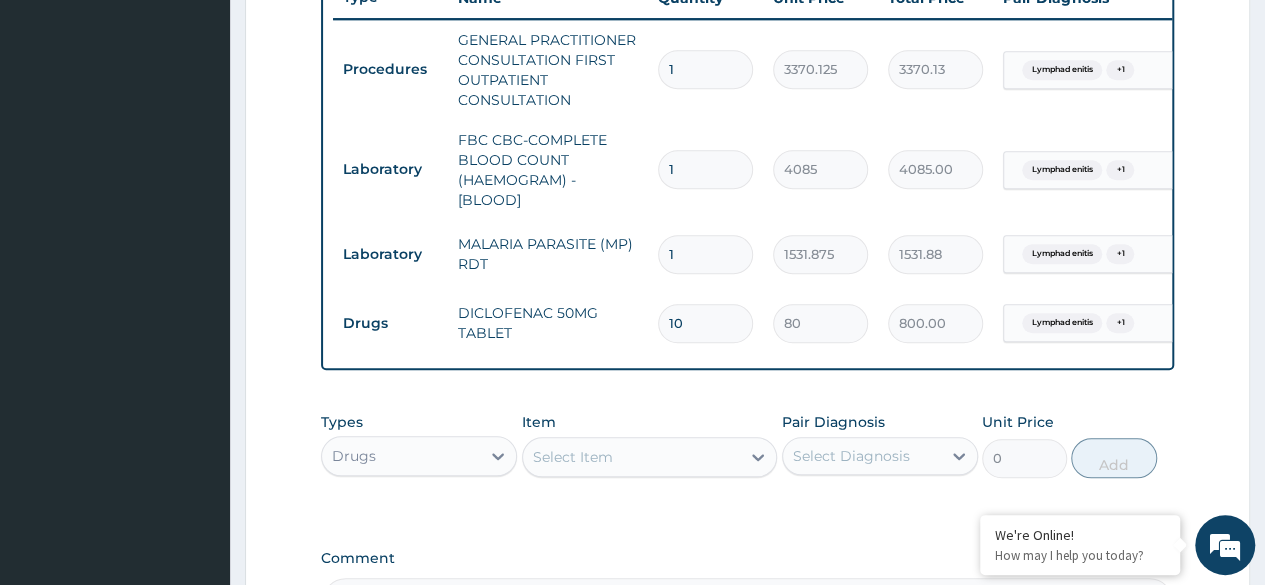 scroll, scrollTop: 777, scrollLeft: 0, axis: vertical 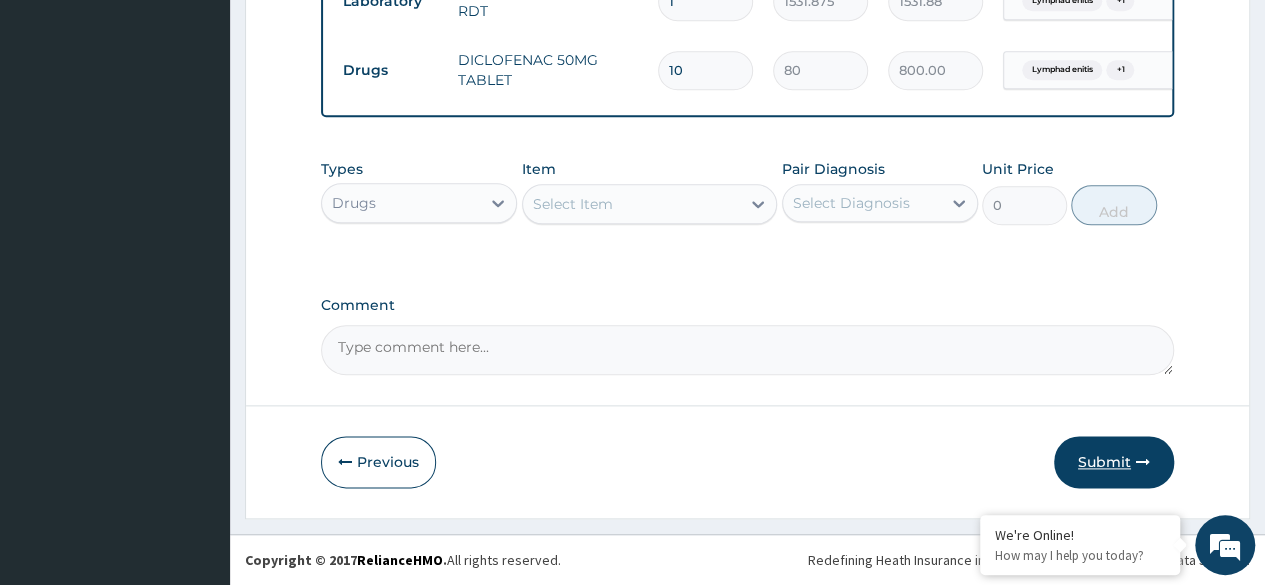 click on "Submit" at bounding box center (1114, 462) 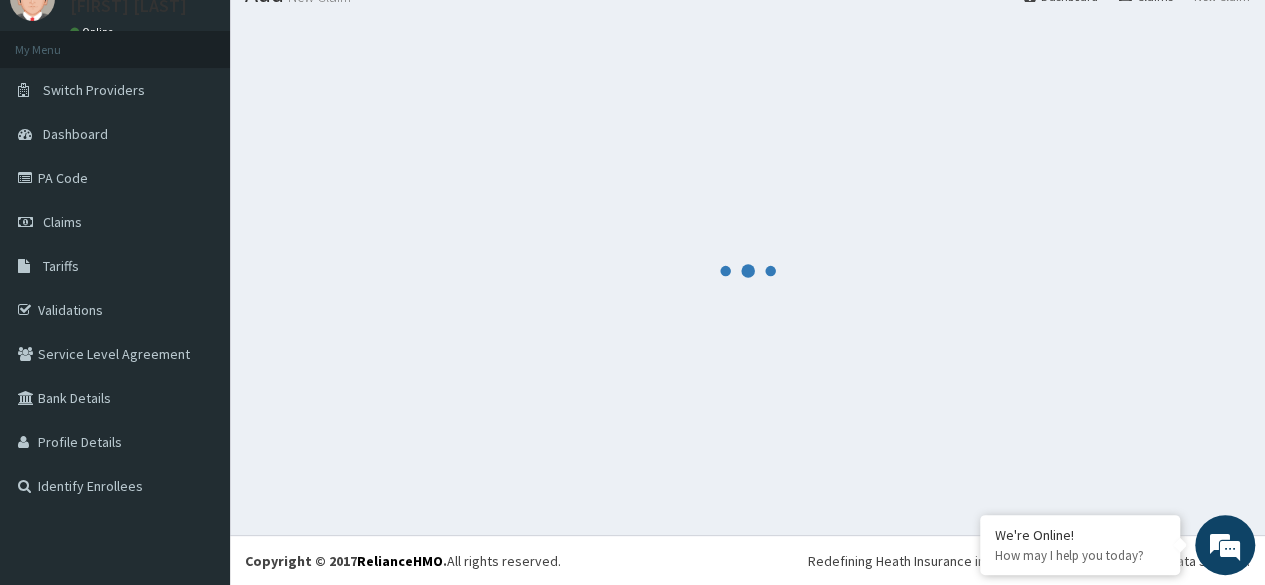 scroll, scrollTop: 1043, scrollLeft: 0, axis: vertical 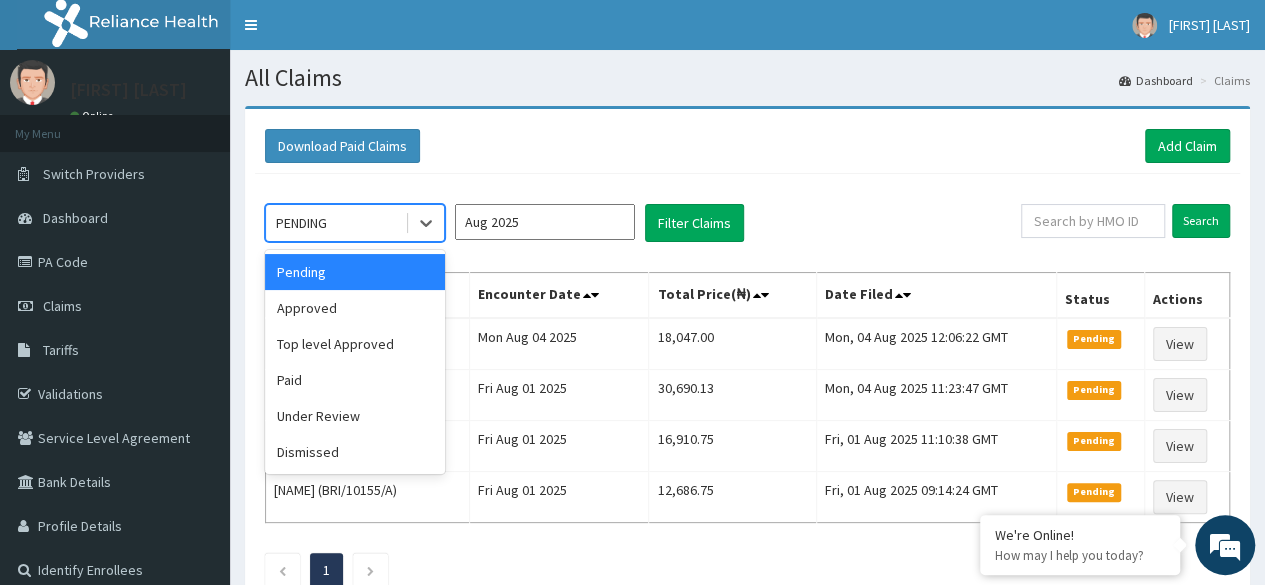 click on "Approved" at bounding box center [355, 308] 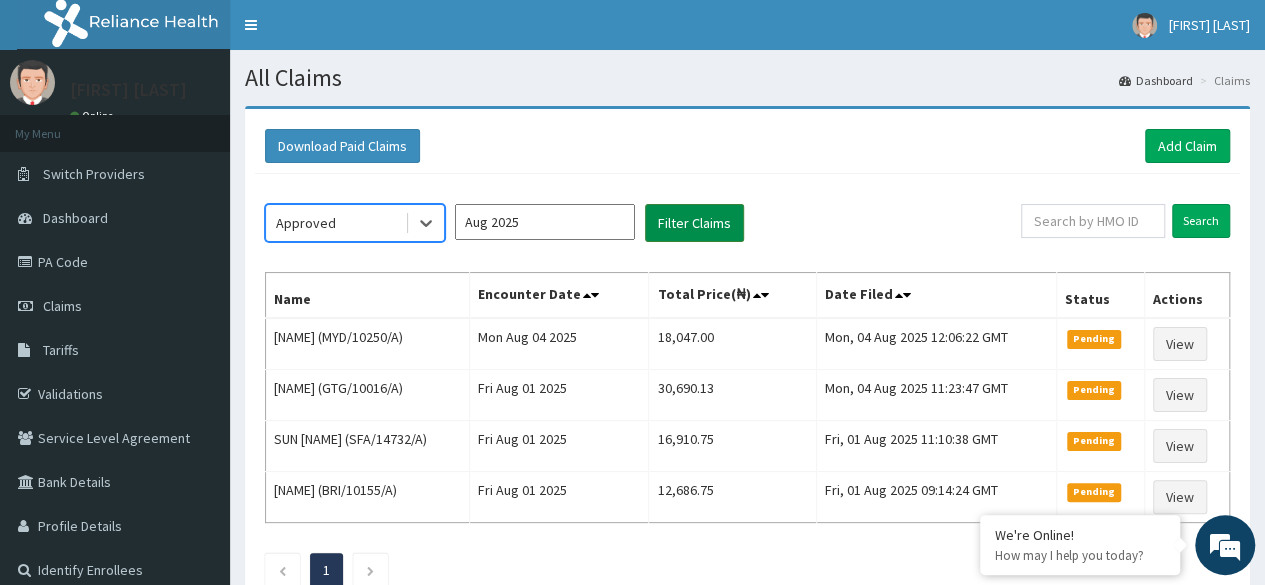 click on "Filter Claims" at bounding box center (694, 223) 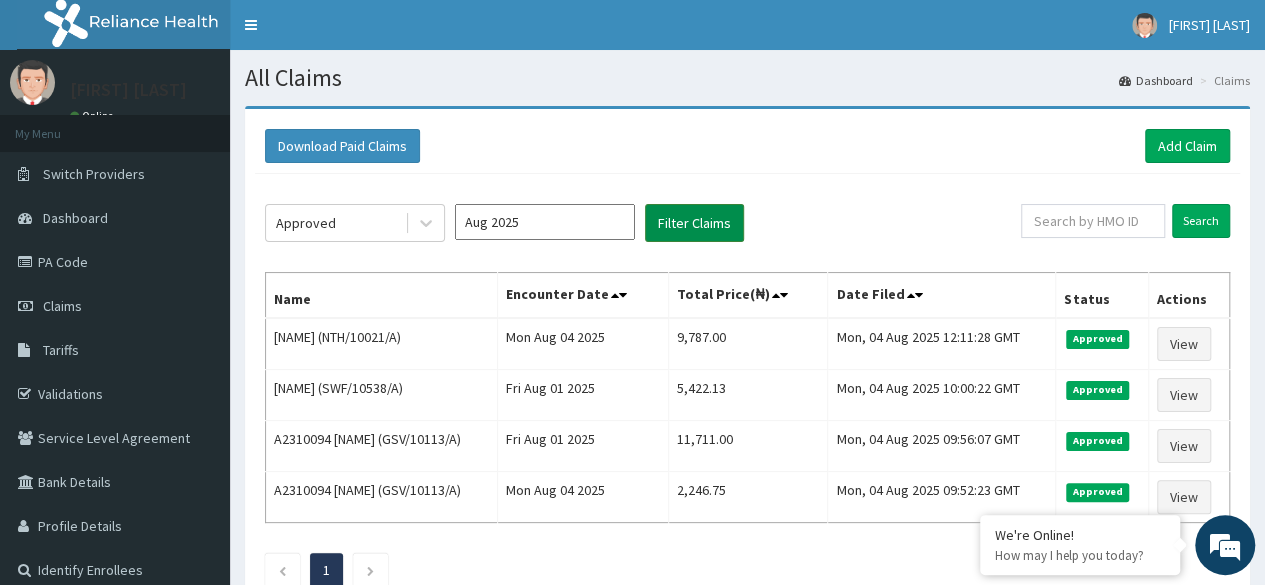 scroll, scrollTop: 0, scrollLeft: 0, axis: both 